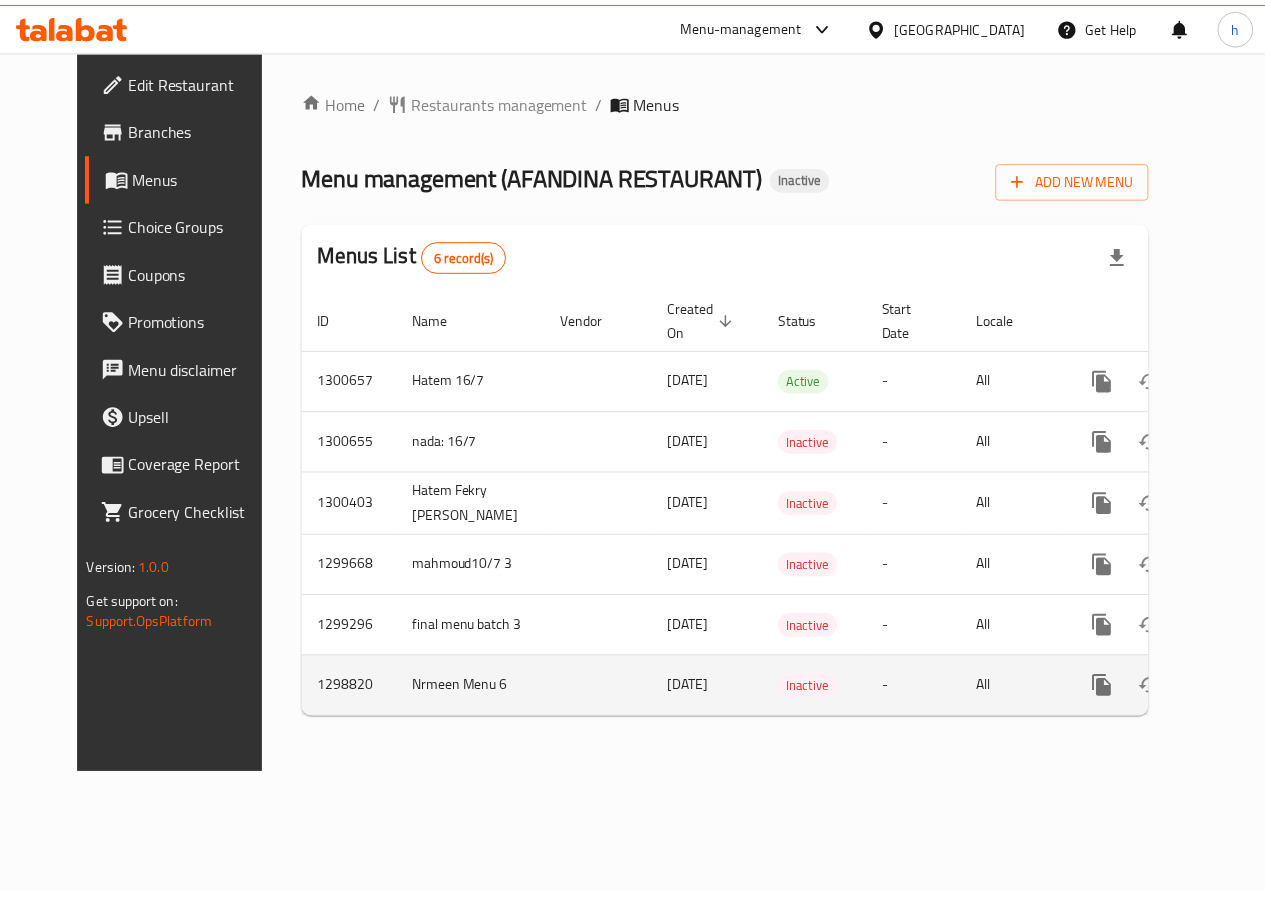 scroll, scrollTop: 0, scrollLeft: 0, axis: both 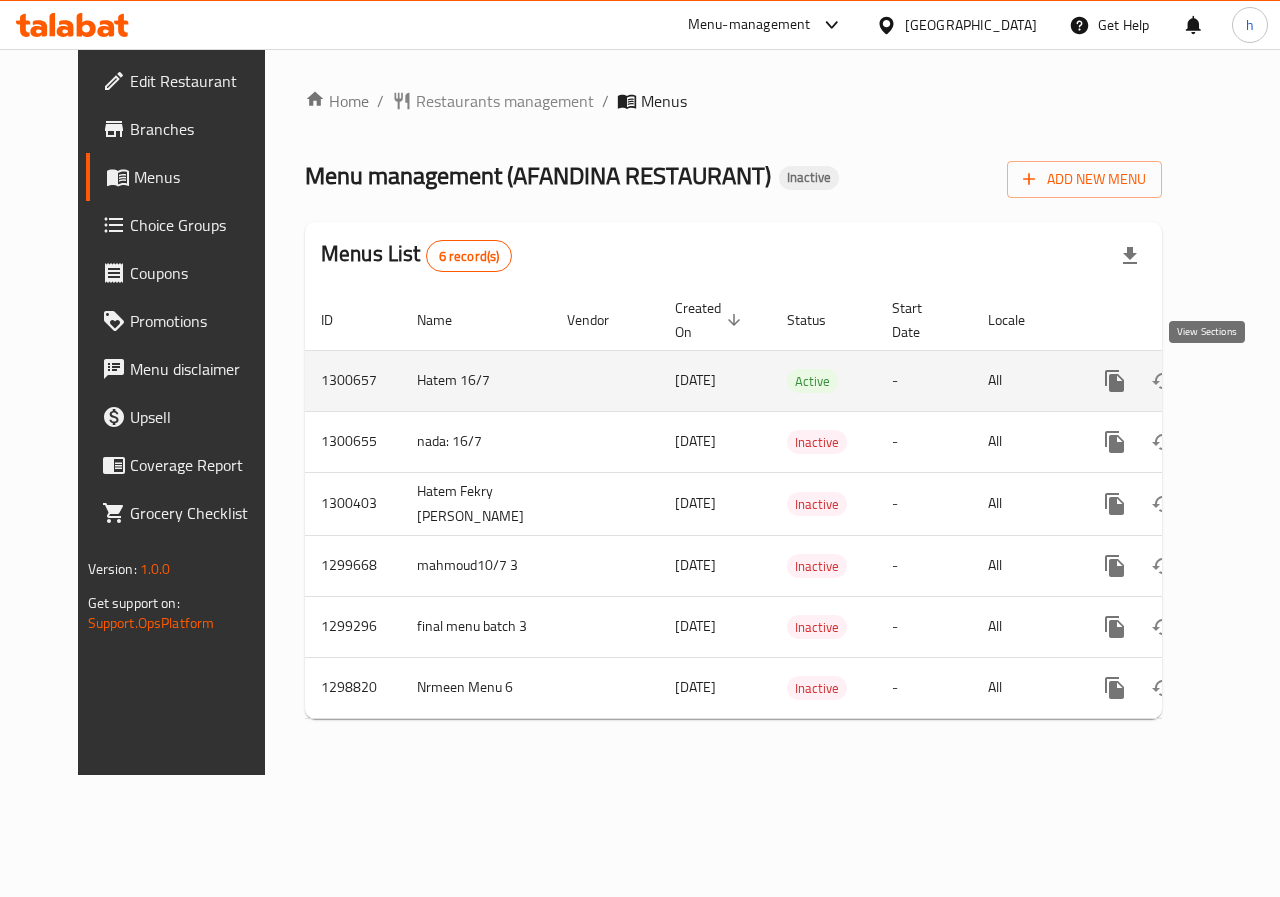 click 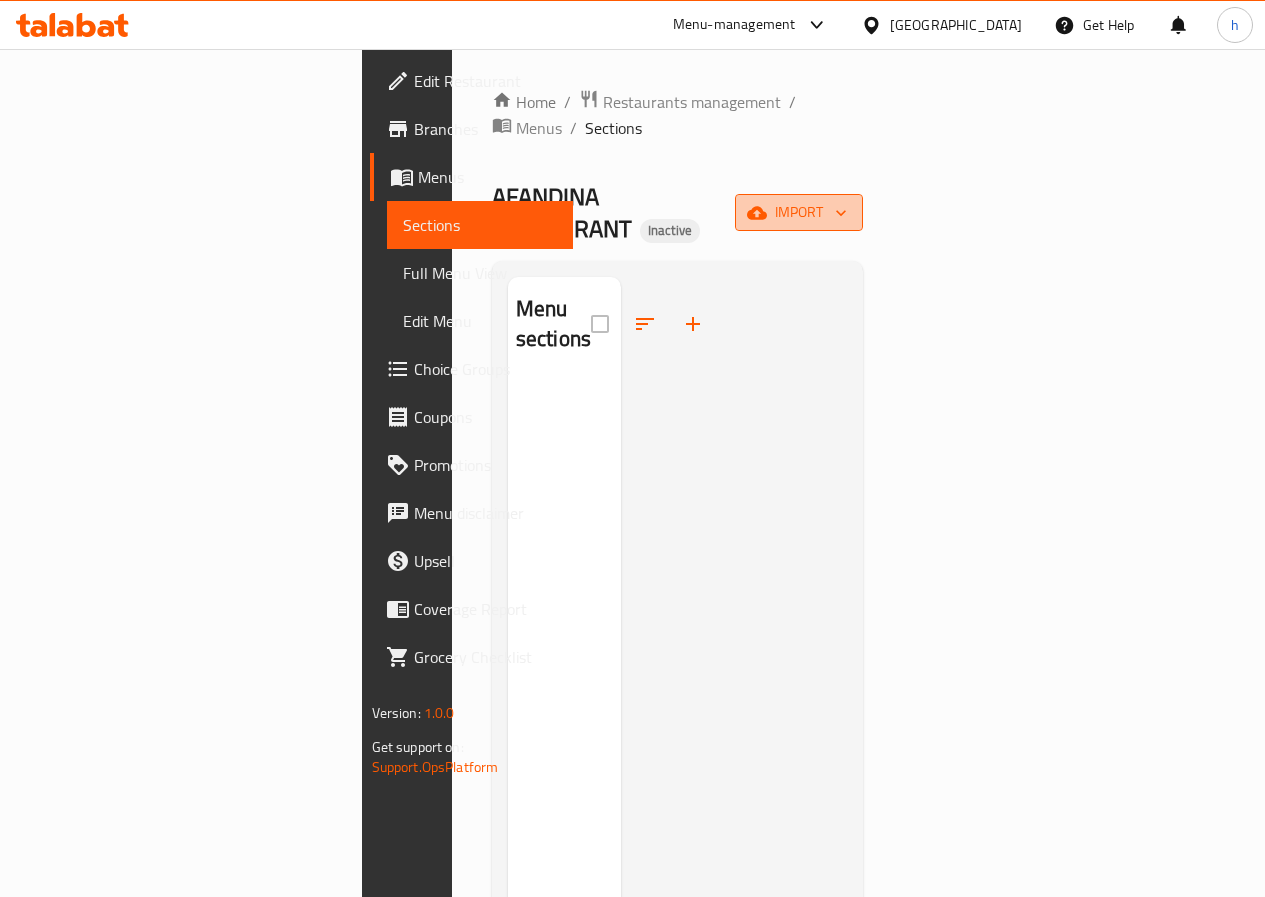 click on "import" at bounding box center (799, 212) 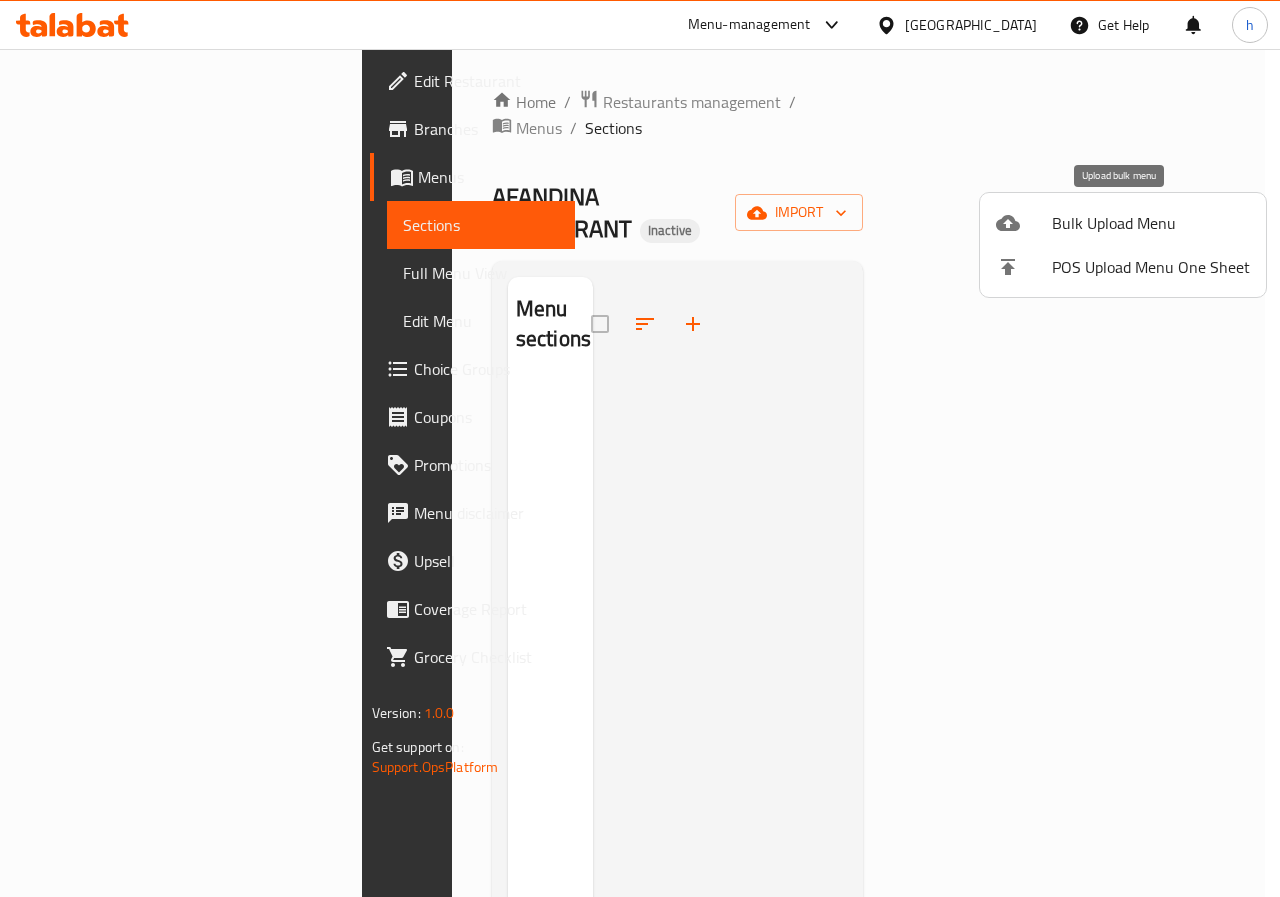 click on "Bulk Upload Menu" at bounding box center [1151, 223] 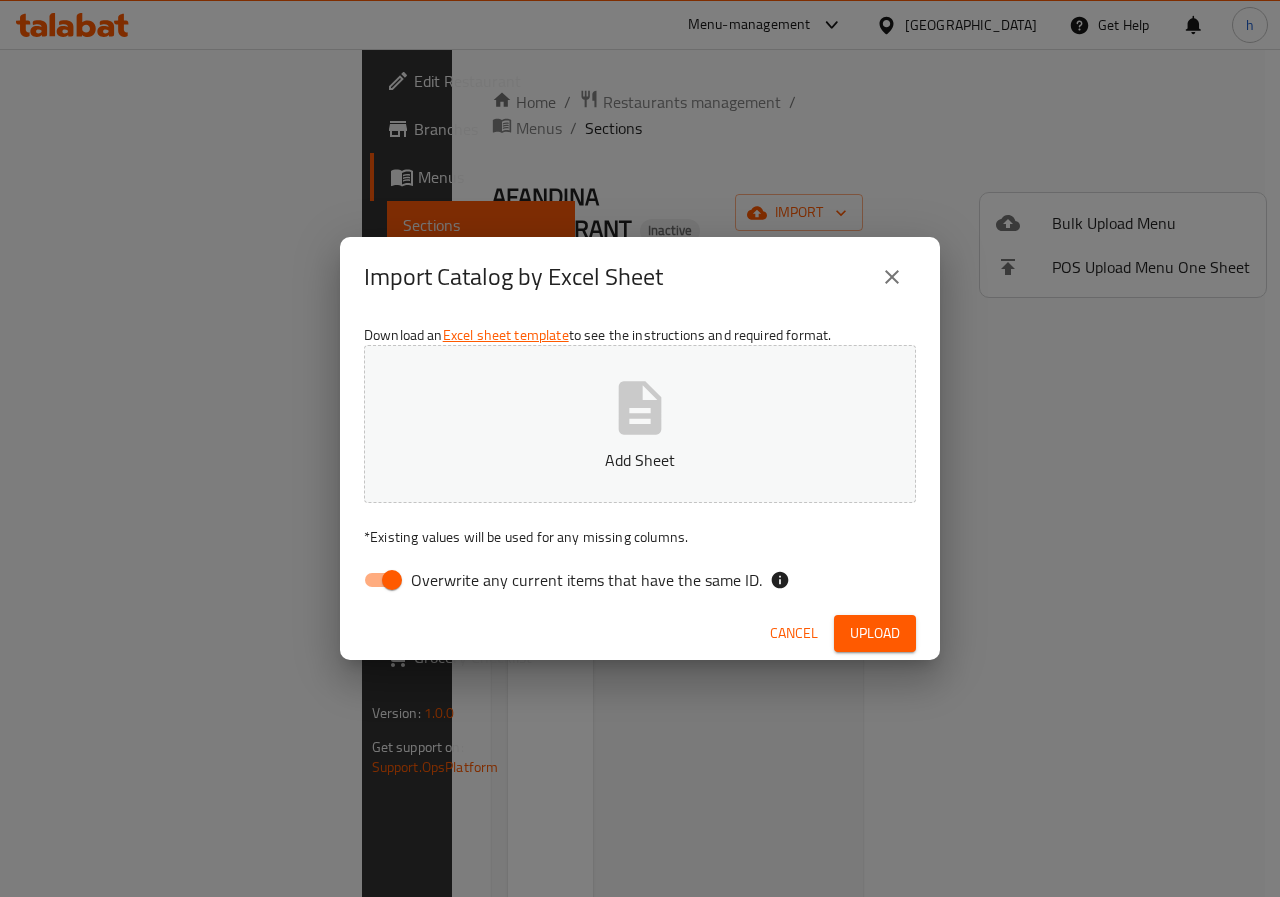 click on "Overwrite any current items that have the same ID." at bounding box center (392, 580) 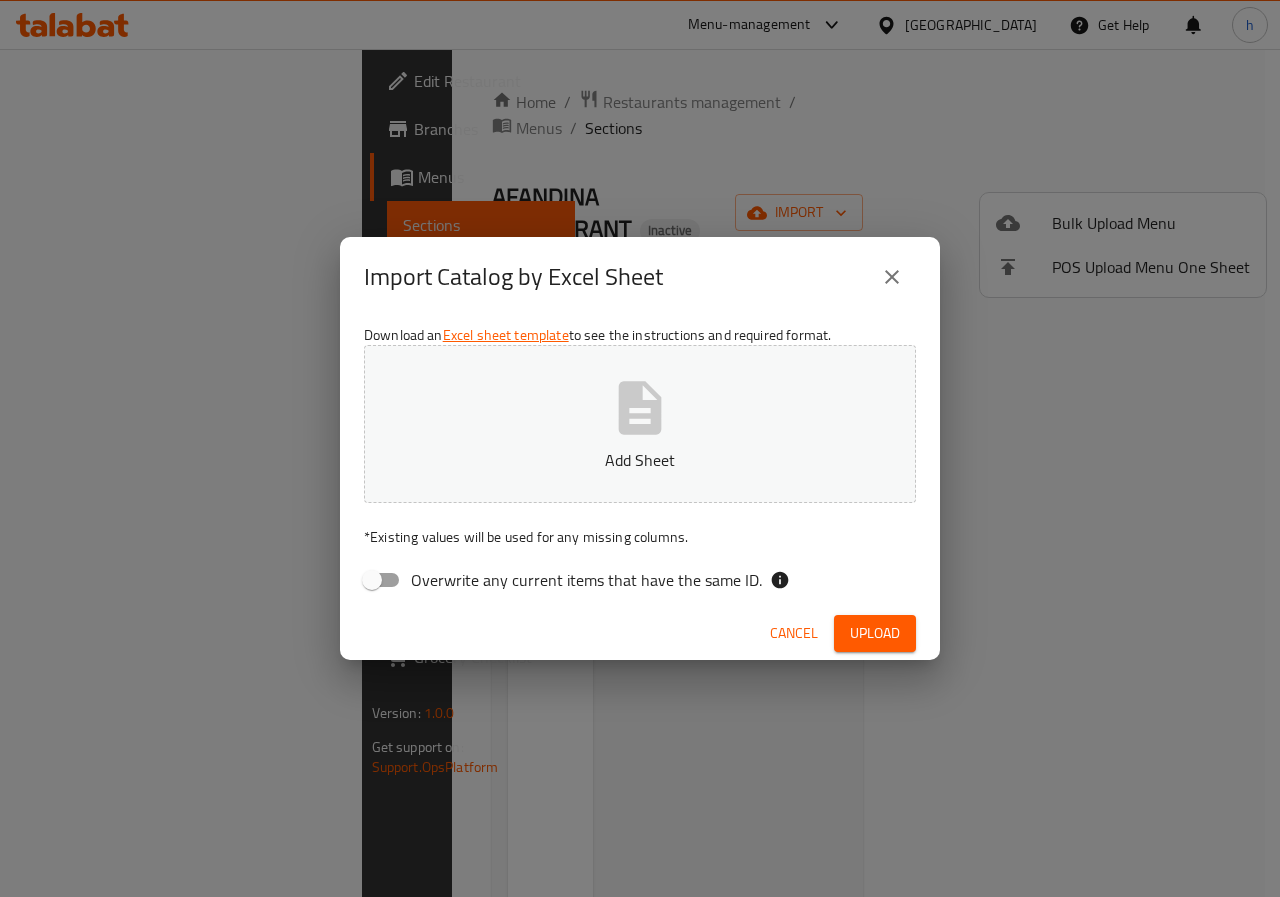 click on "Add Sheet" at bounding box center [640, 424] 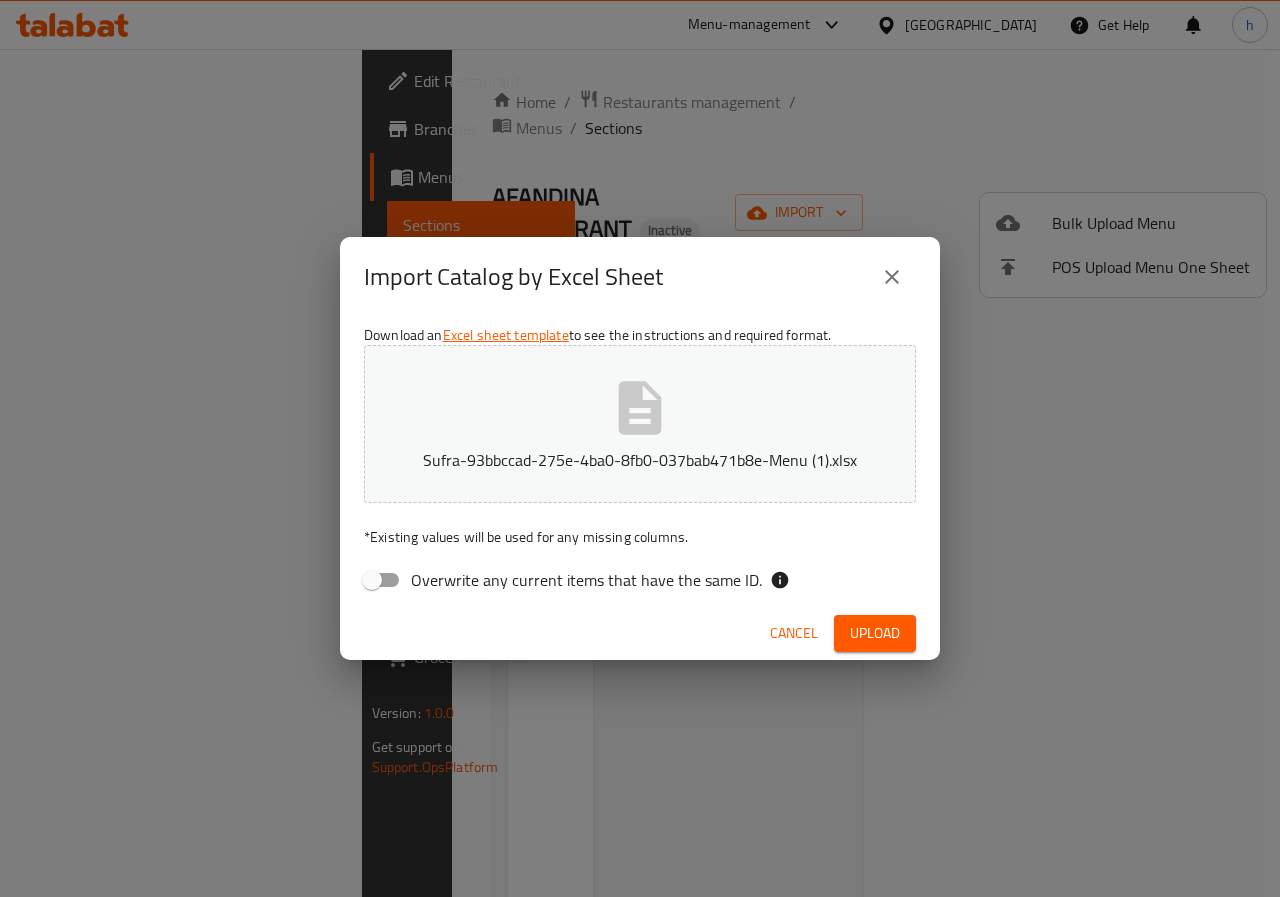 click on "Upload" at bounding box center [875, 633] 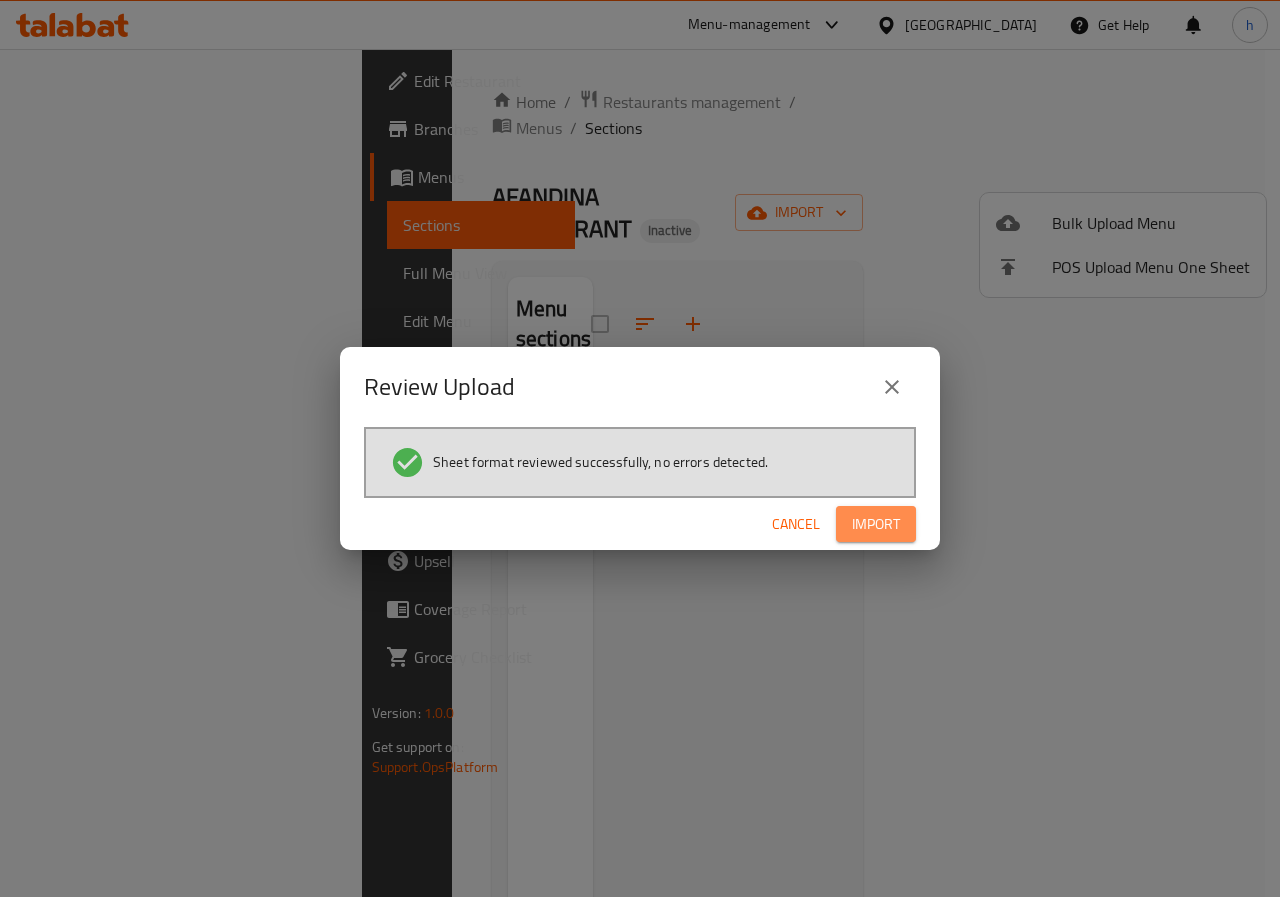 click on "Import" at bounding box center [876, 524] 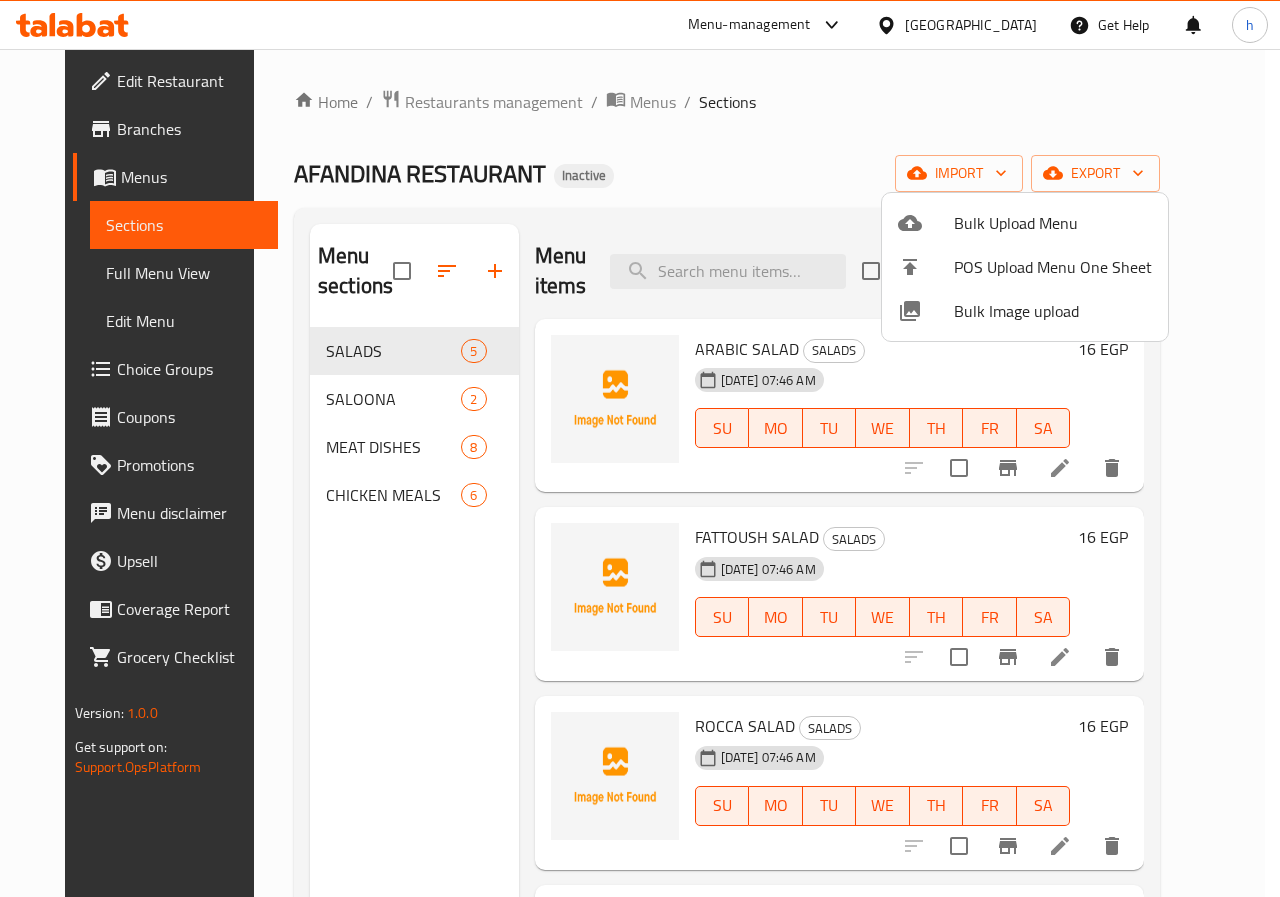 click at bounding box center [640, 448] 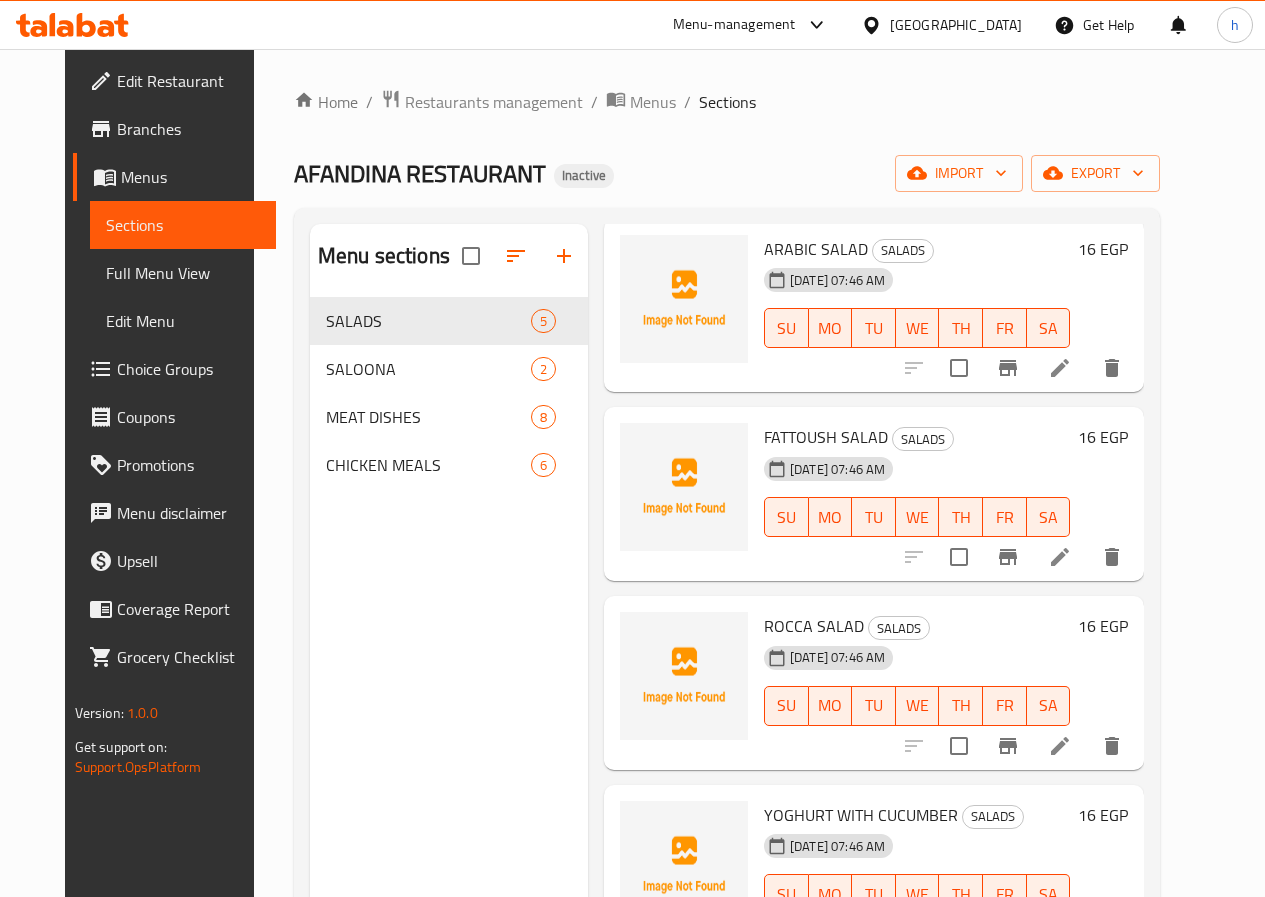 scroll, scrollTop: 126, scrollLeft: 0, axis: vertical 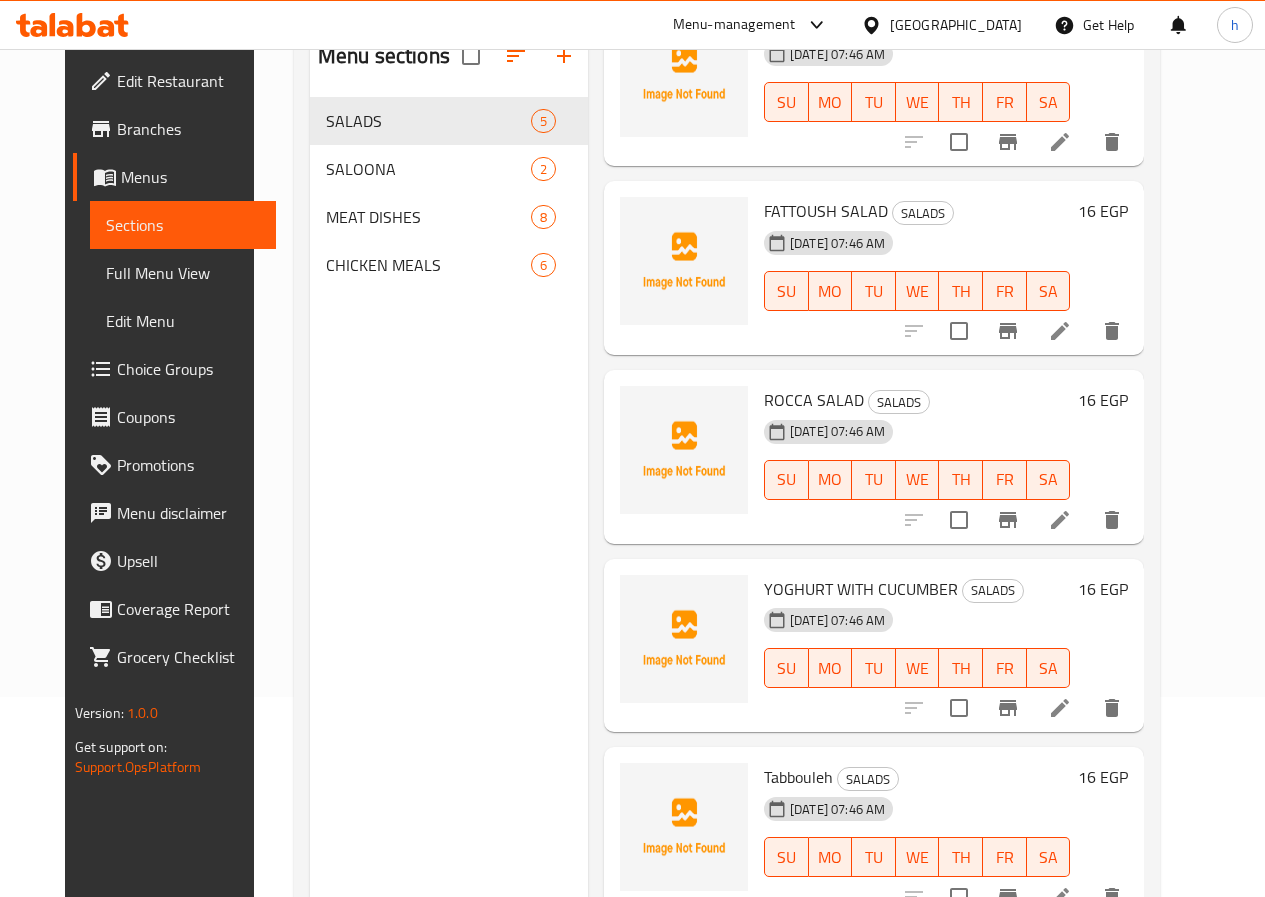 click 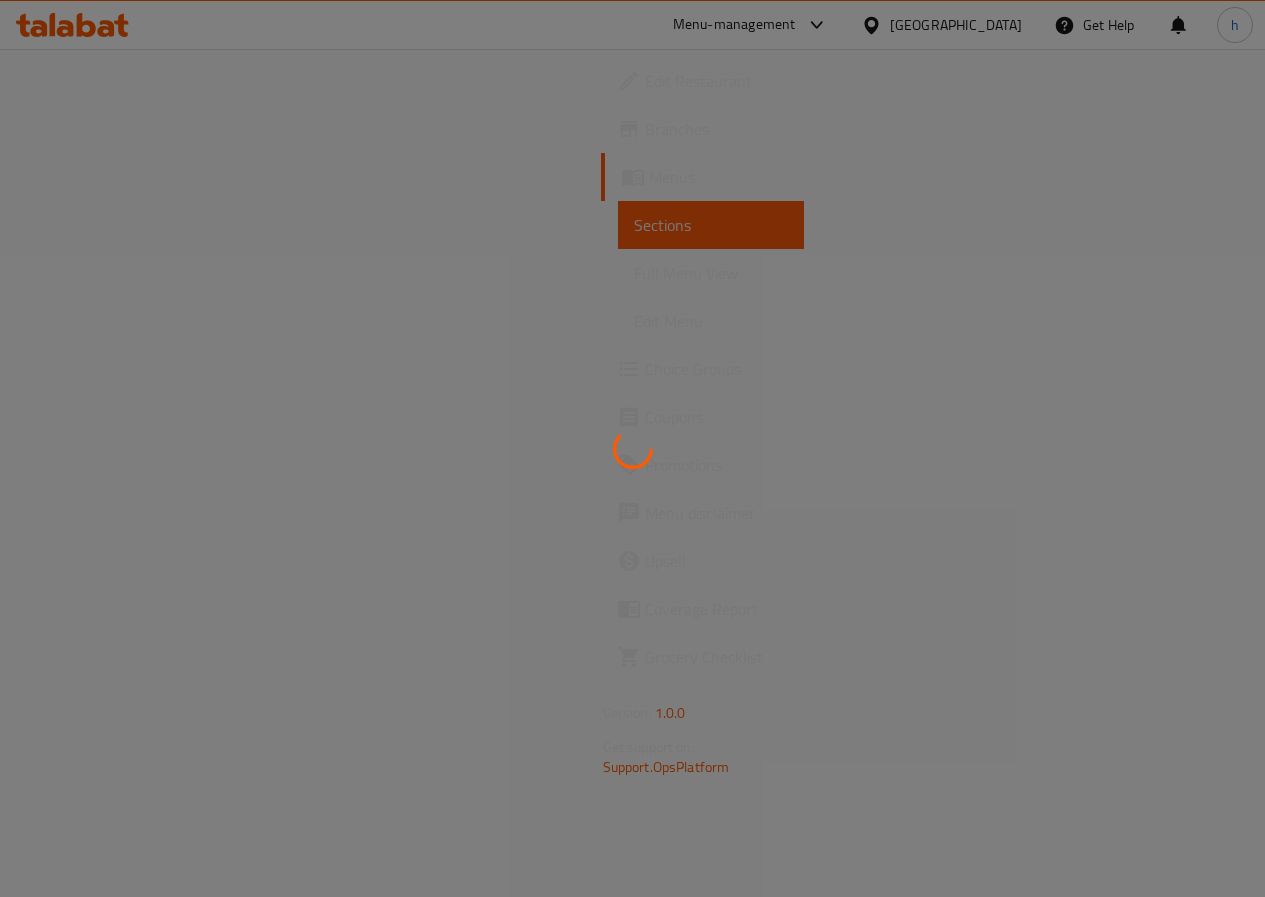 scroll, scrollTop: 0, scrollLeft: 0, axis: both 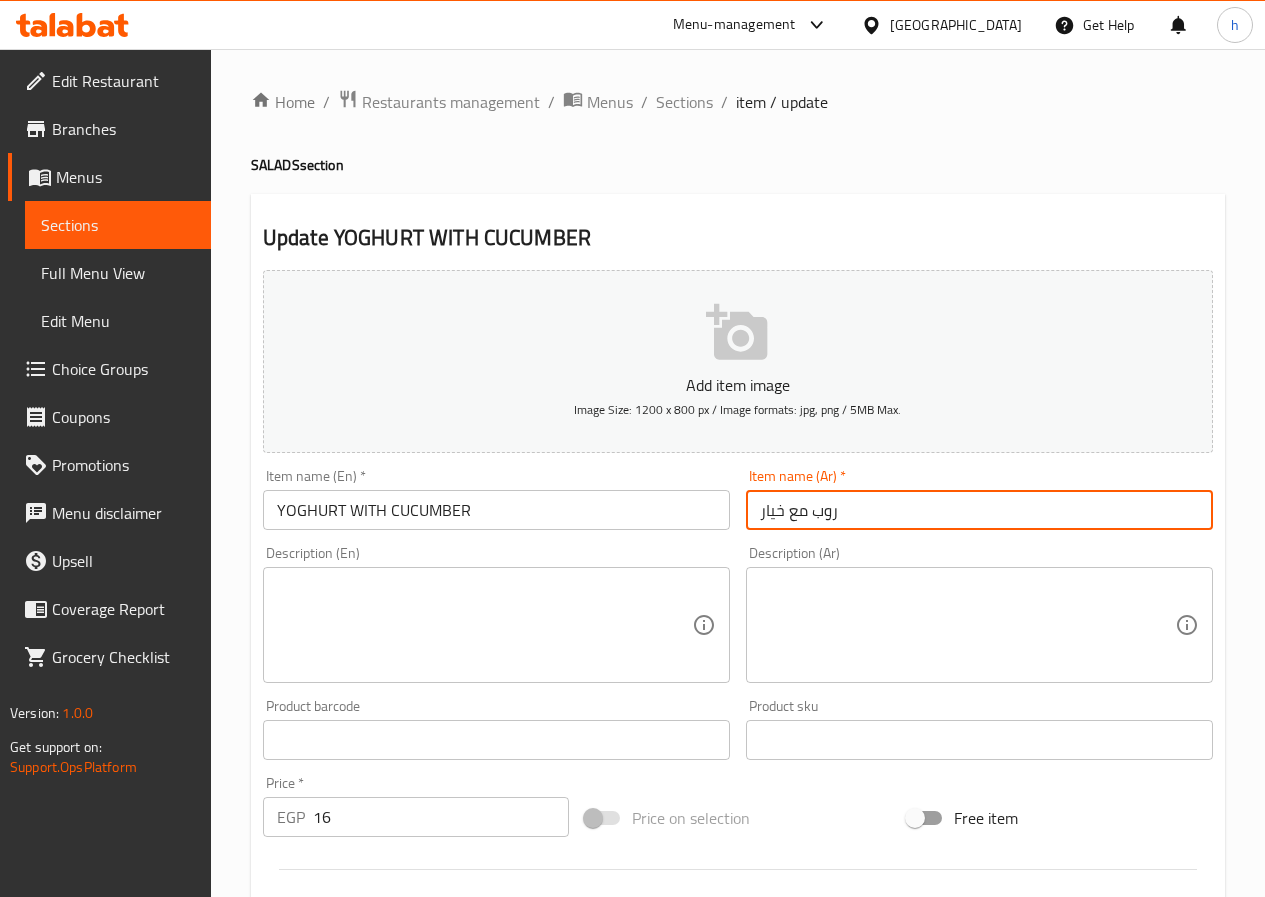 click on "روب مع خيار" at bounding box center (979, 510) 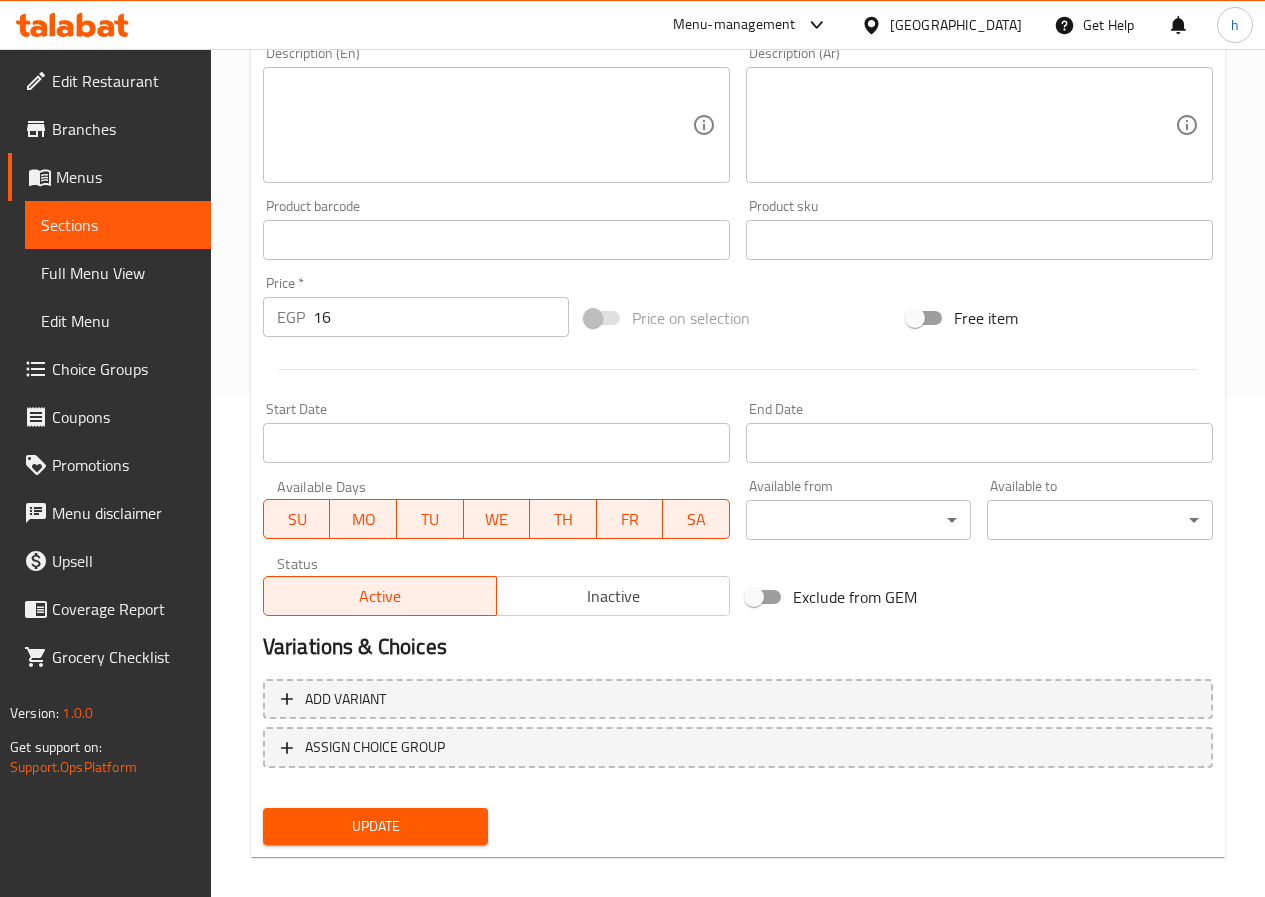 scroll, scrollTop: 516, scrollLeft: 0, axis: vertical 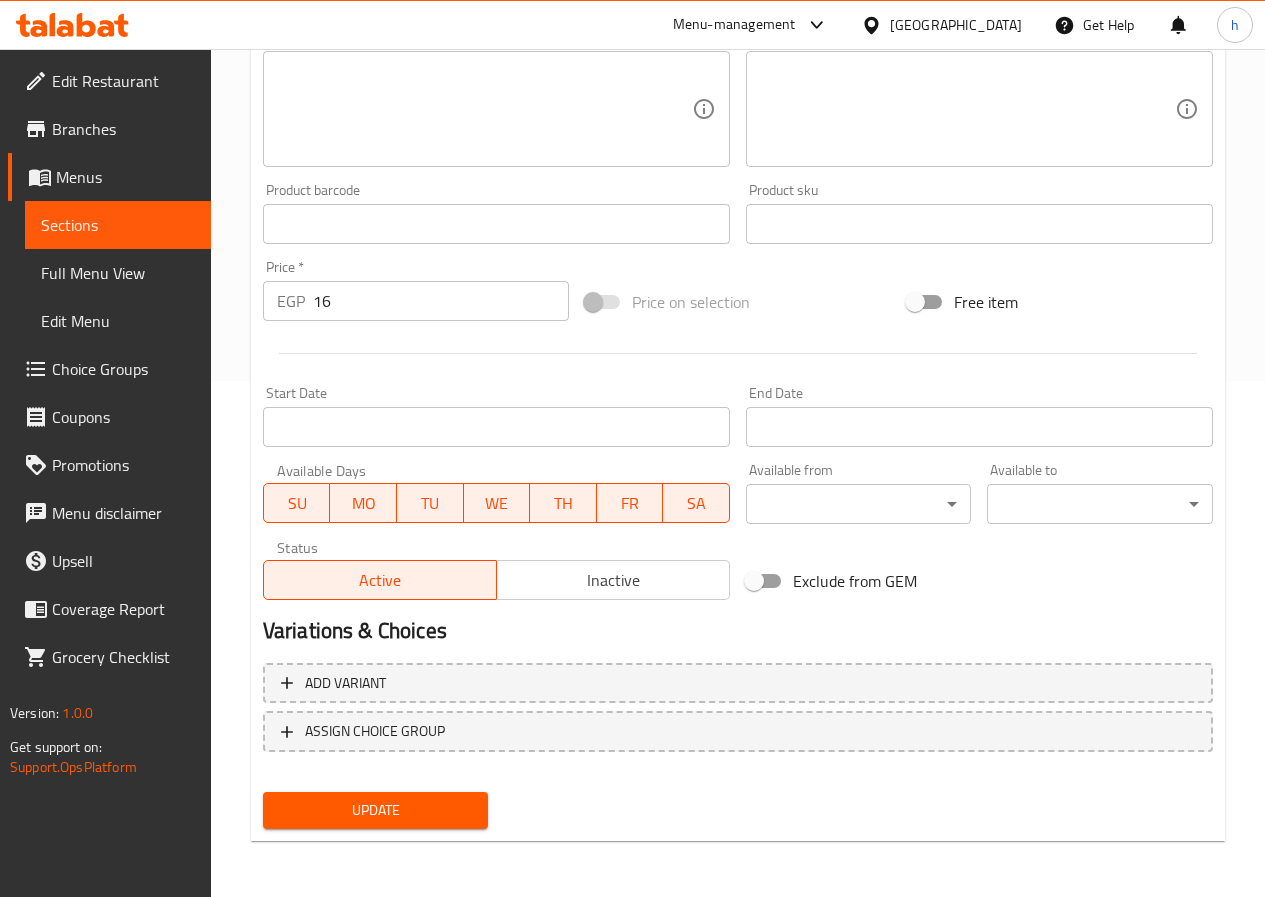 type on "زبادي مع خيار" 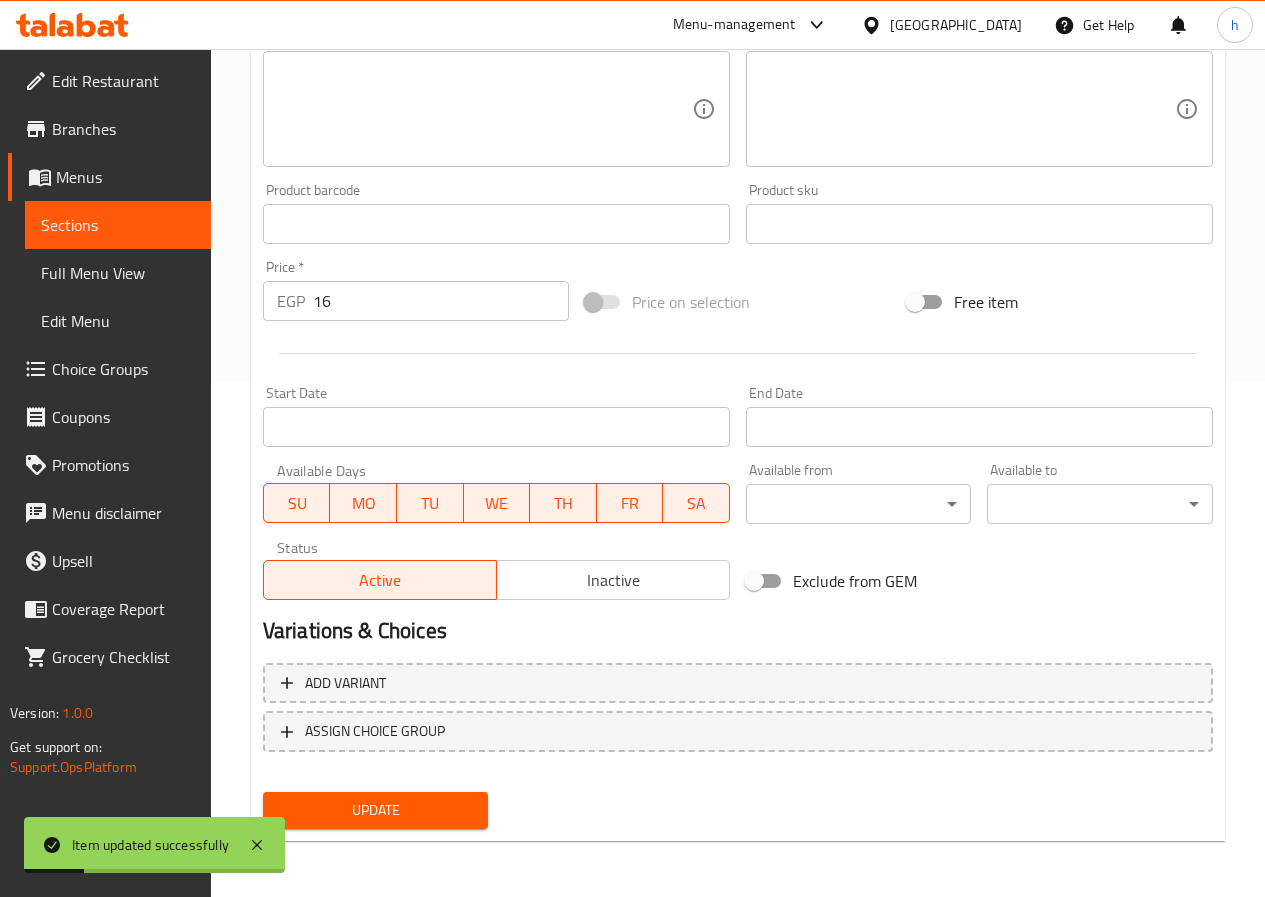 click on "Sections" at bounding box center (118, 225) 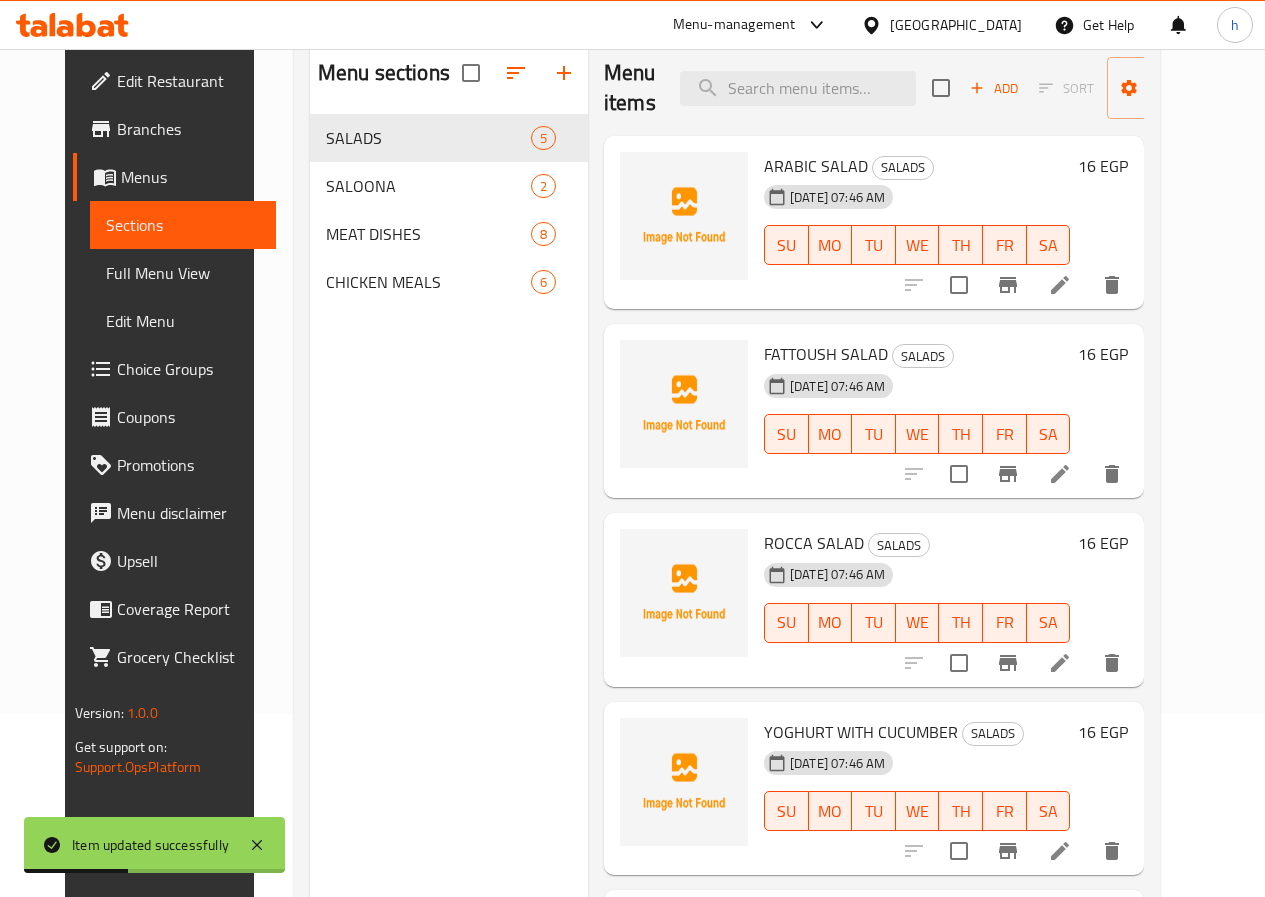 scroll, scrollTop: 180, scrollLeft: 0, axis: vertical 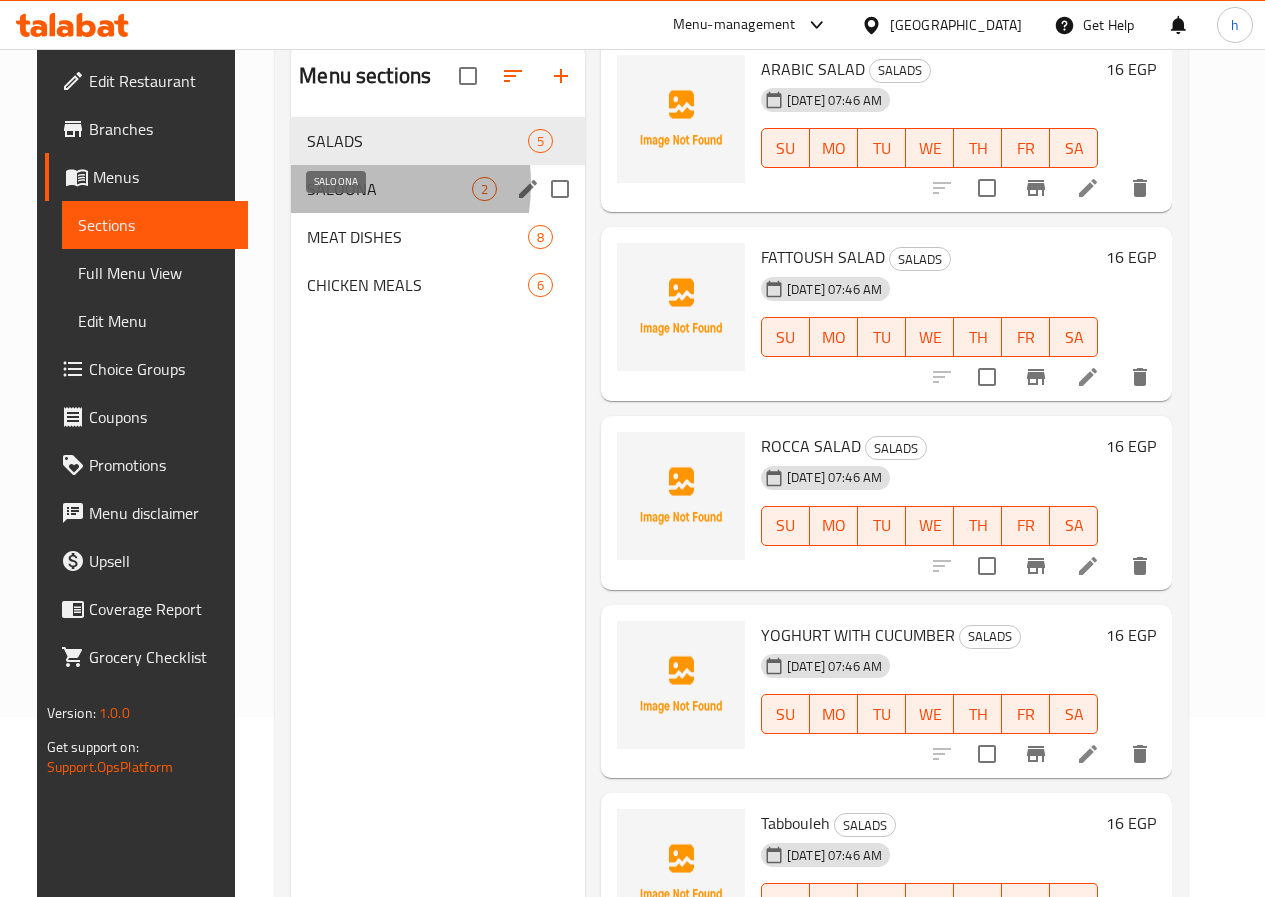 click on "SALOONA" at bounding box center [389, 189] 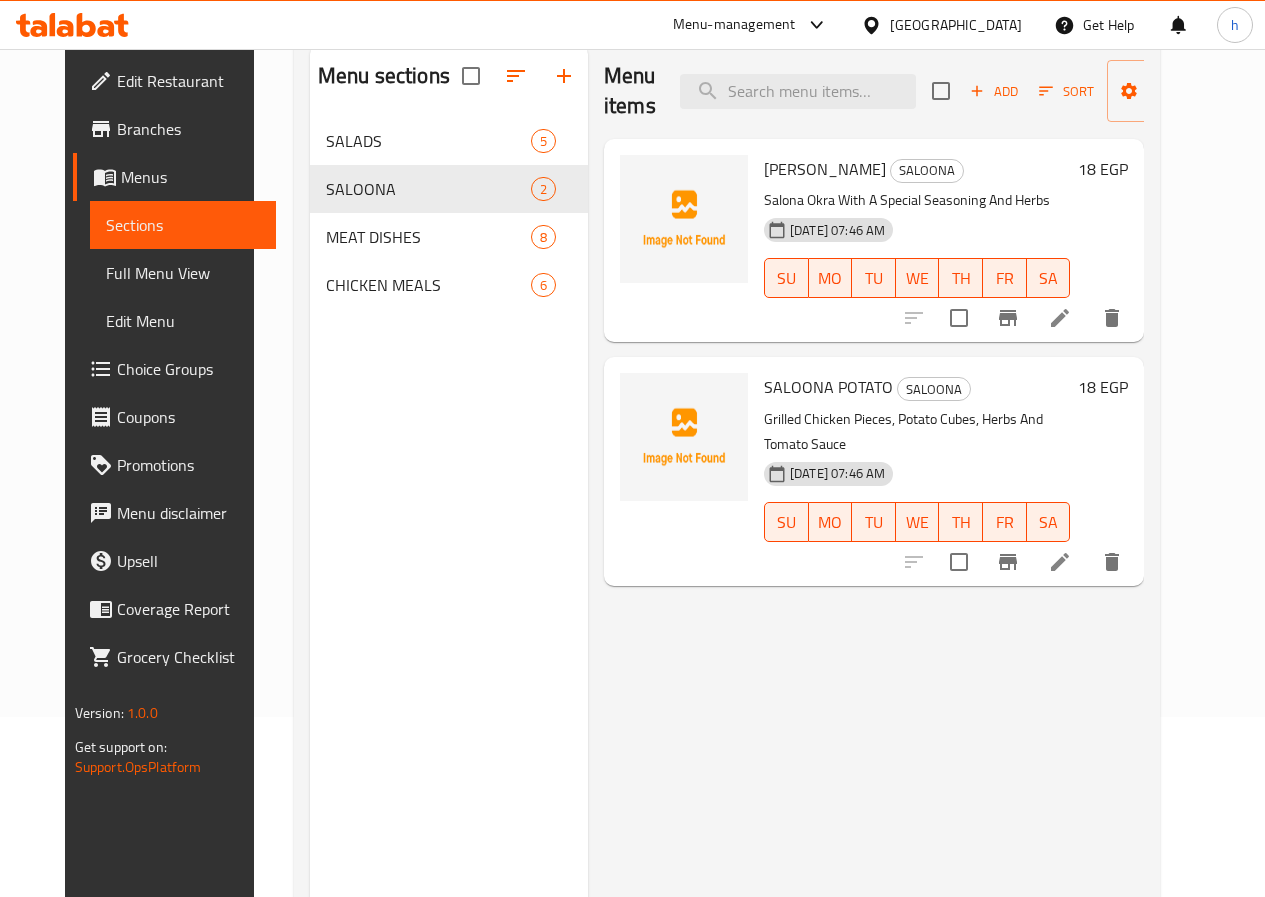 click 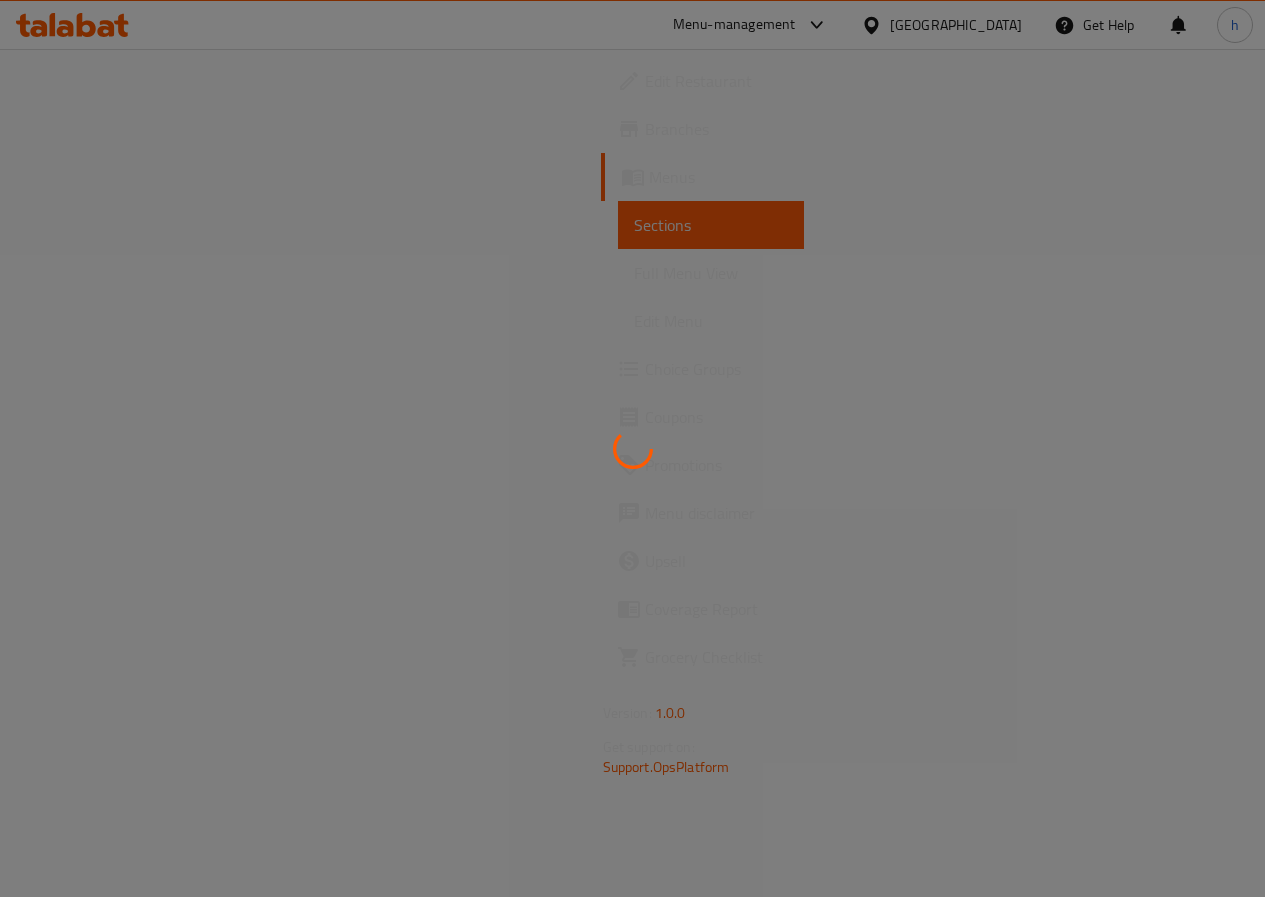 scroll, scrollTop: 0, scrollLeft: 0, axis: both 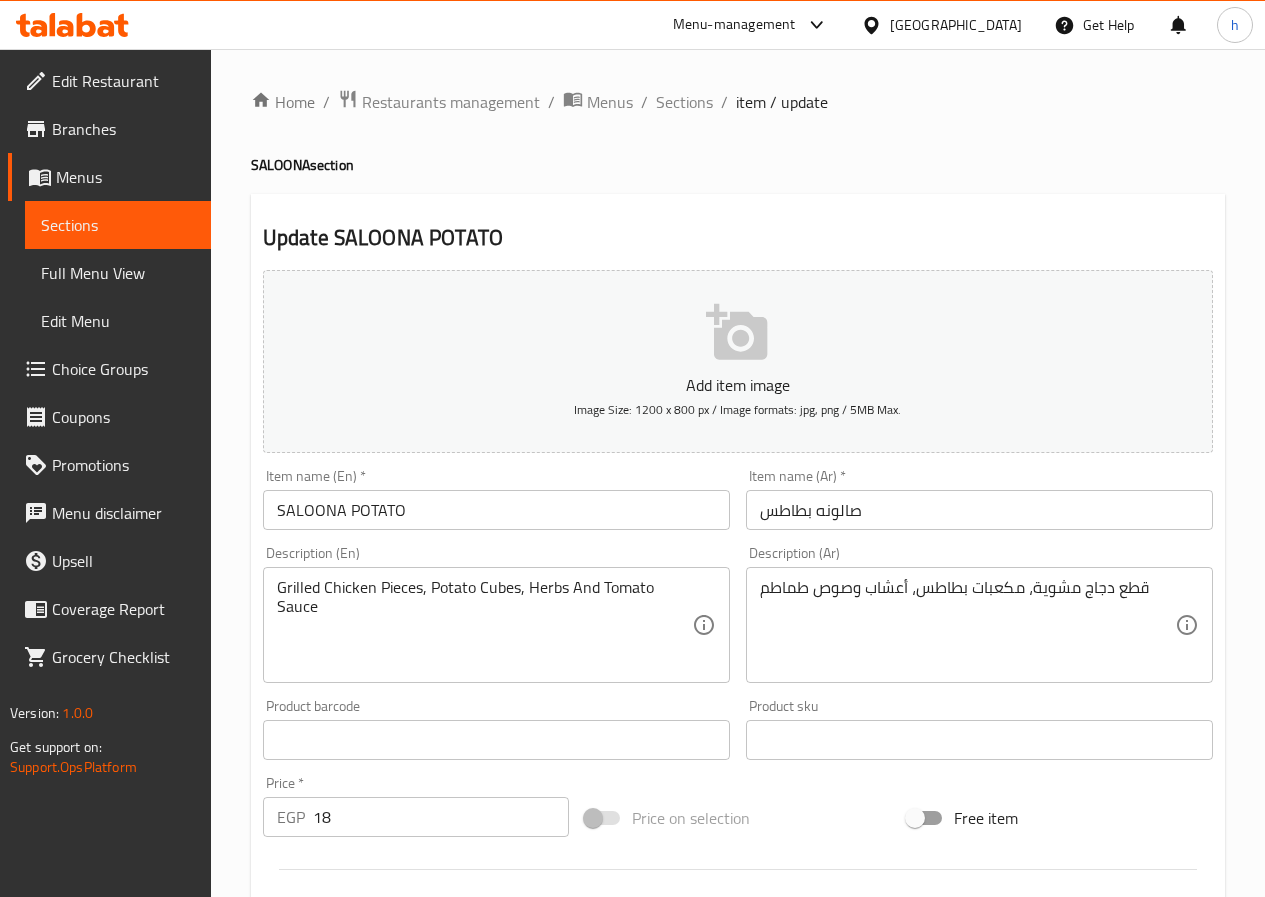 click on "صالونه بطاطس" at bounding box center (979, 510) 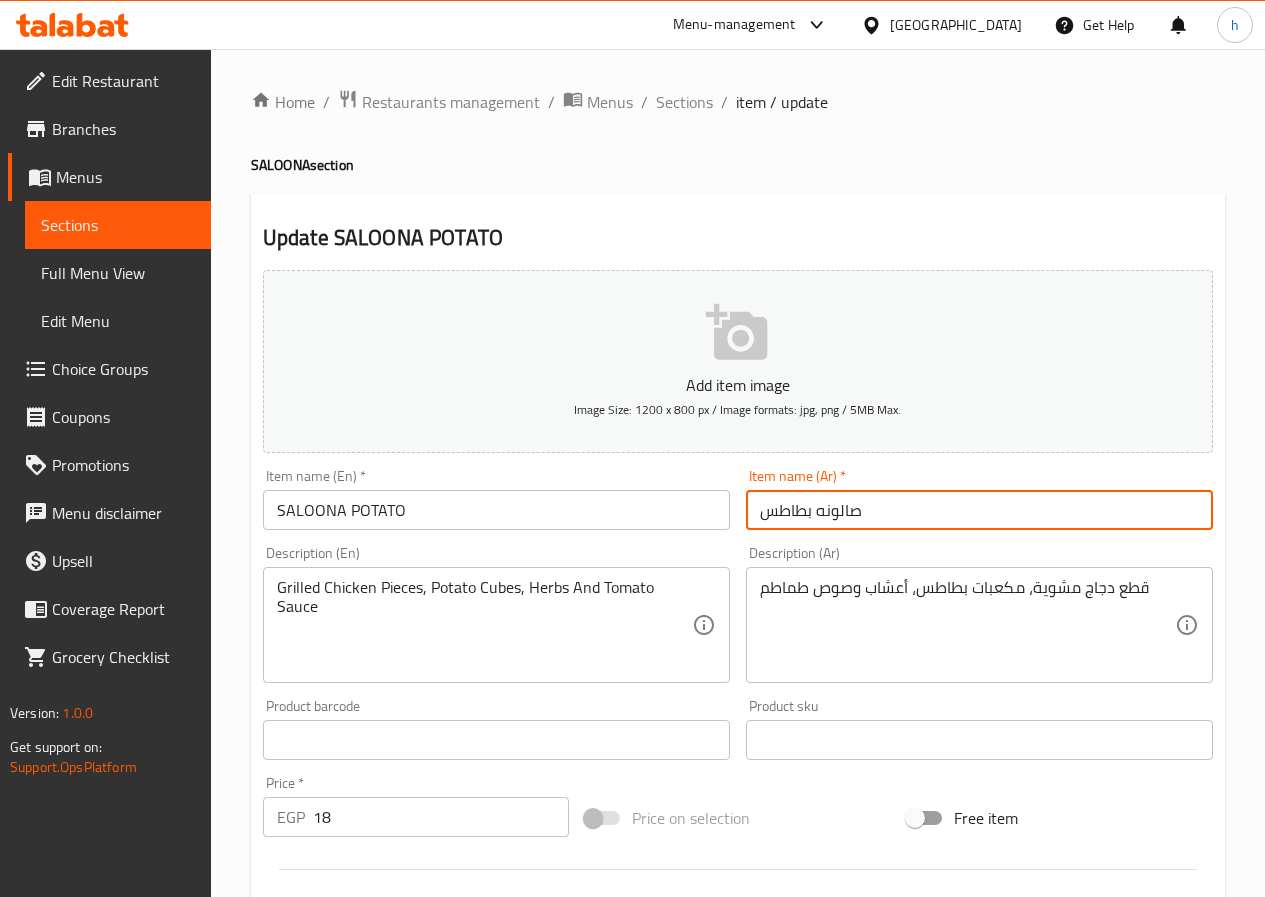 click on "SALOONA POTATO" at bounding box center [496, 510] 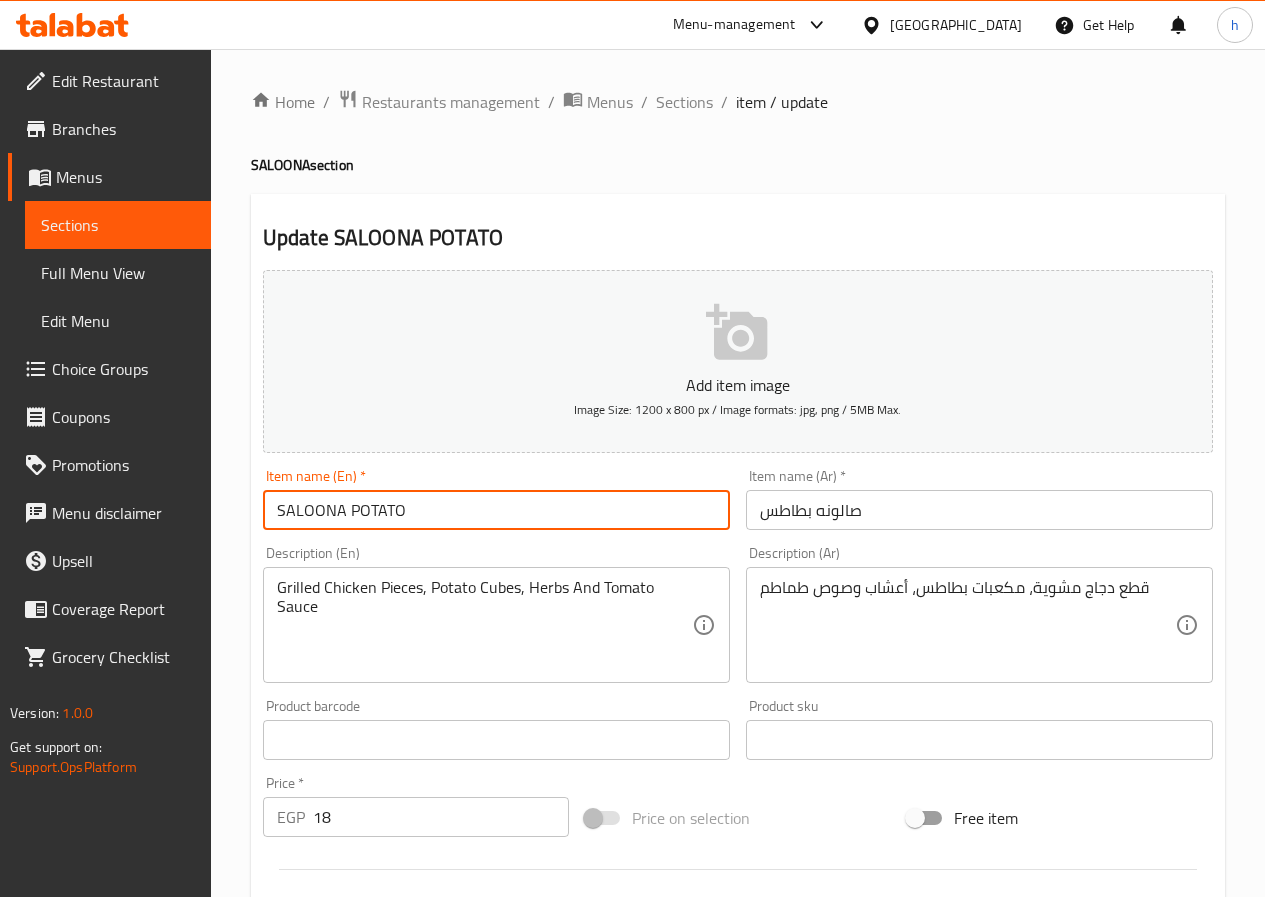 paste on "Chicken" 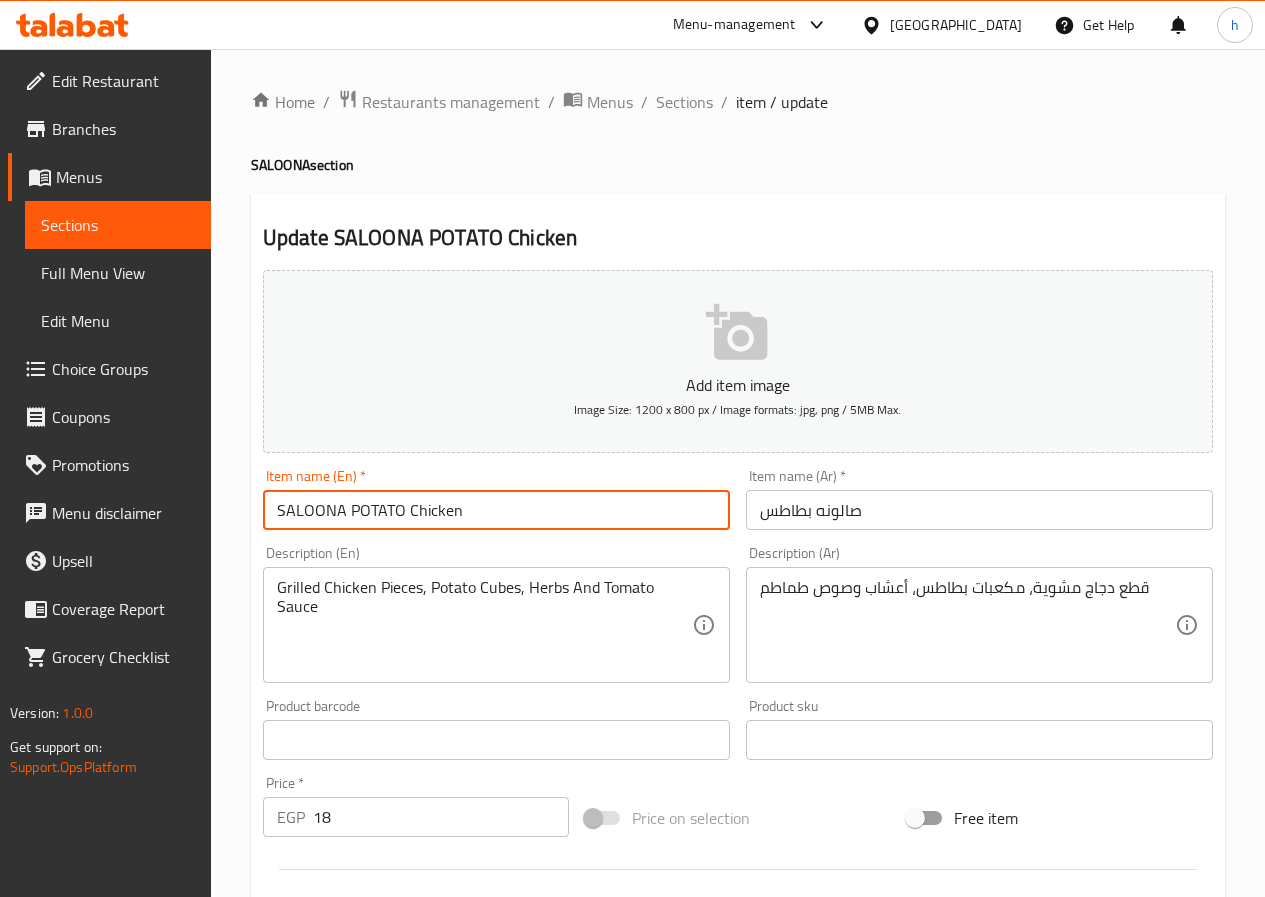 click on "SALOONA POTATO Chicken" at bounding box center [496, 510] 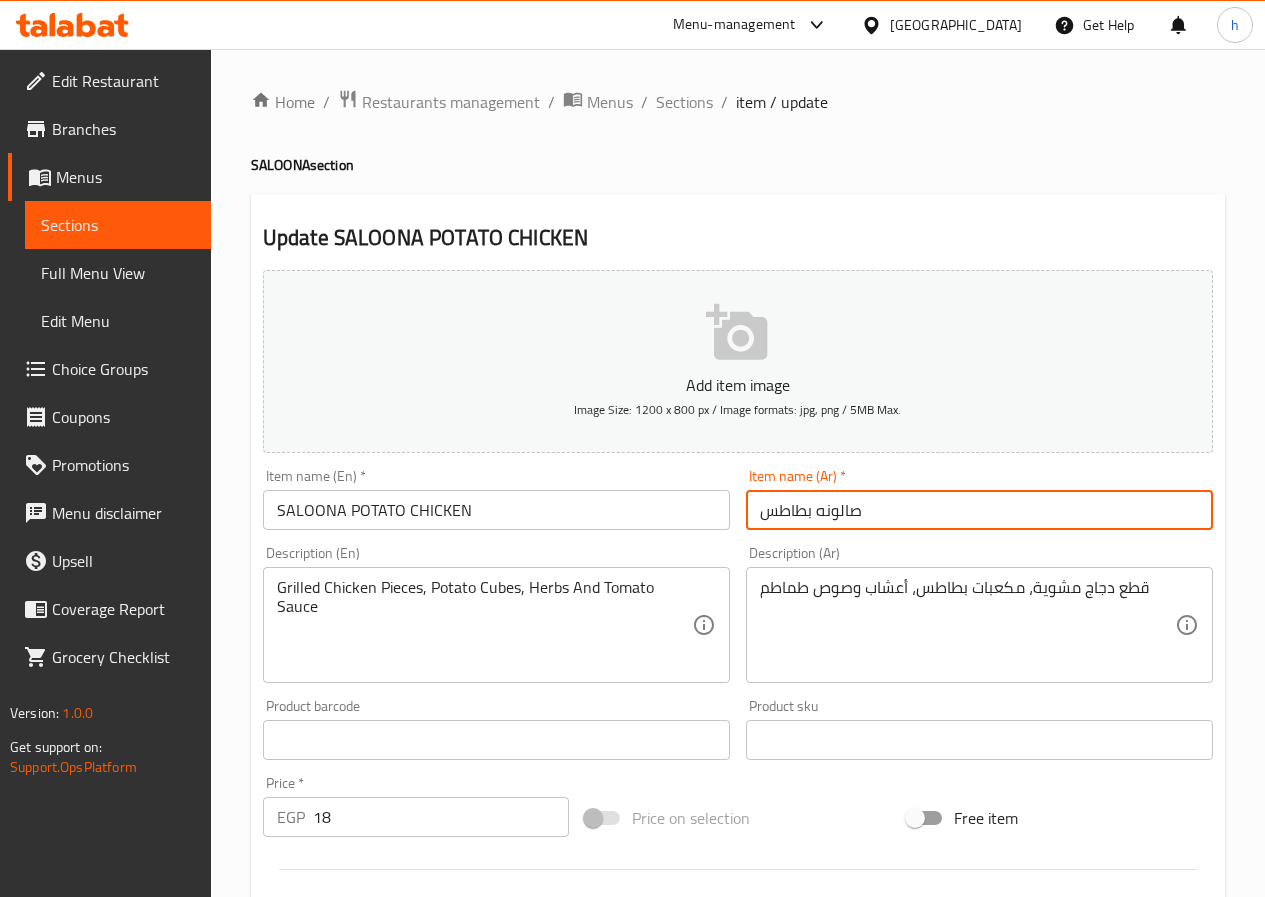 click on "صالونه بطاطس" at bounding box center (979, 510) 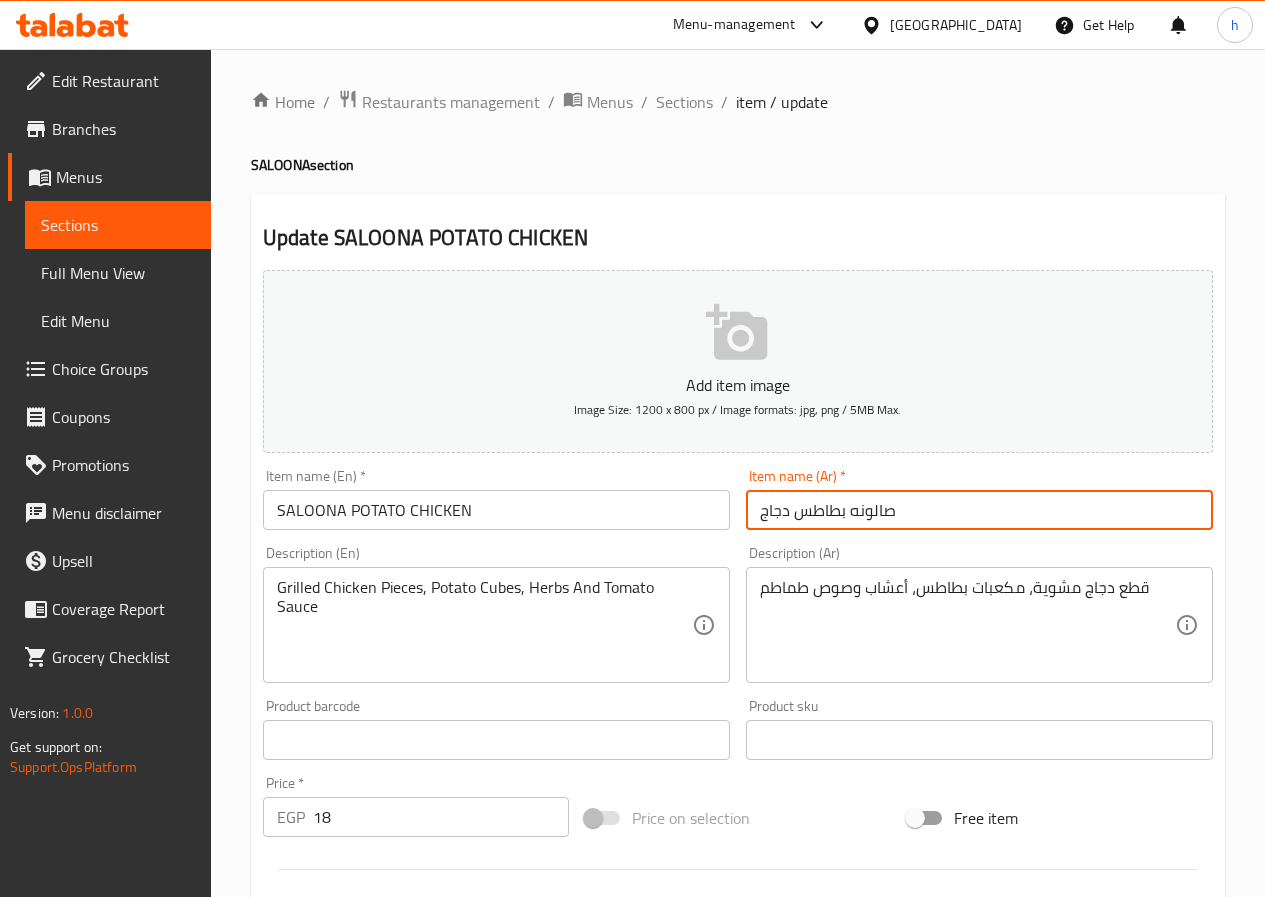 type on "صالونه بطاطس دجاج" 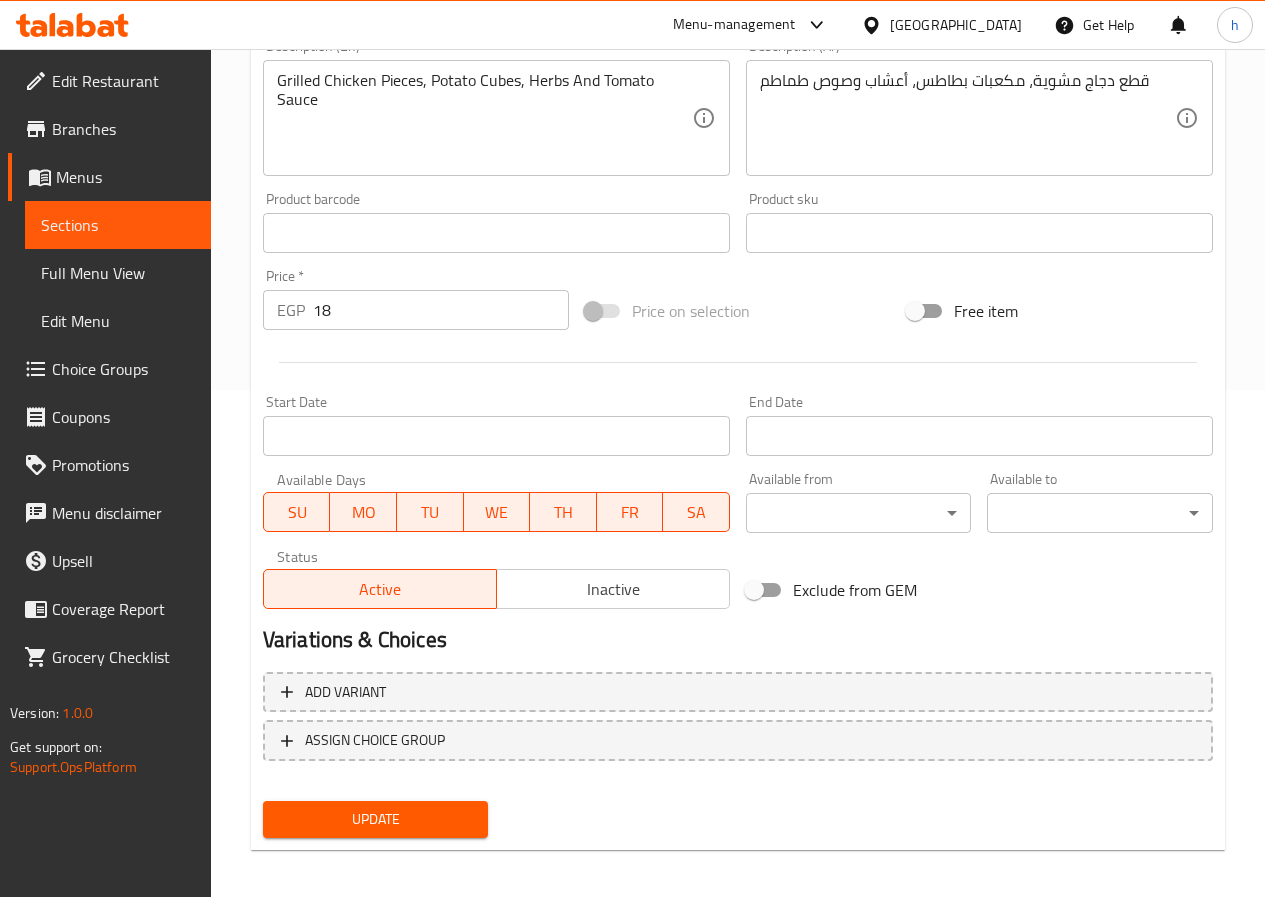 scroll, scrollTop: 516, scrollLeft: 0, axis: vertical 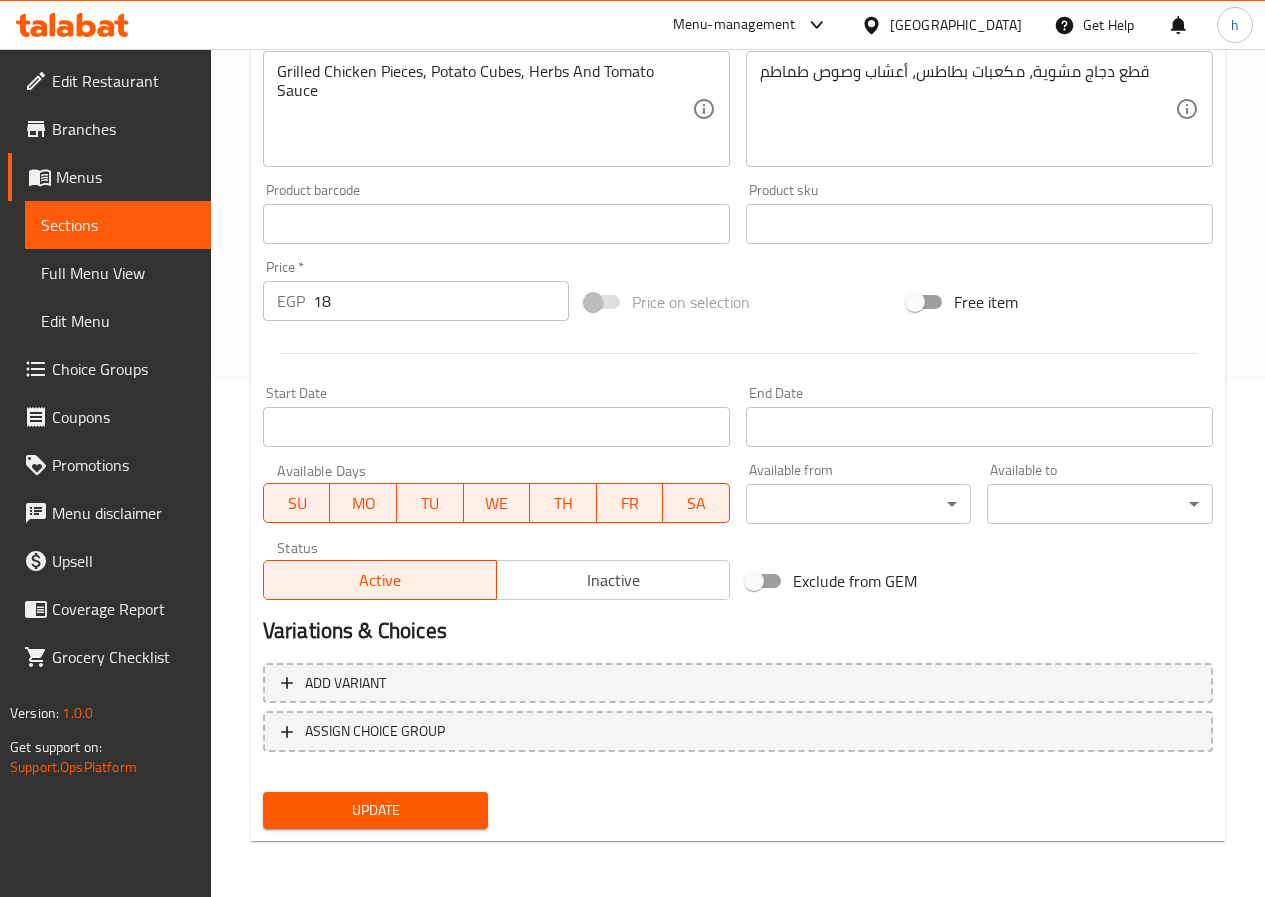click on "Update" at bounding box center [376, 810] 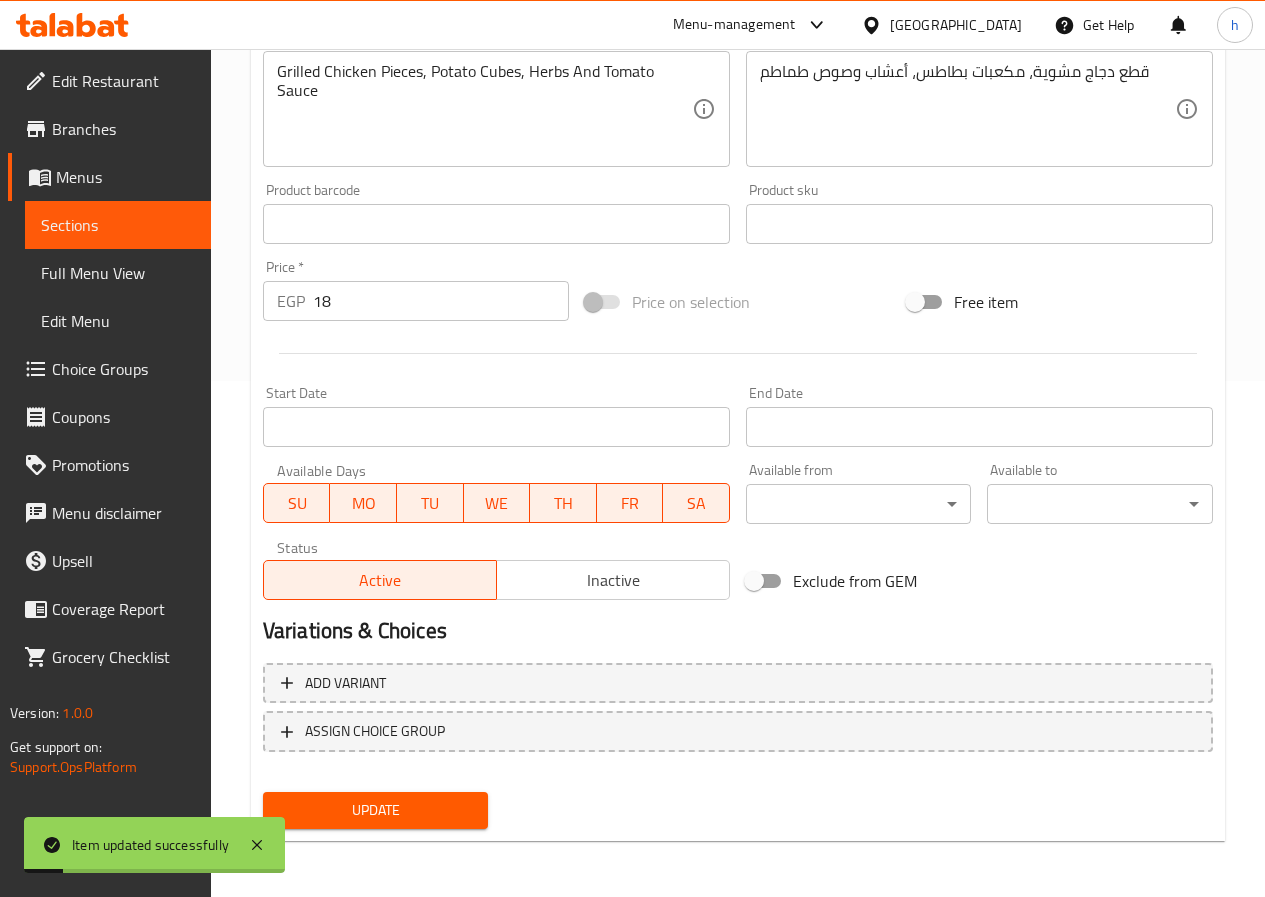 click on "Sections" at bounding box center [118, 225] 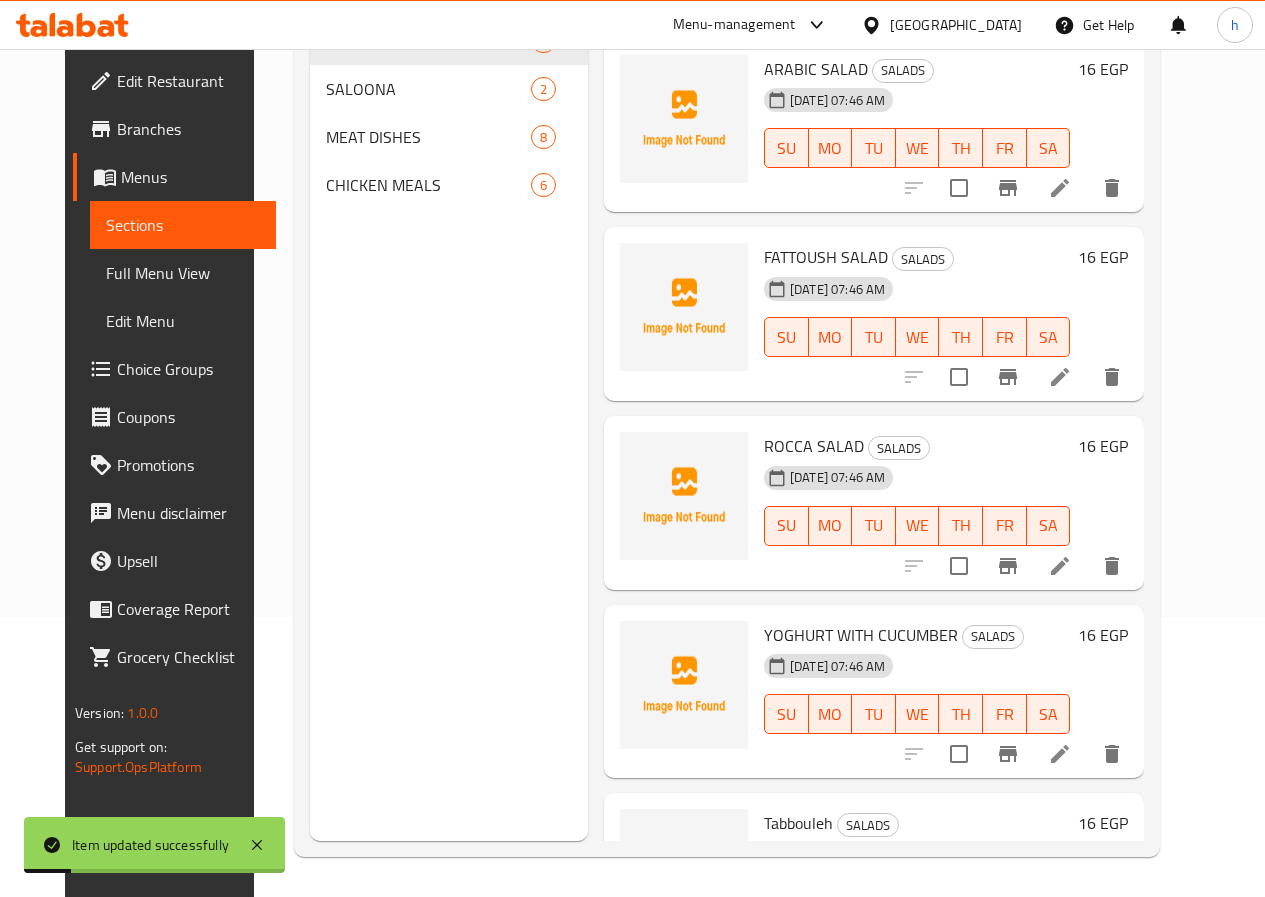 scroll, scrollTop: 280, scrollLeft: 0, axis: vertical 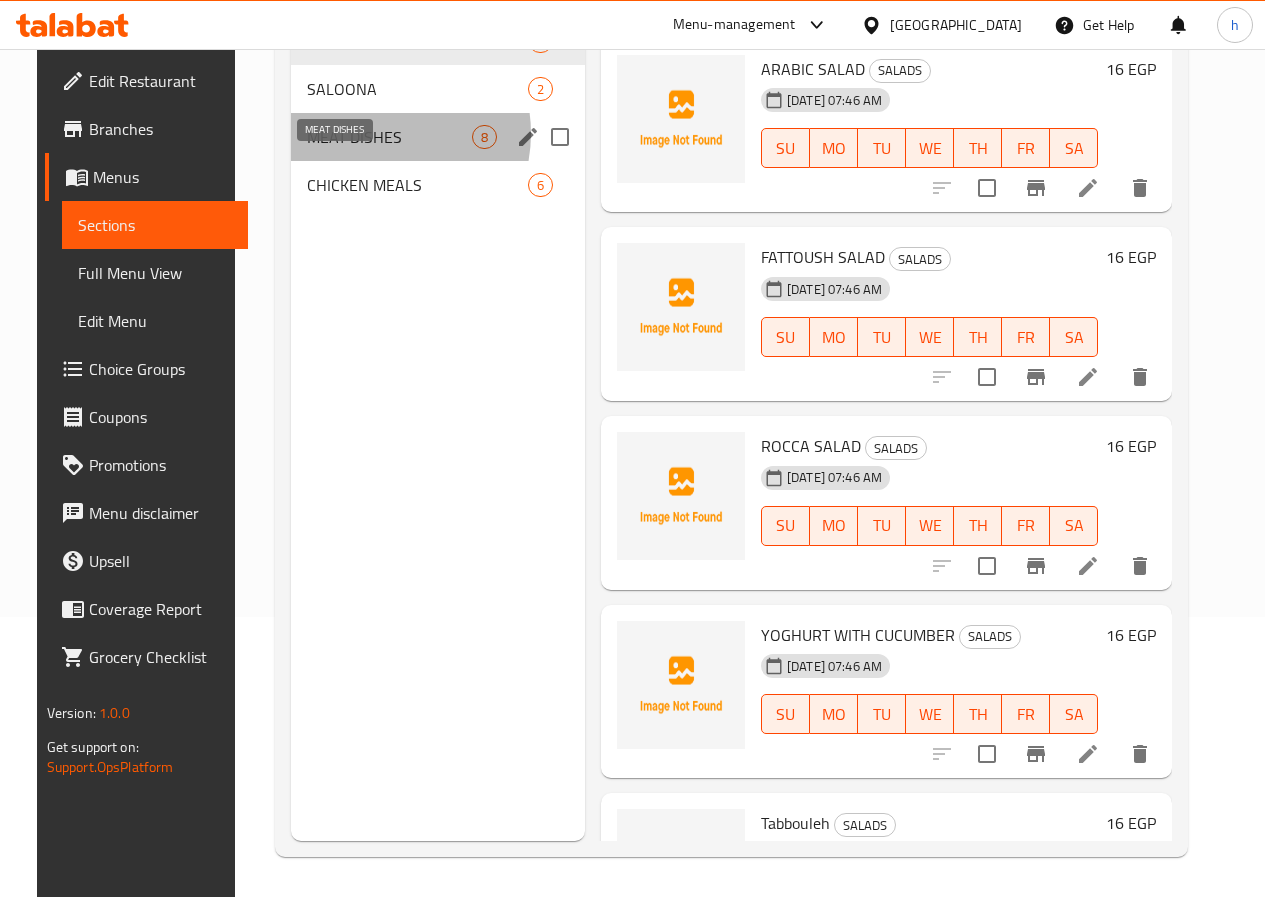 click on "MEAT DISHES" at bounding box center (389, 137) 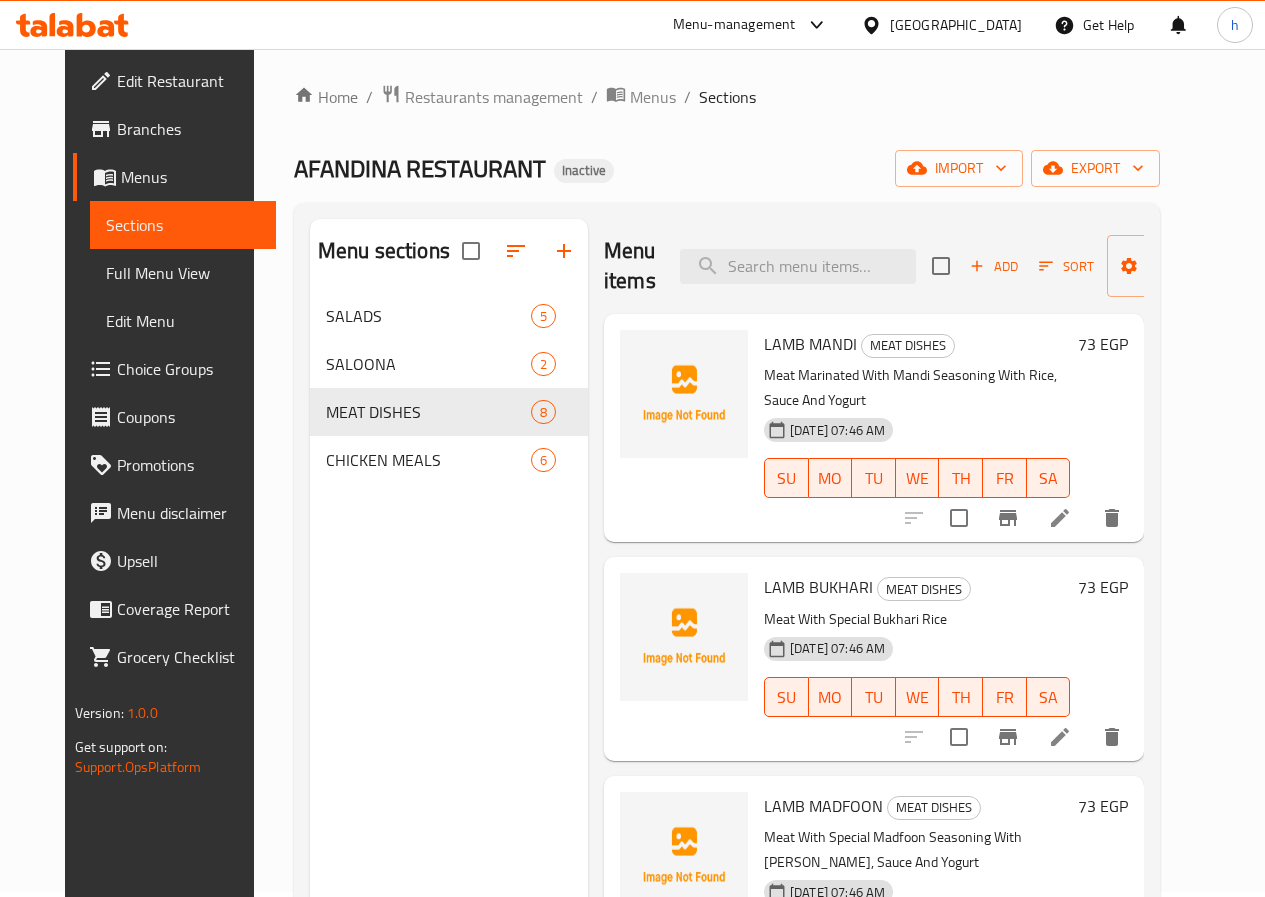 scroll, scrollTop: 0, scrollLeft: 0, axis: both 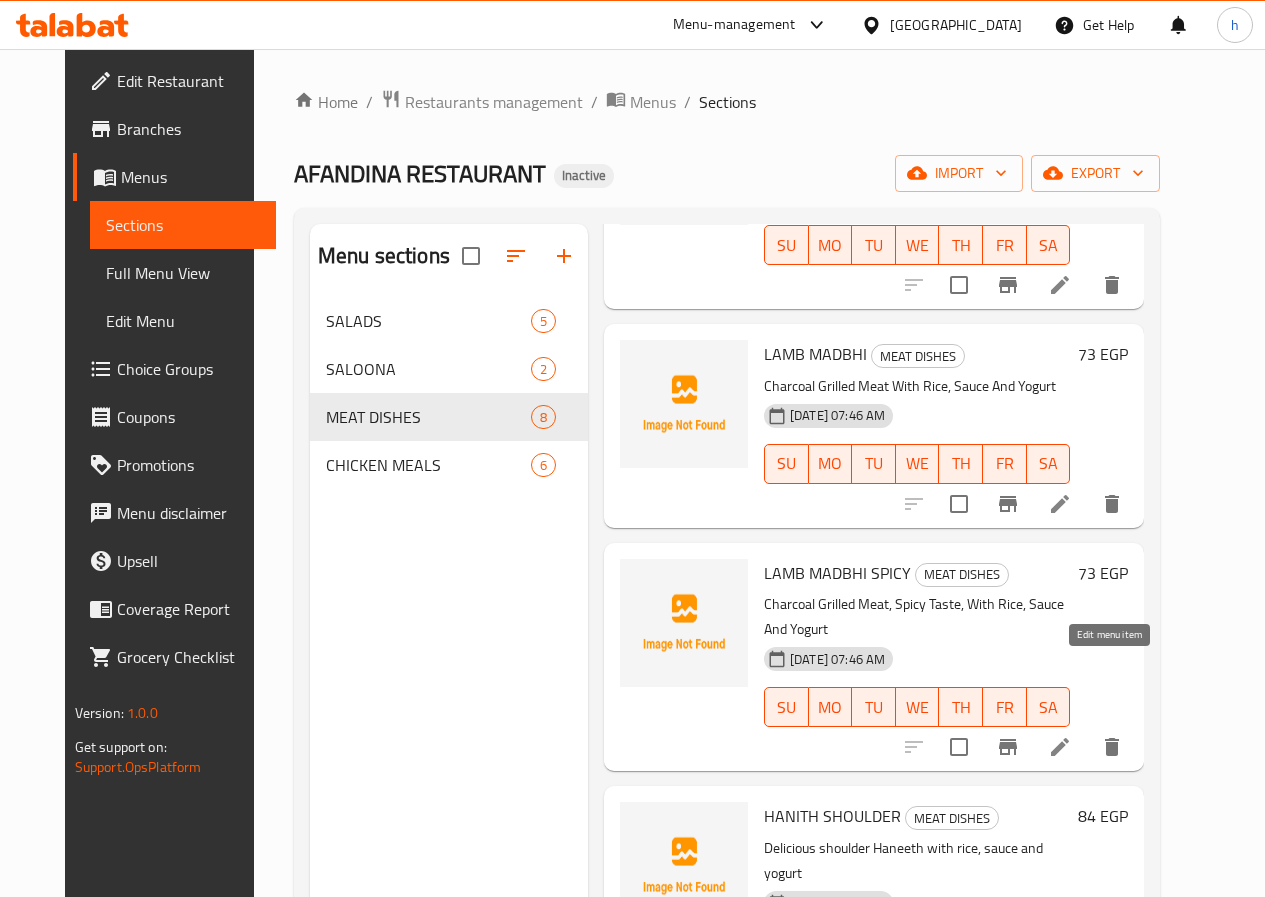 click 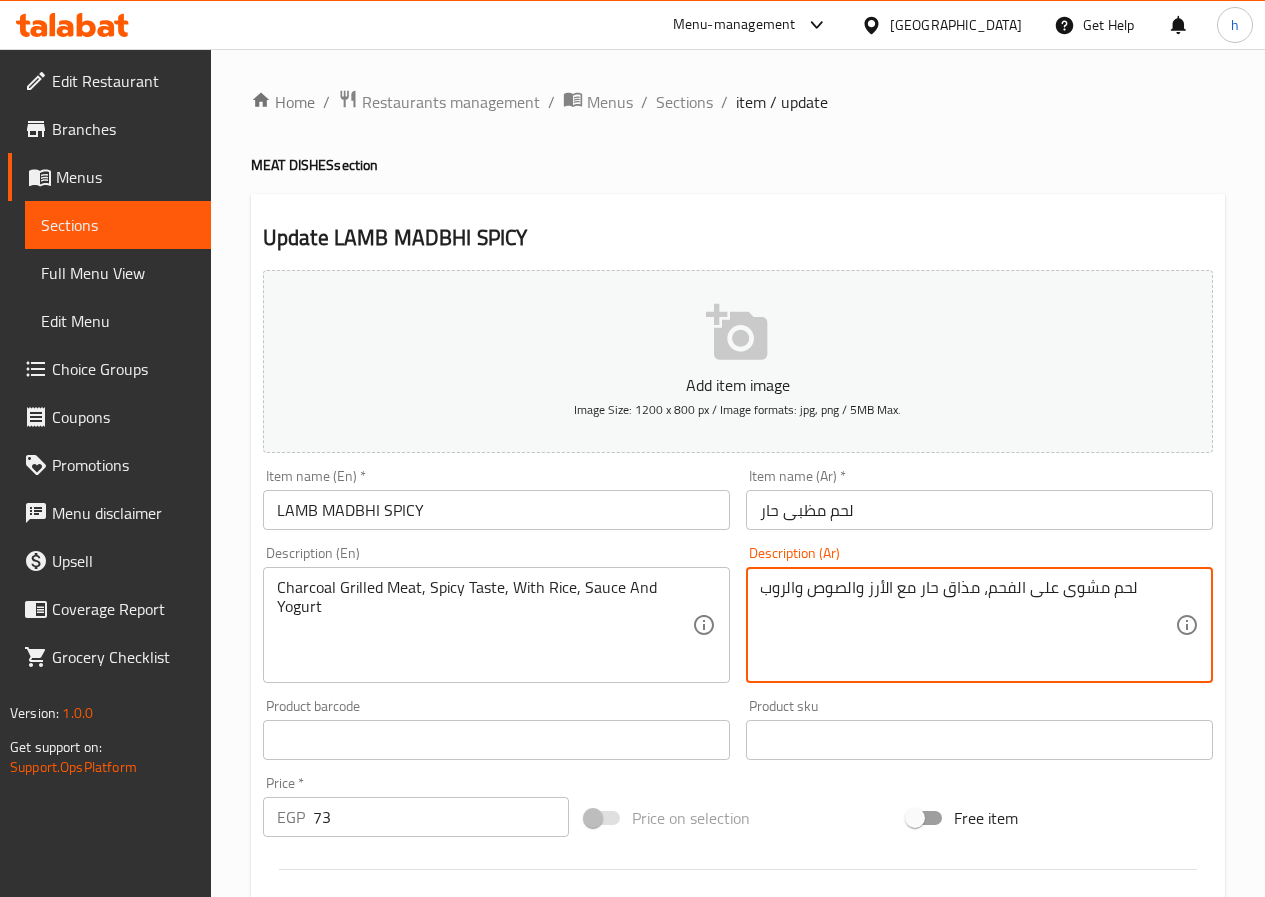 click on "لحم مشوى على الفحم، مذاق حار مع الأرز والصوص والروب" at bounding box center [967, 625] 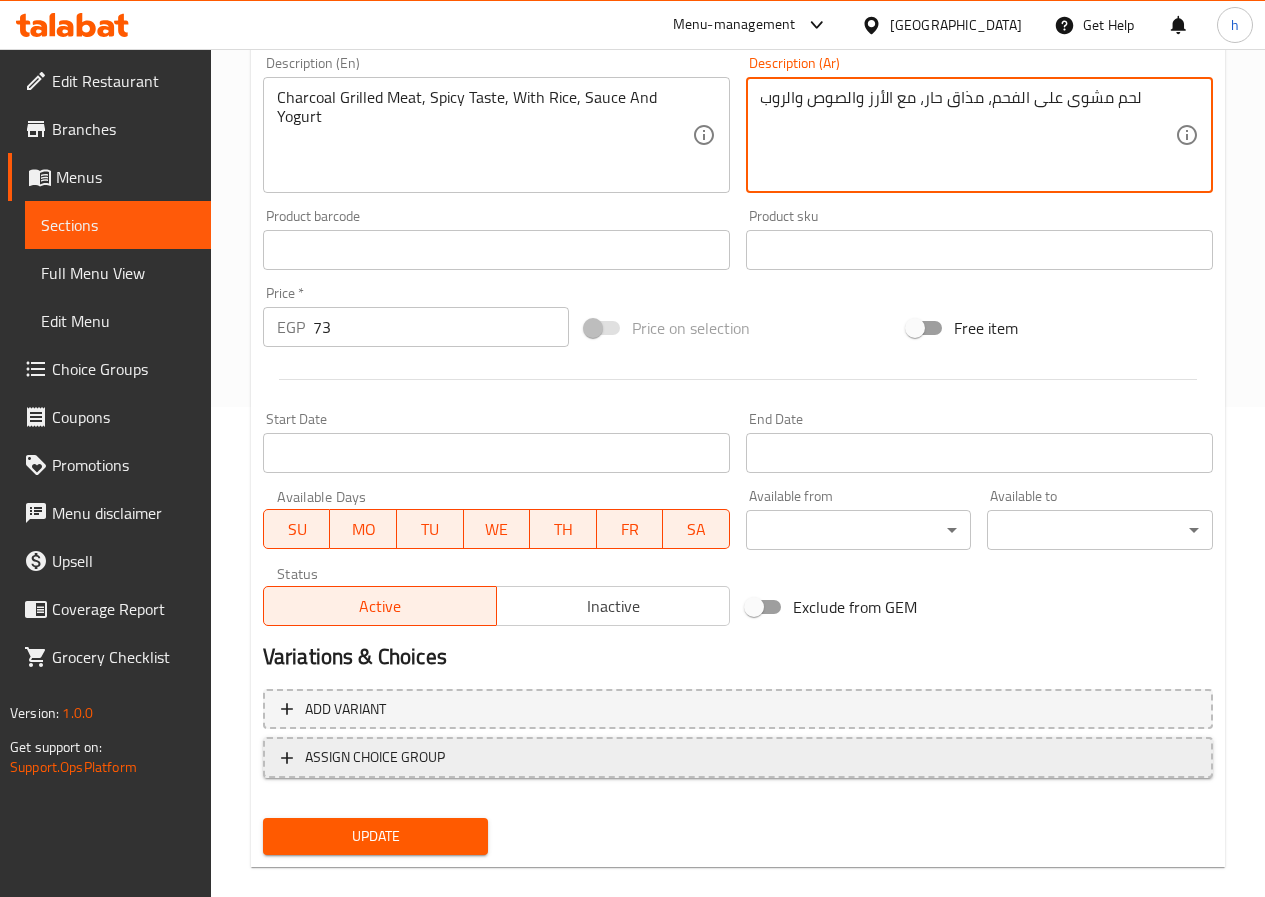 scroll, scrollTop: 516, scrollLeft: 0, axis: vertical 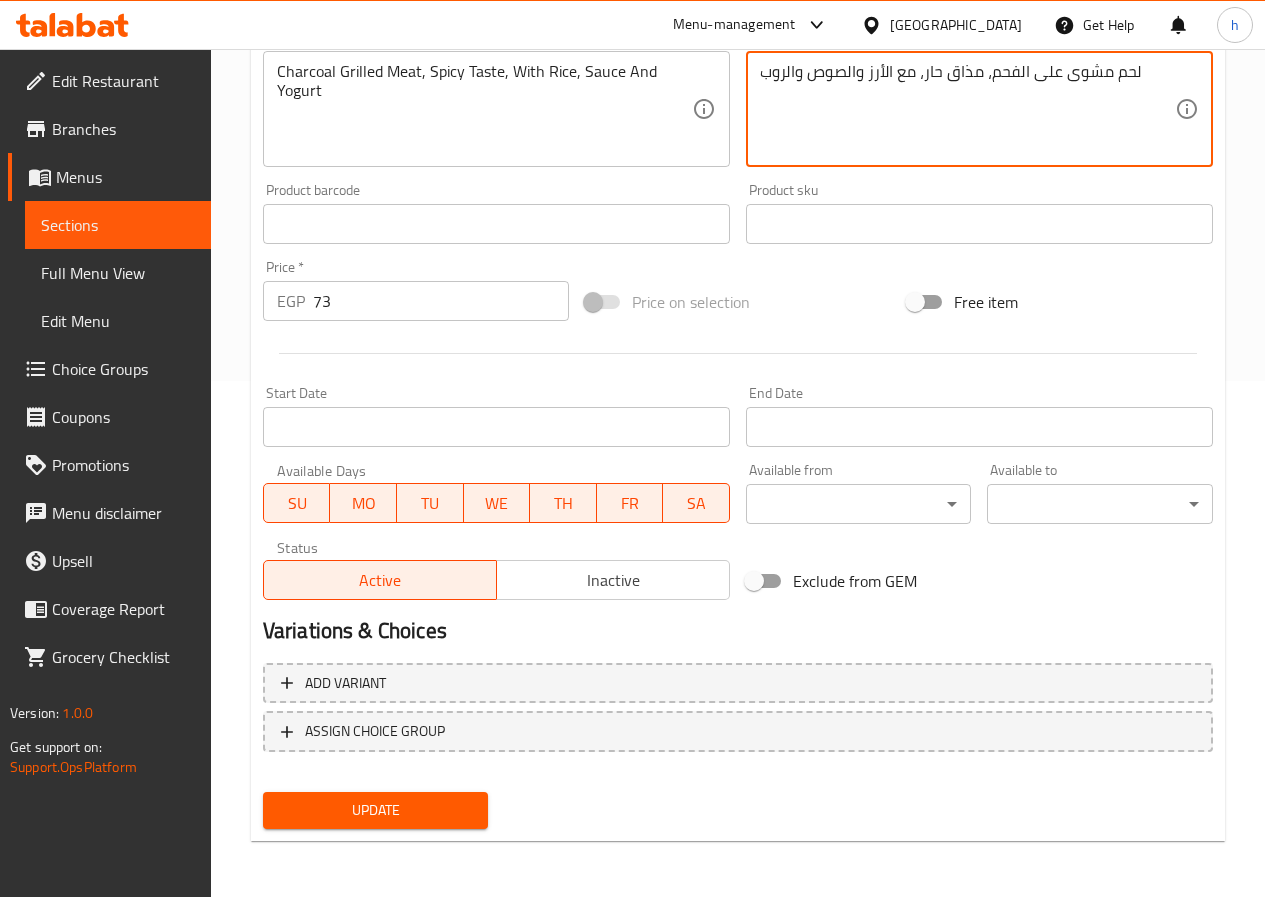 type on "لحم مشوى على الفحم، مذاق حار، مع الأرز والصوص والروب" 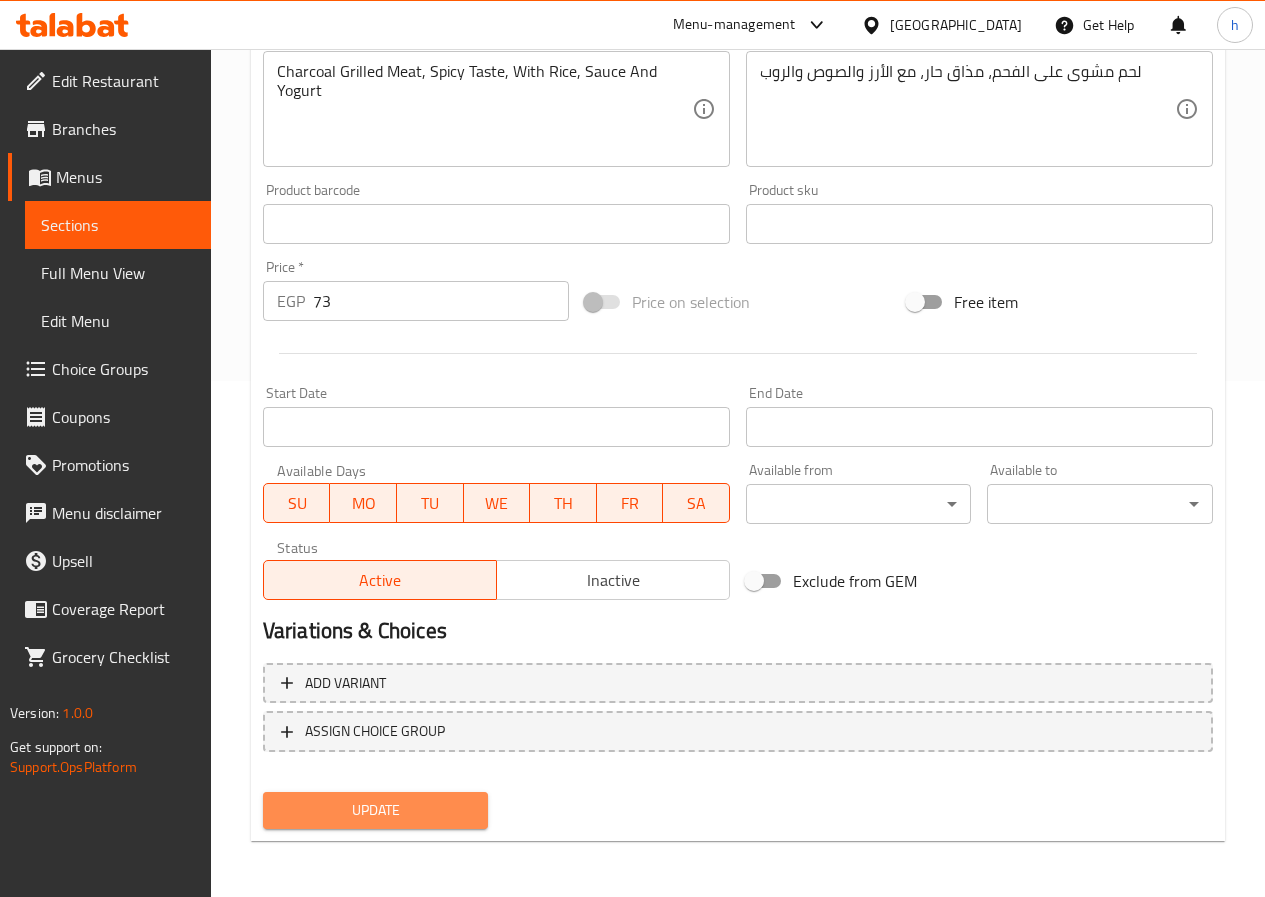click on "Update" at bounding box center [376, 810] 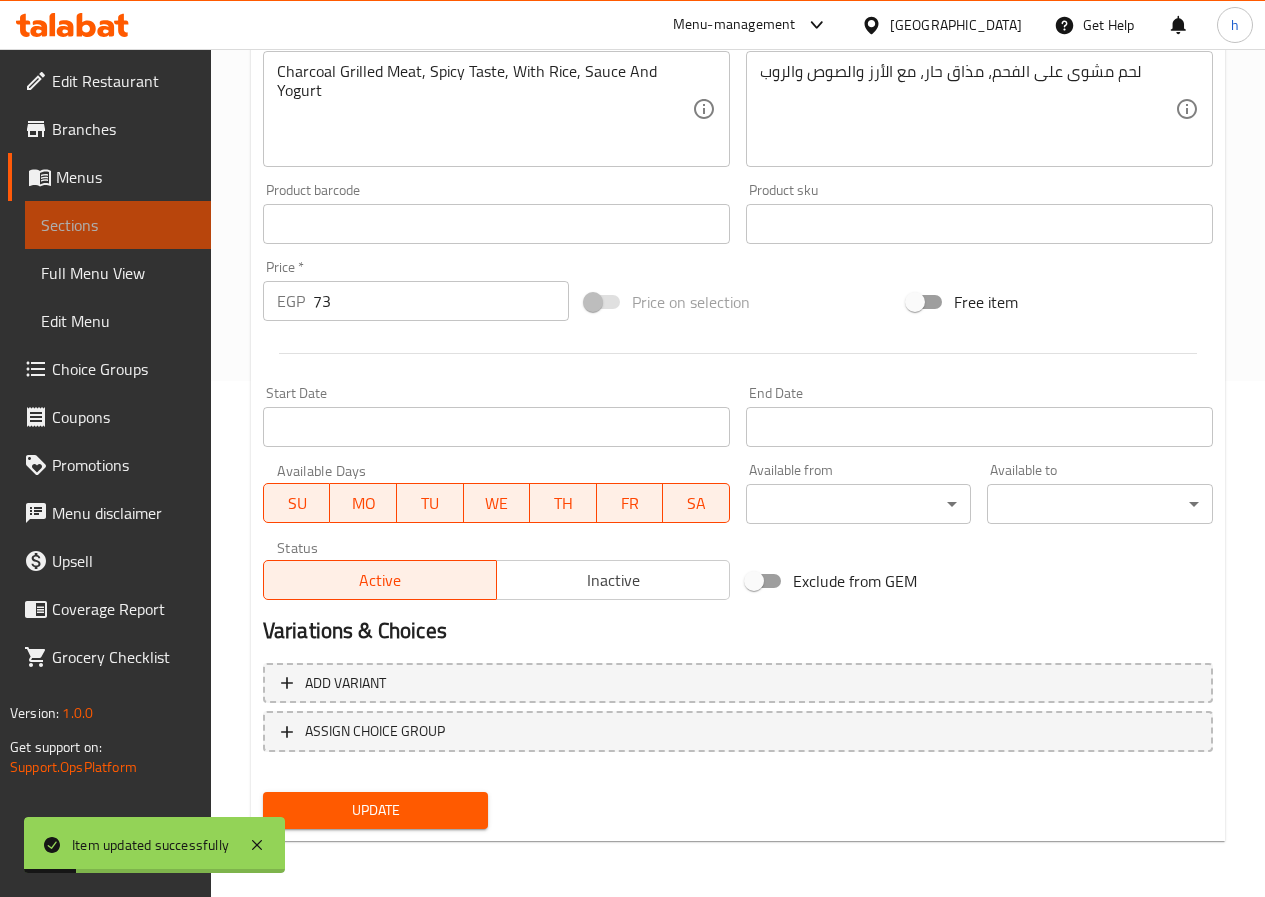 click on "Sections" at bounding box center (118, 225) 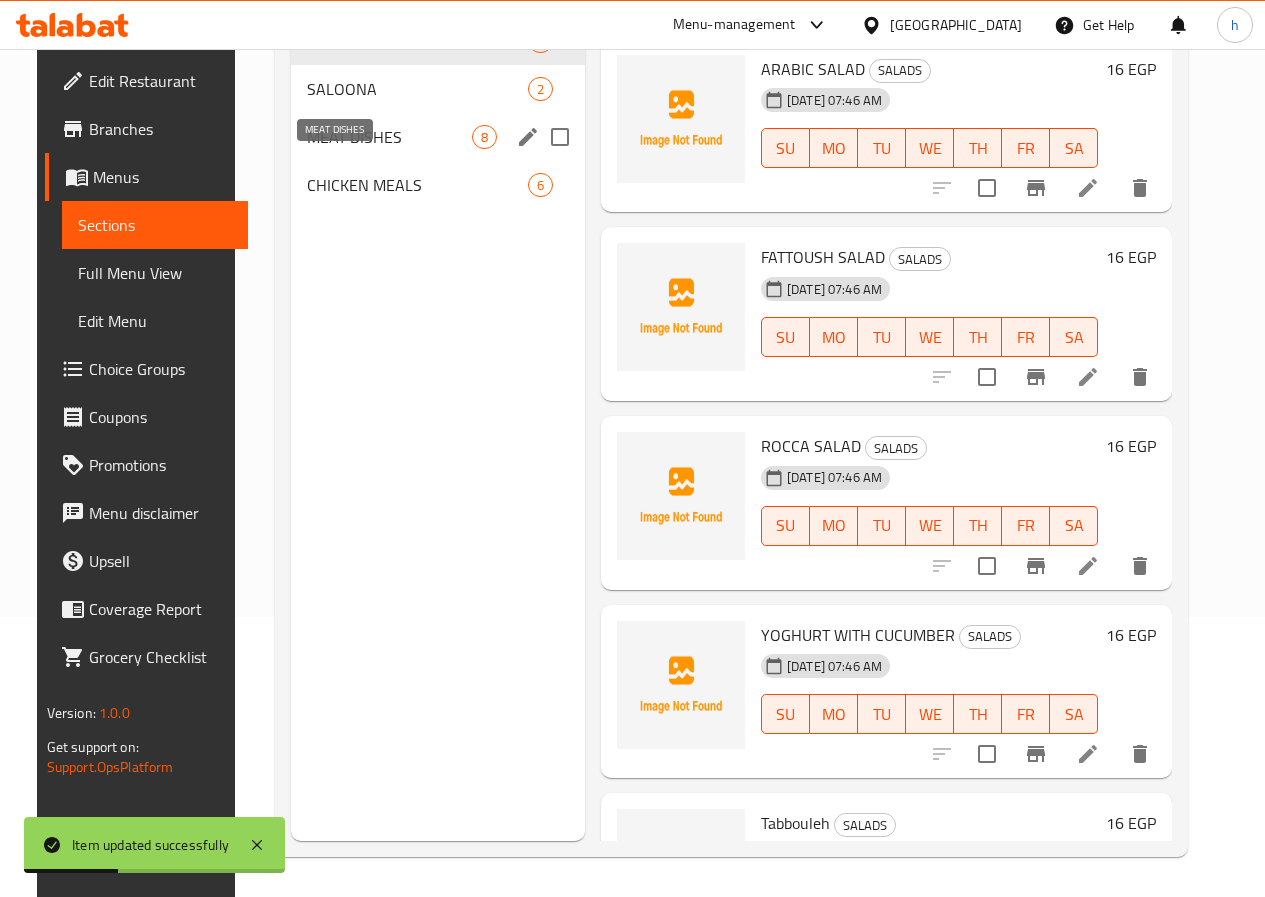 click on "MEAT DISHES" at bounding box center [389, 137] 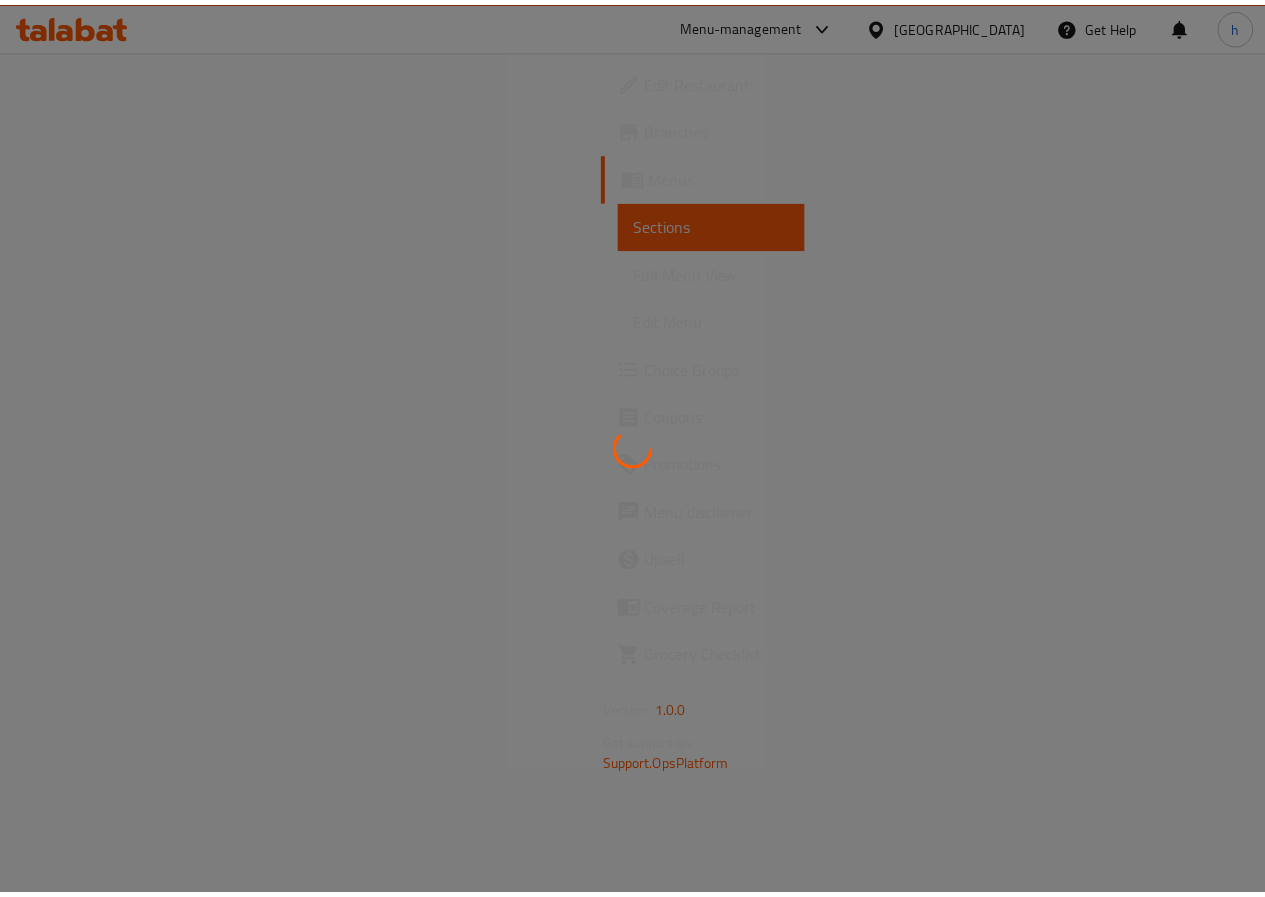 scroll, scrollTop: 0, scrollLeft: 0, axis: both 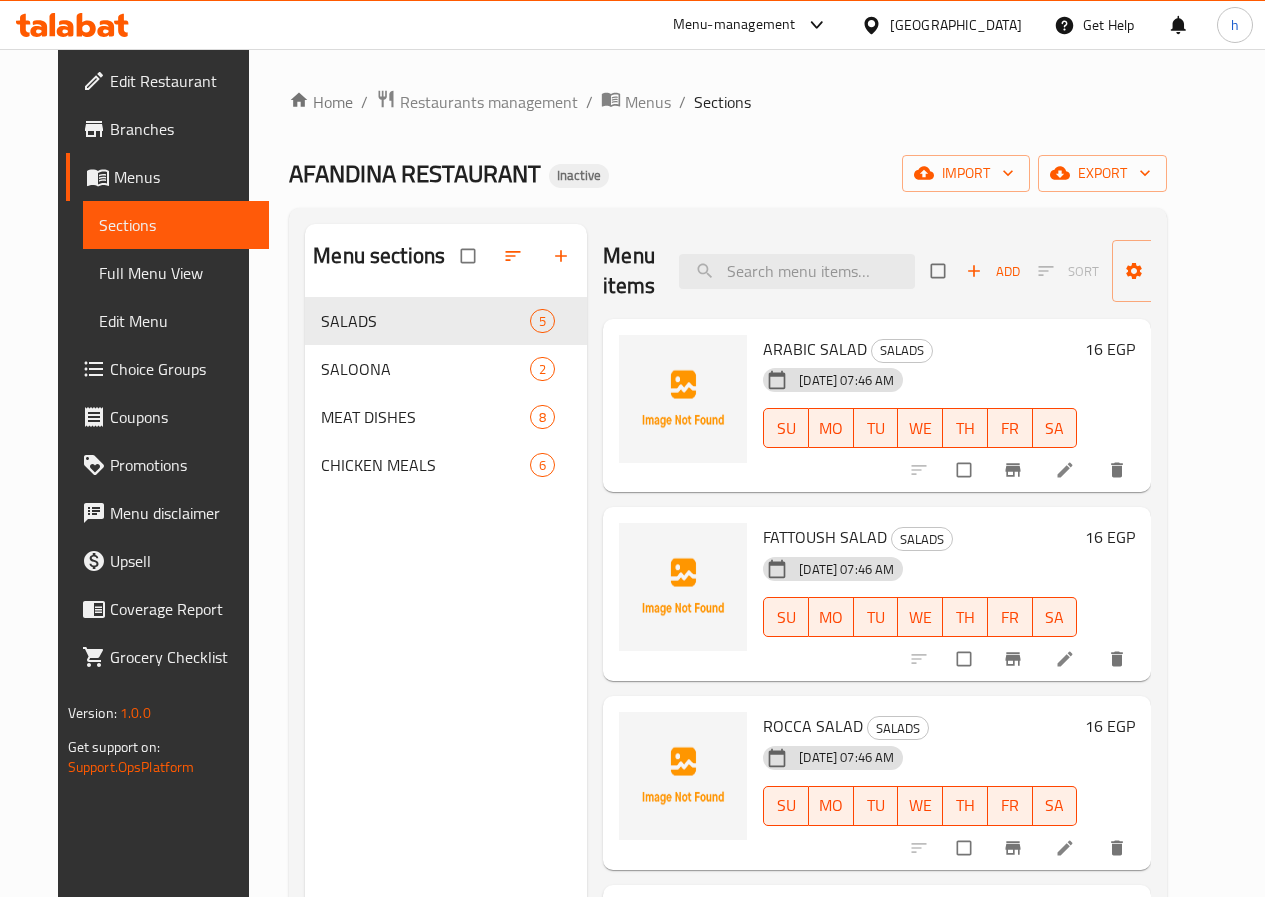click on "Full Menu View" at bounding box center [176, 273] 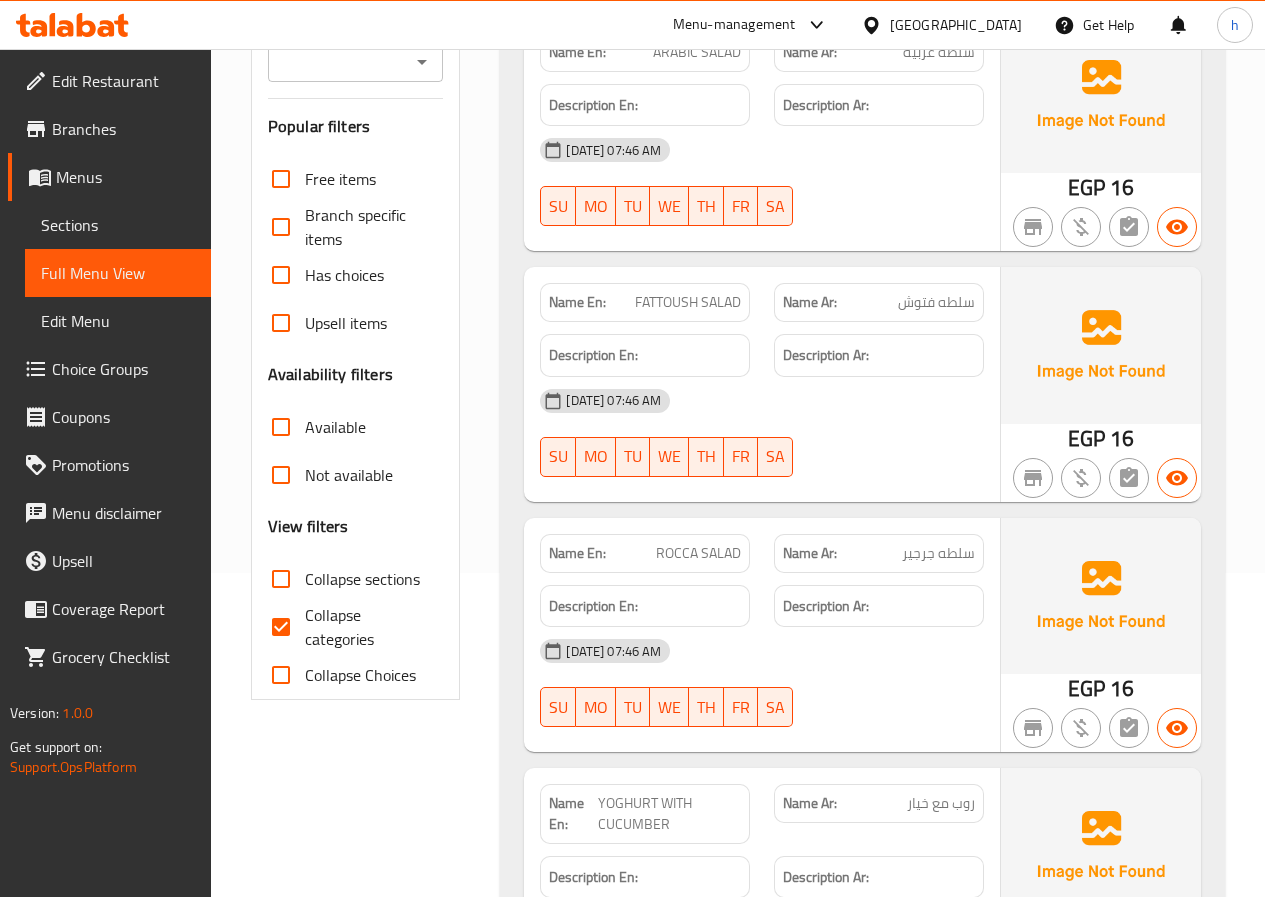 scroll, scrollTop: 400, scrollLeft: 0, axis: vertical 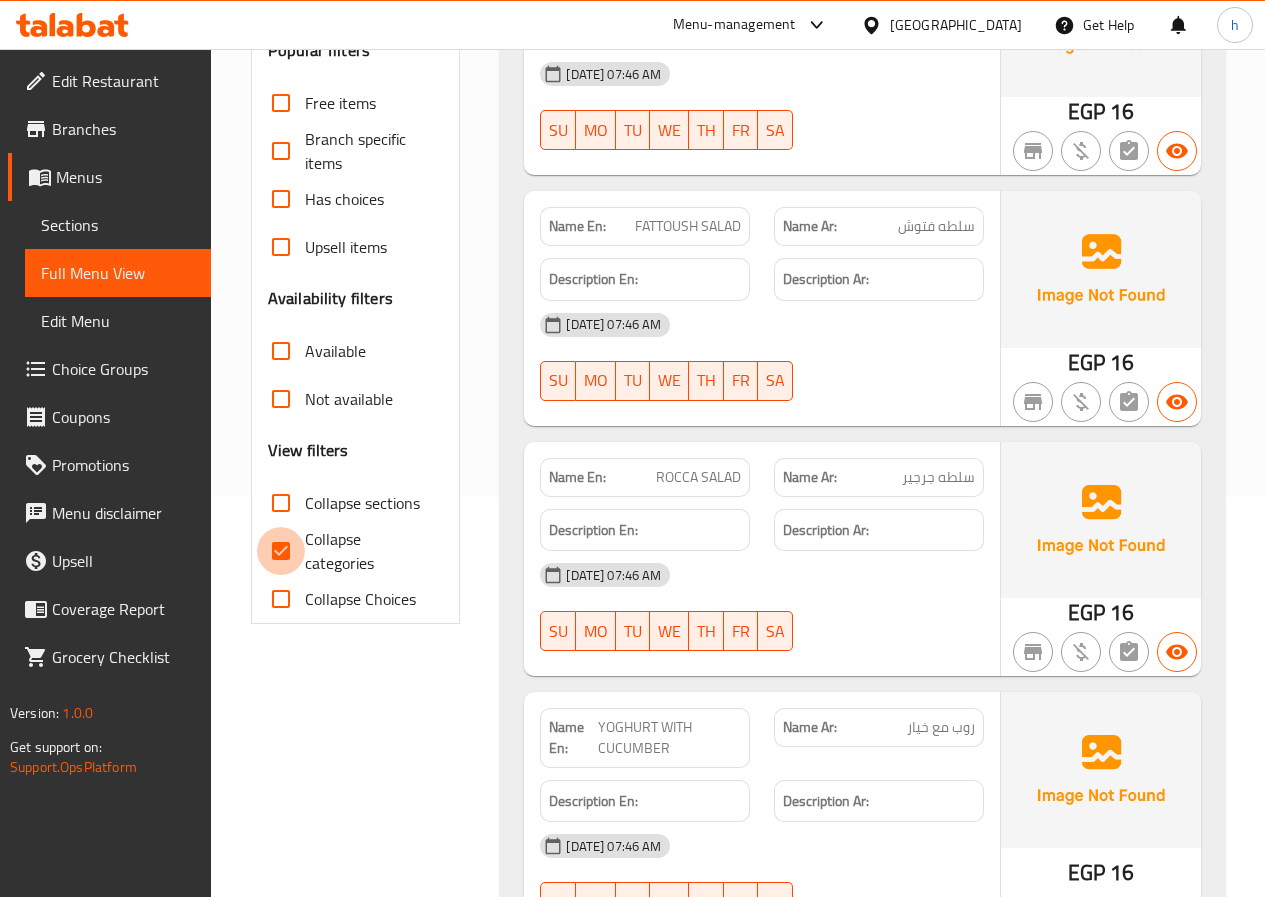 click on "Collapse categories" at bounding box center (281, 551) 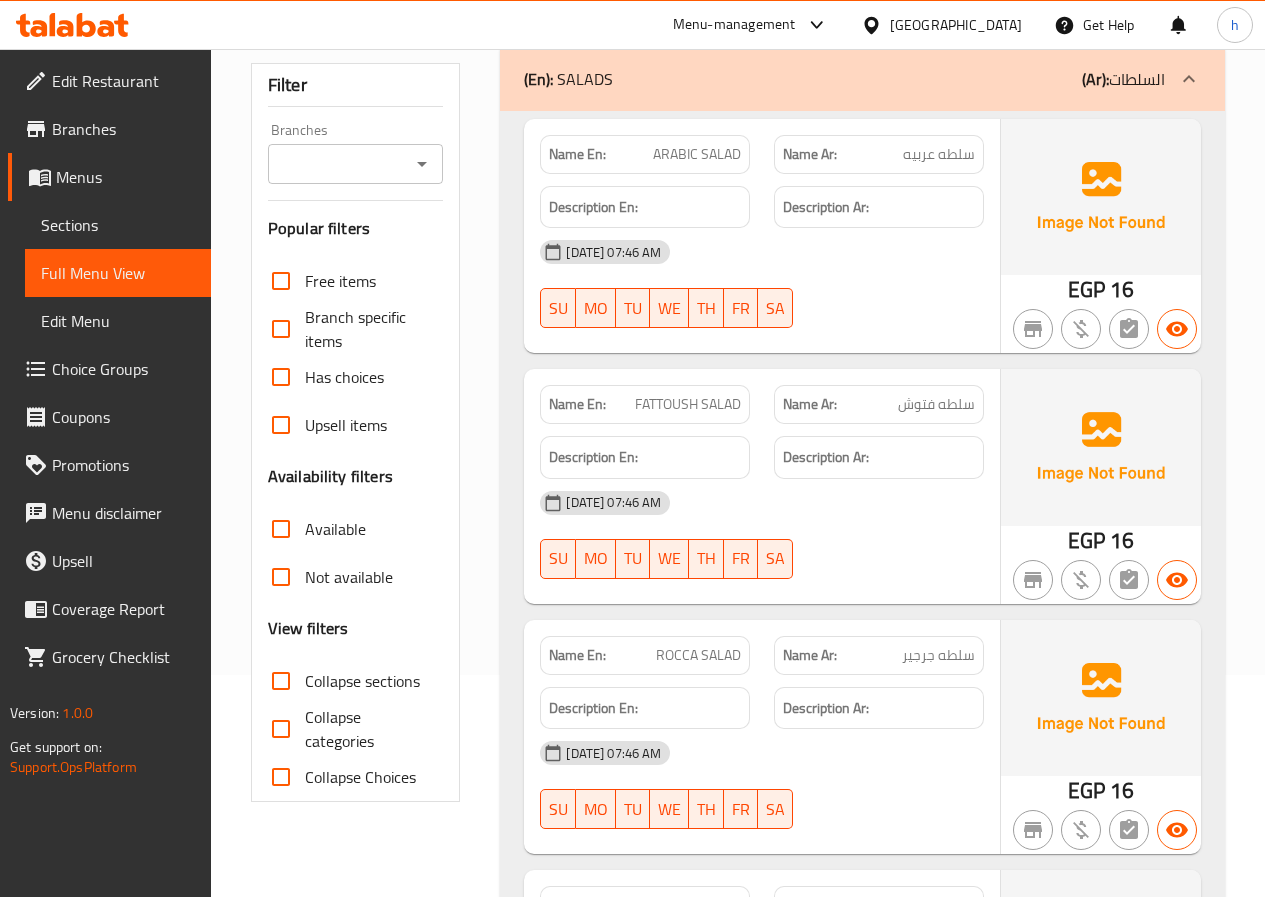 scroll, scrollTop: 200, scrollLeft: 0, axis: vertical 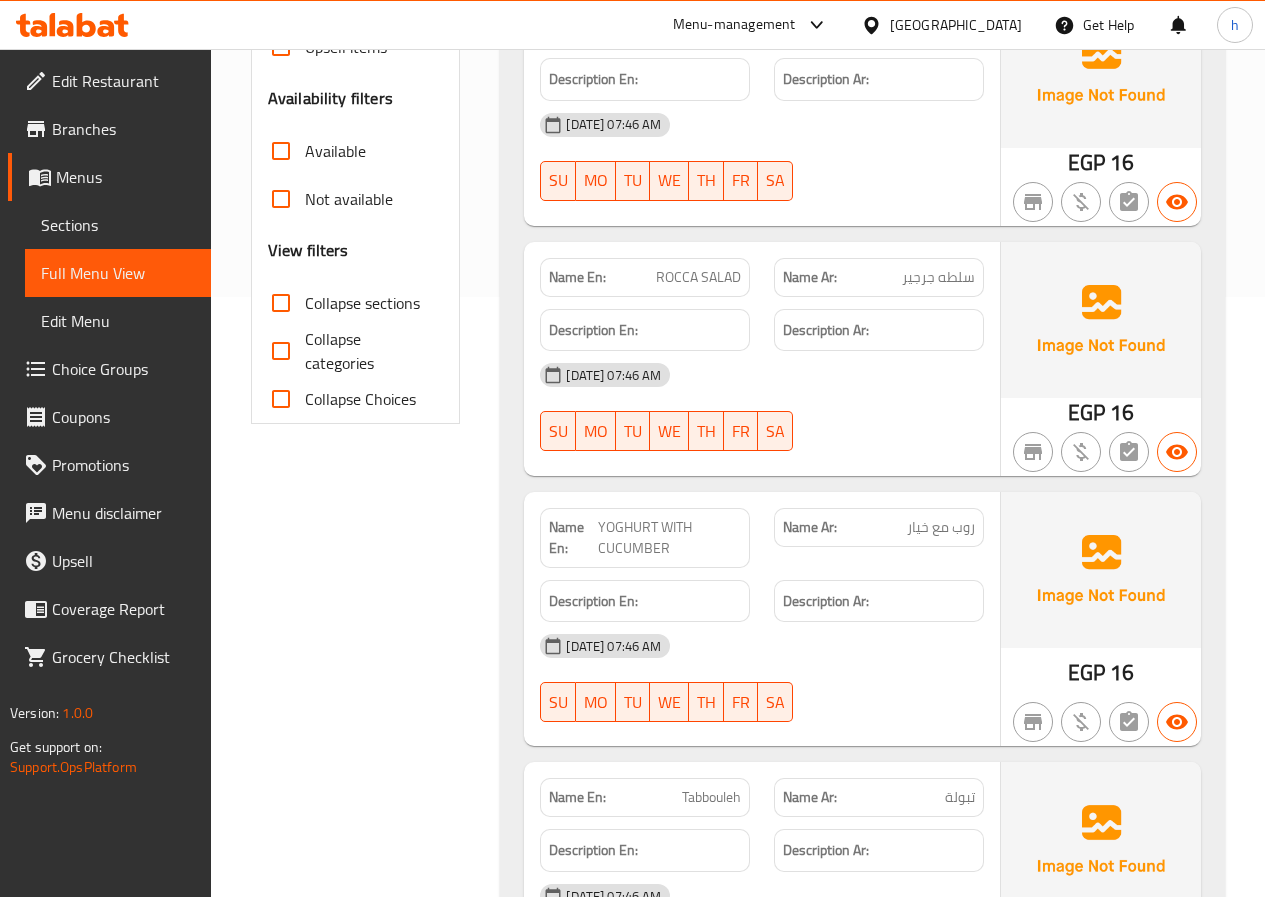 click on "Menu-management Egypt Get Help h" at bounding box center [632, 25] 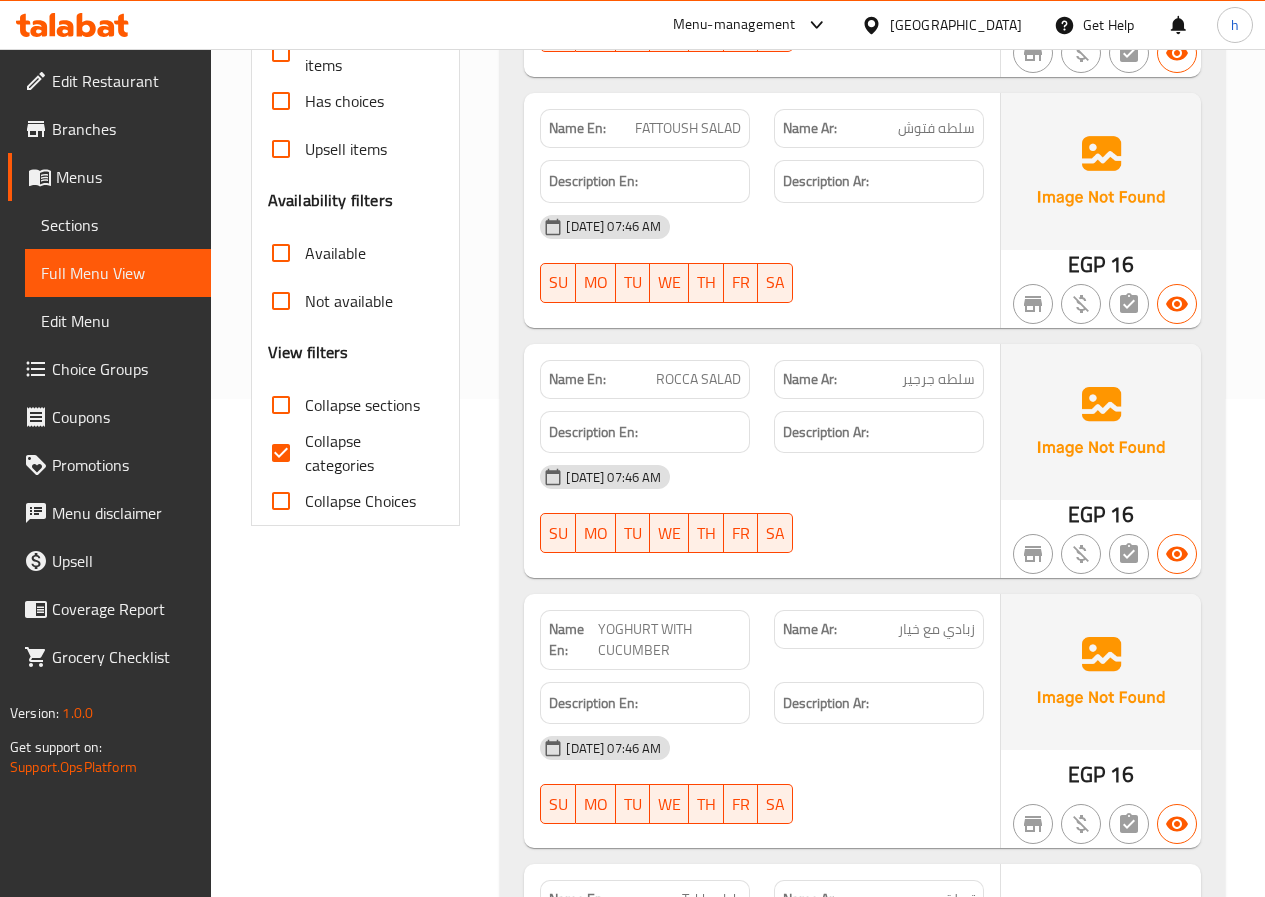 scroll, scrollTop: 500, scrollLeft: 0, axis: vertical 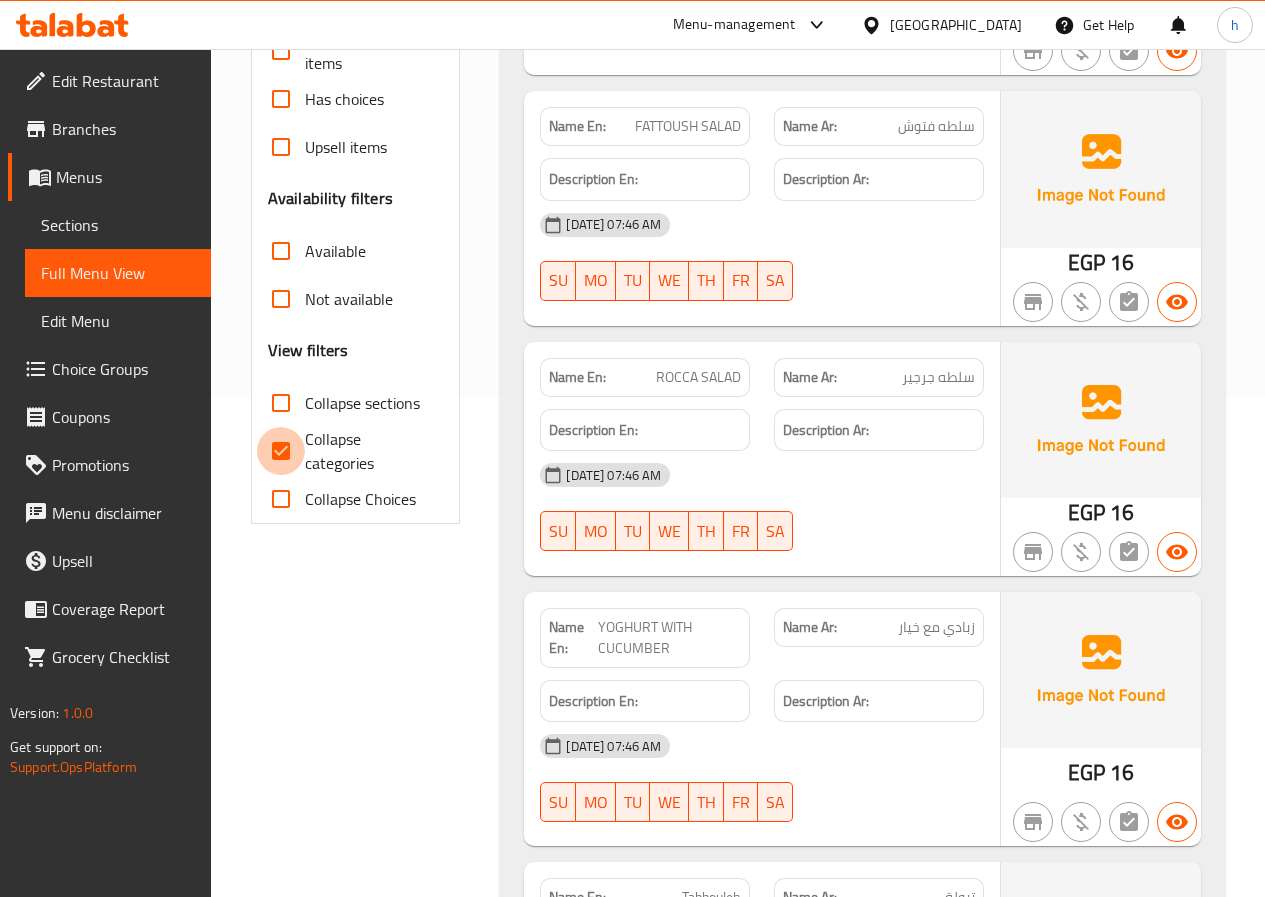 click on "Collapse categories" at bounding box center (281, 451) 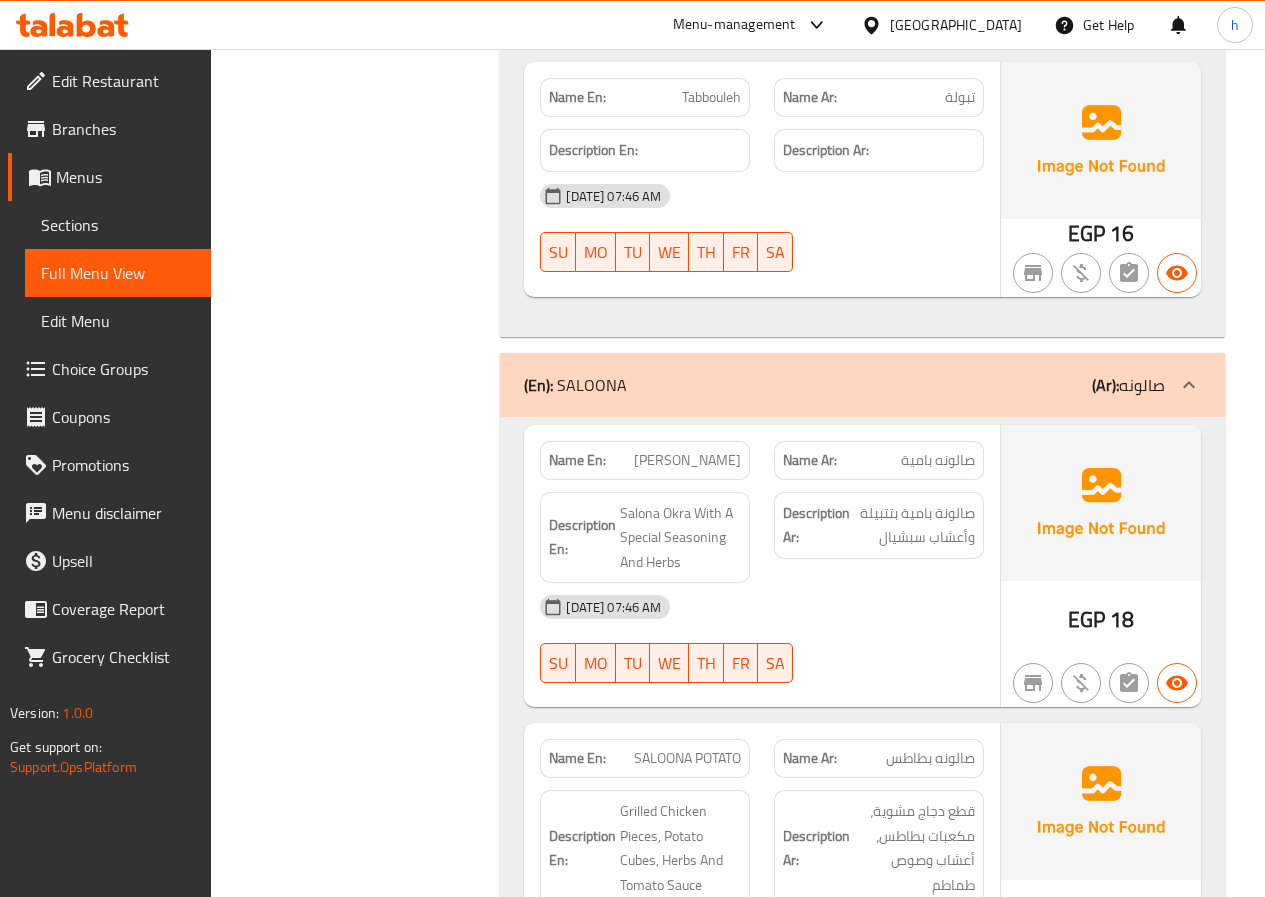 scroll, scrollTop: 1400, scrollLeft: 0, axis: vertical 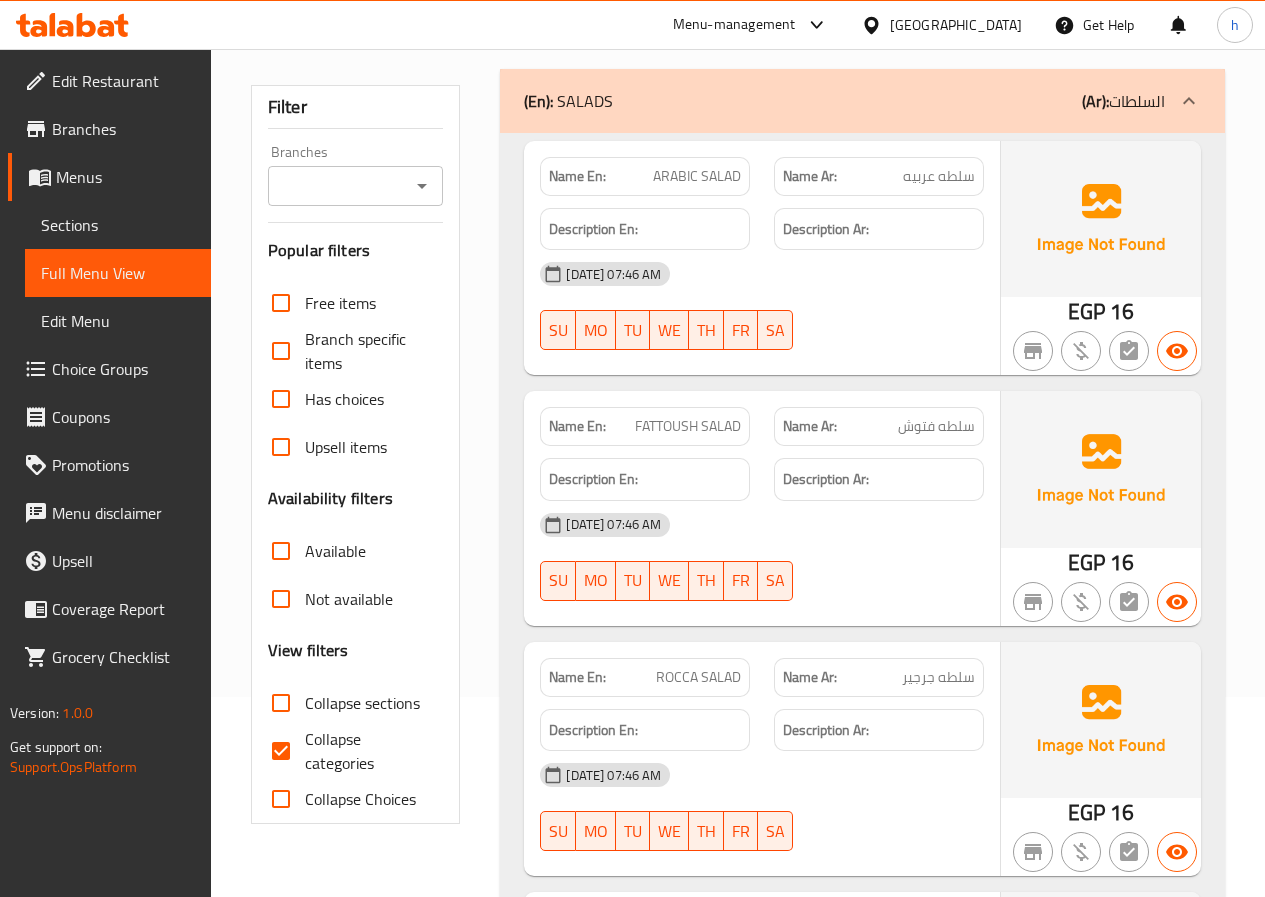 click on "Collapse categories" at bounding box center (281, 751) 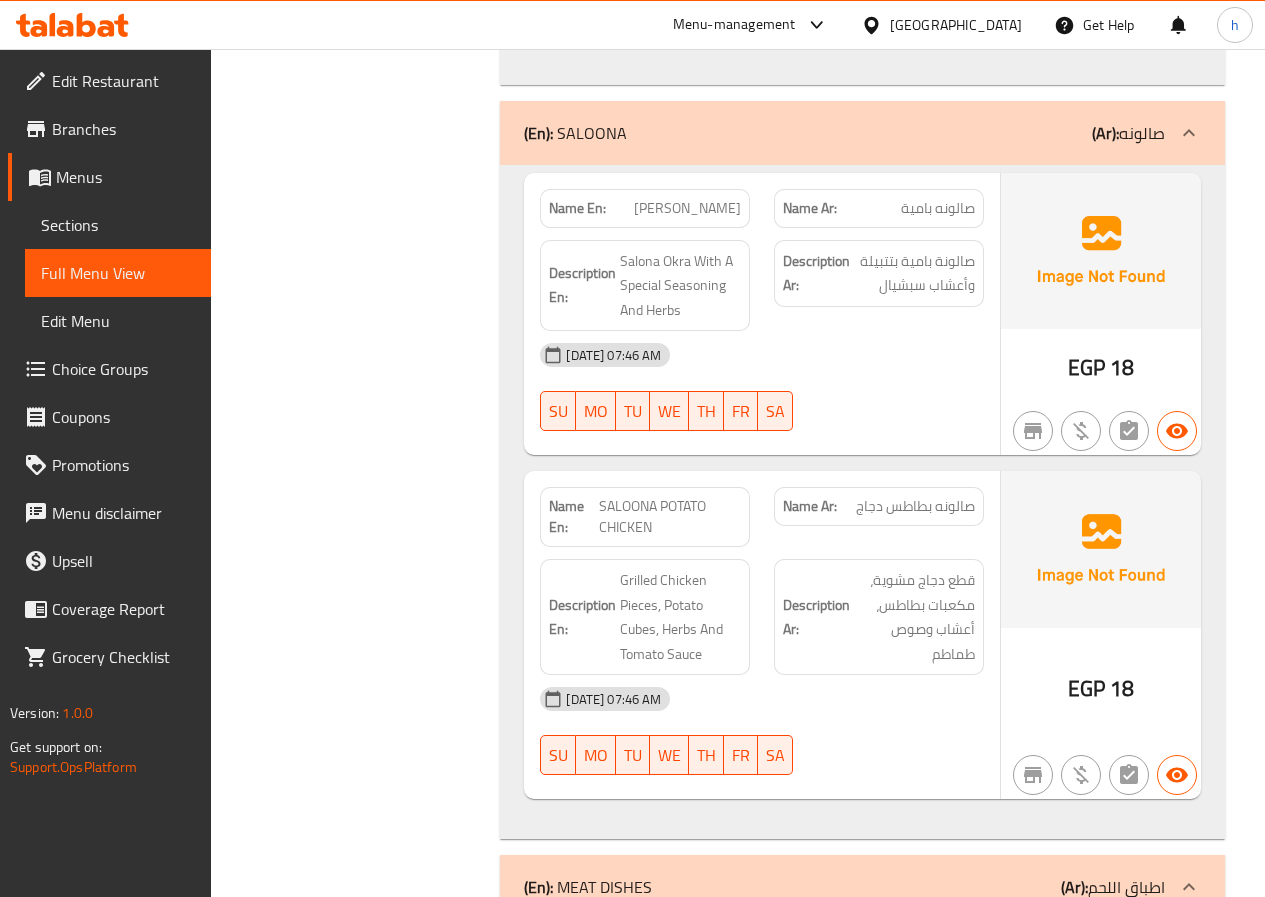 scroll, scrollTop: 1600, scrollLeft: 0, axis: vertical 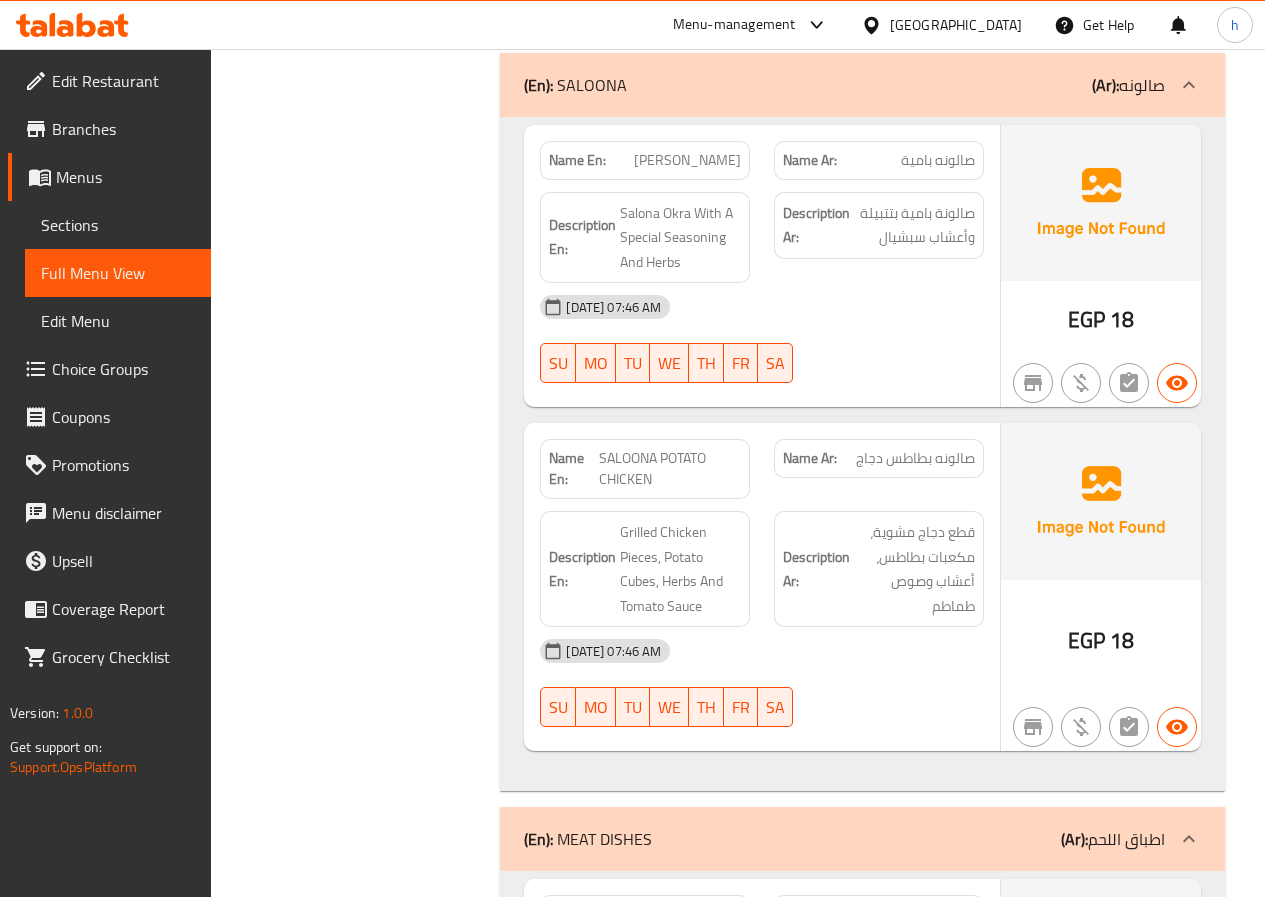 click on "SALOONA POTATO CHICKEN" at bounding box center (688, -974) 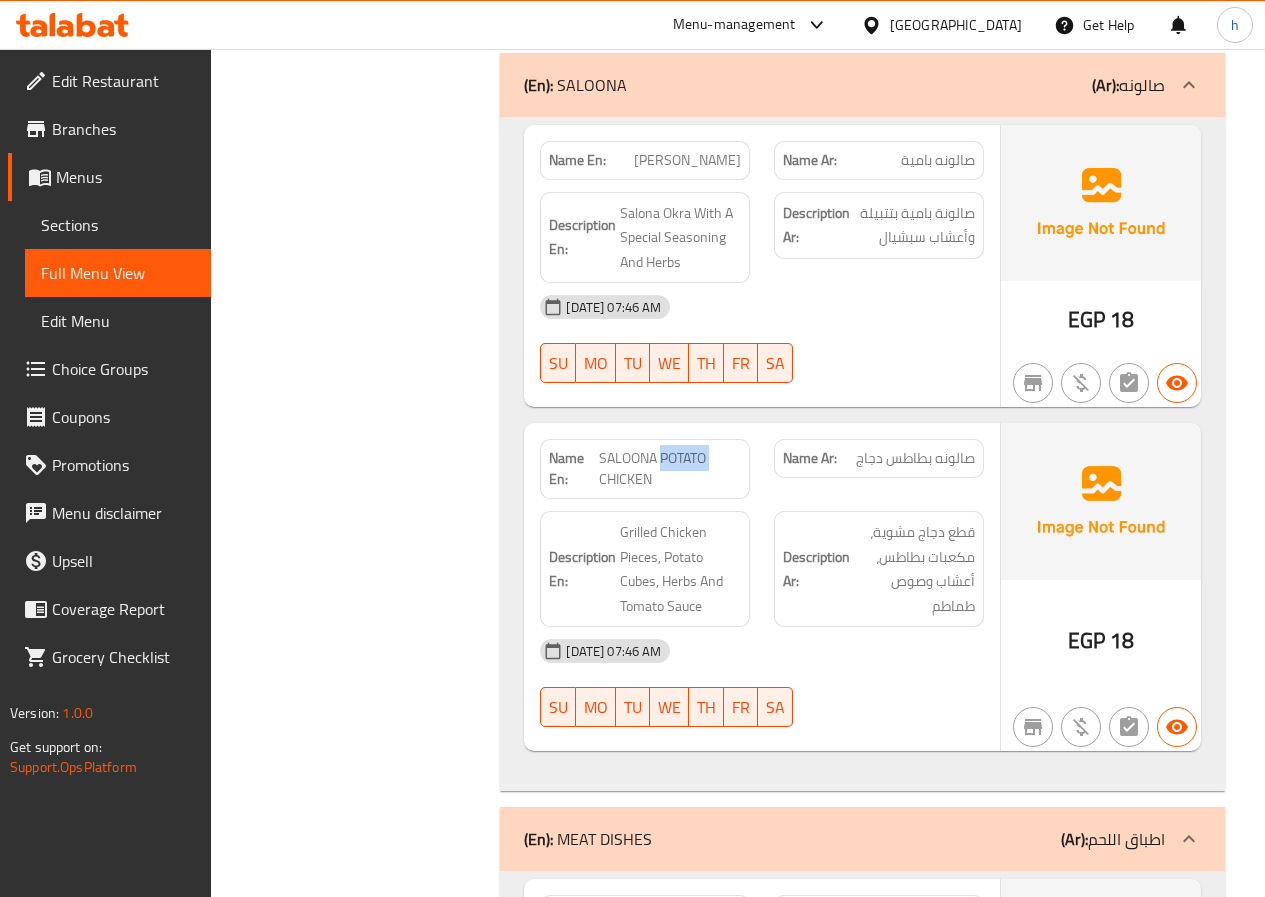 click on "SALOONA POTATO CHICKEN" at bounding box center [688, -974] 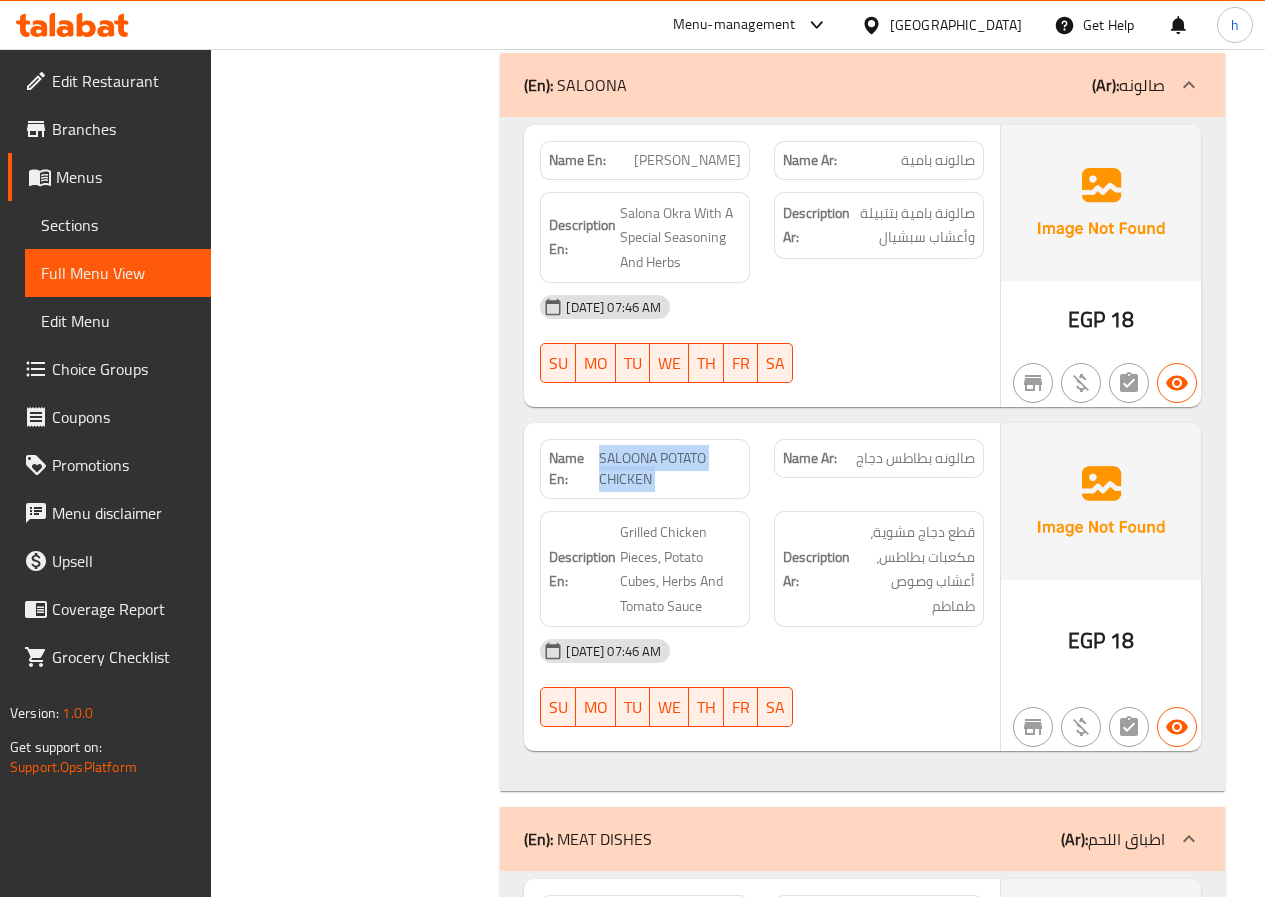 click on "SALOONA POTATO CHICKEN" at bounding box center [688, -974] 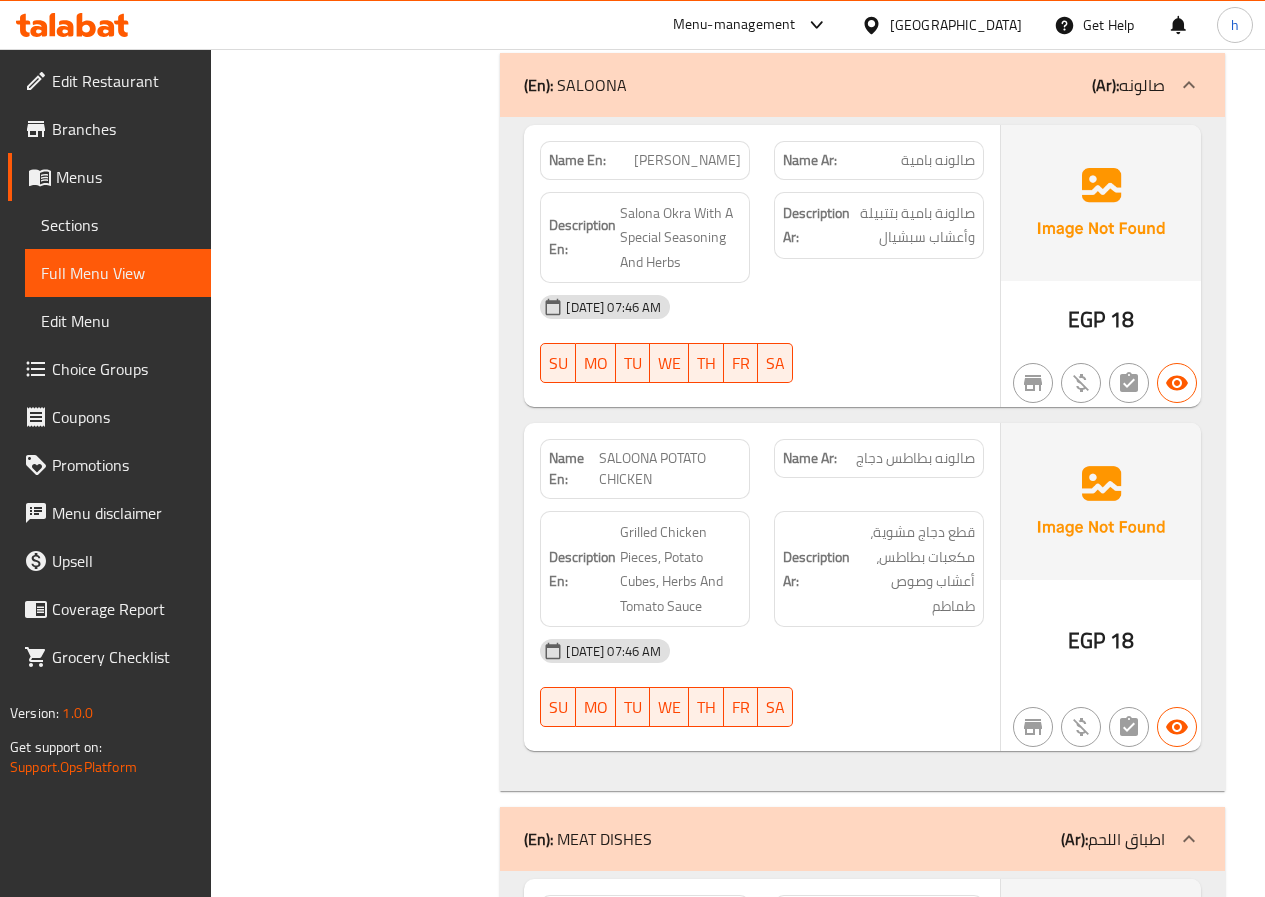 click on "Name En: OKRA SALOONA Name Ar: صالونه بامية Description En: Salona Okra With A Special Seasoning And Herbs Description Ar: صالونة بامية بتتبيلة وأعشاب سبشيال 16-07-2025 07:46 AM SU MO TU WE TH FR SA EGP 18 Name En: SALOONA POTATO CHICKEN  Name Ar: صالونه بطاطس دجاج Description En: Grilled Chicken Pieces, Potato Cubes, Herbs And Tomato Sauce Description Ar: قطع دجاج مشوية، مكعبات بطاطس، أعشاب وصوص طماطم 16-07-2025 07:46 AM SU MO TU WE TH FR SA EGP 18" at bounding box center (862, -615) 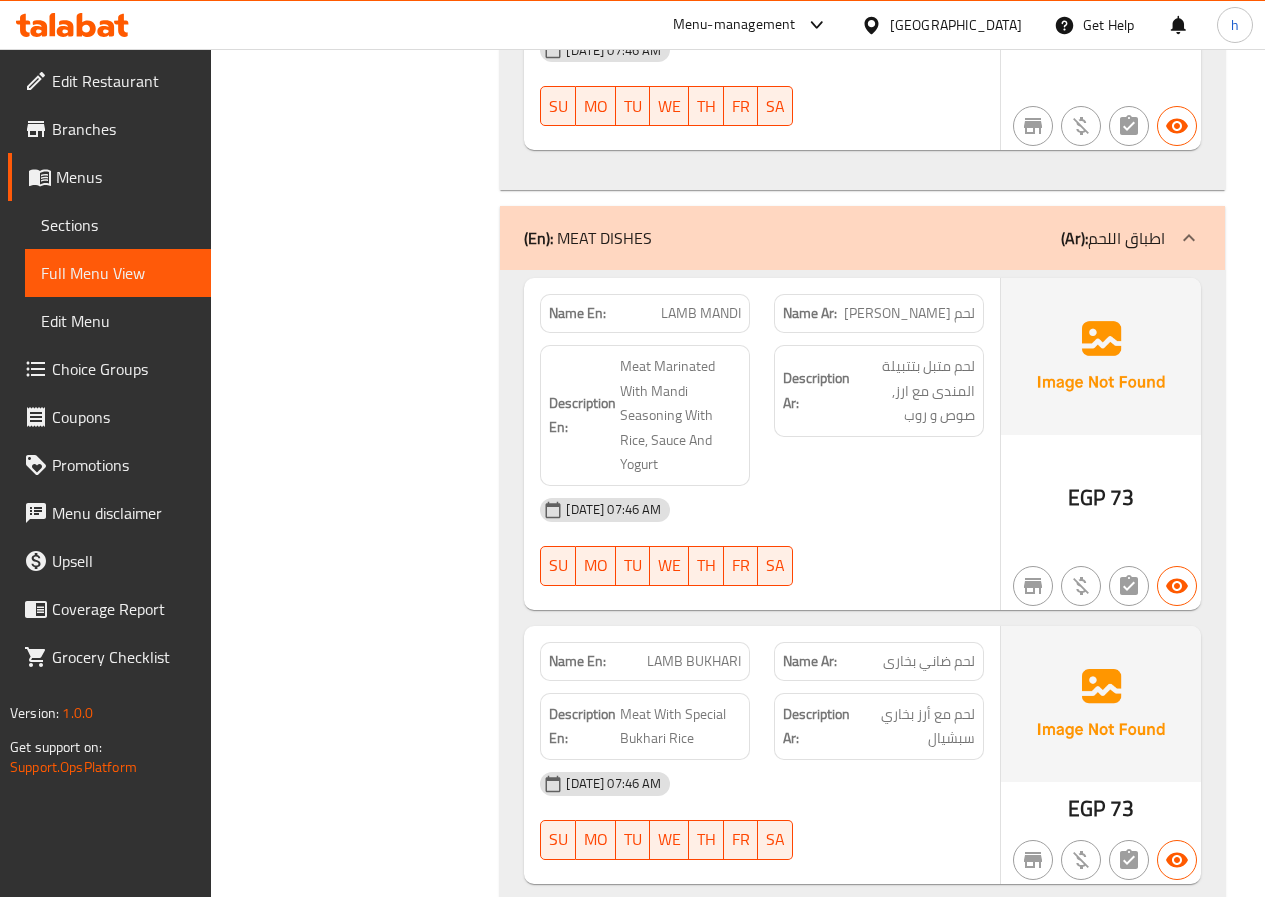 scroll, scrollTop: 2200, scrollLeft: 0, axis: vertical 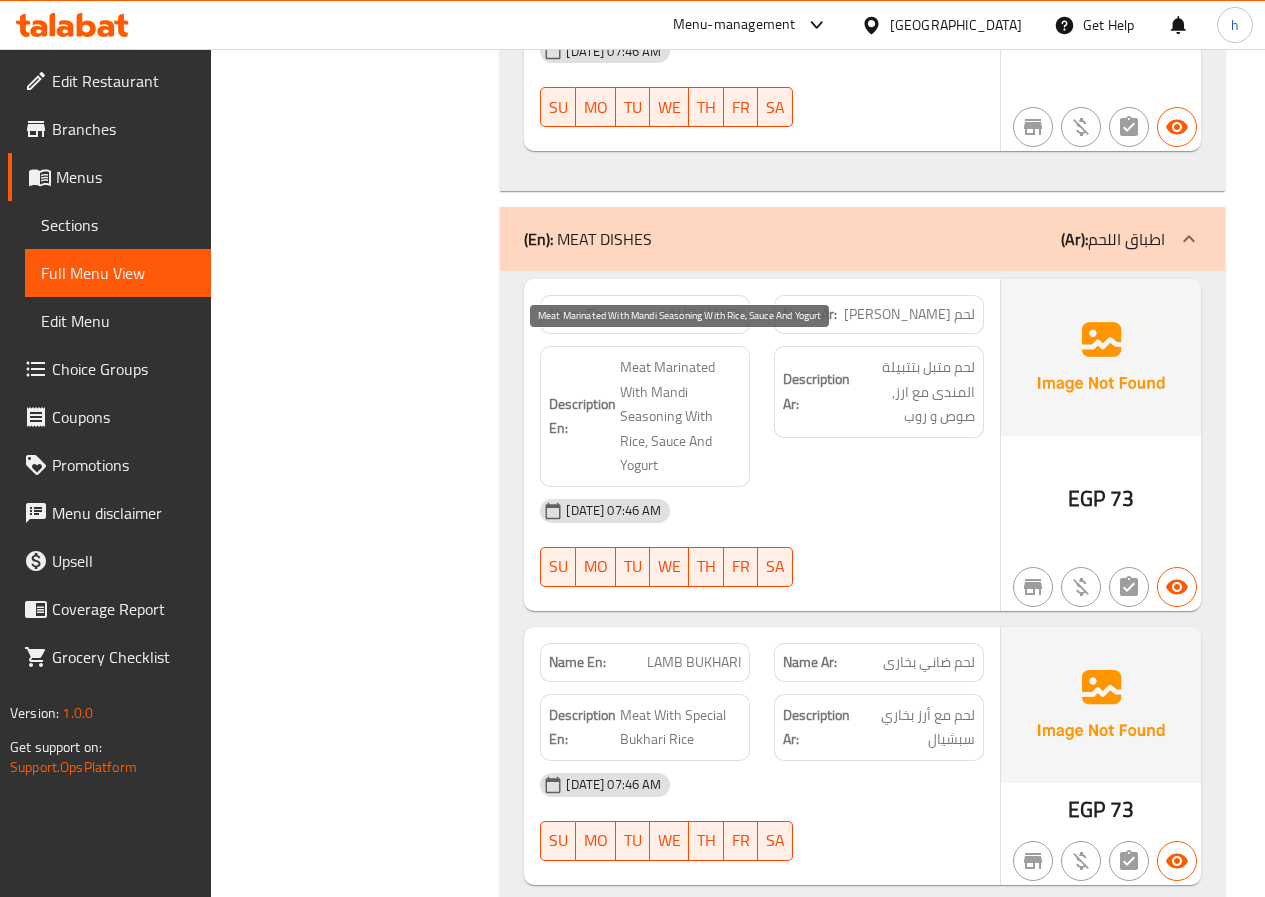 click on "Meat Marinated With Mandi Seasoning With Rice, Sauce And Yogurt" at bounding box center (680, 416) 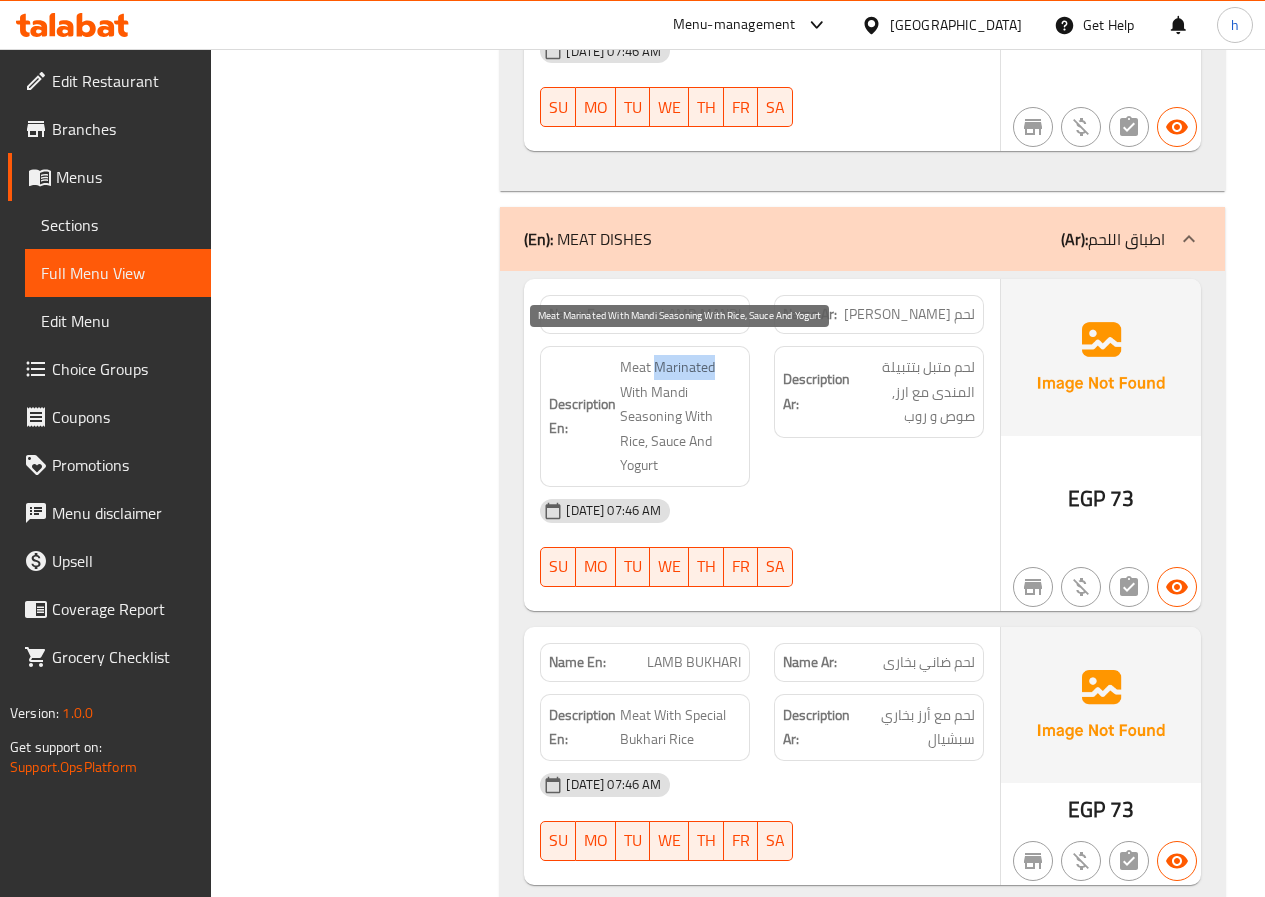 click on "Meat Marinated With Mandi Seasoning With Rice, Sauce And Yogurt" at bounding box center (680, 416) 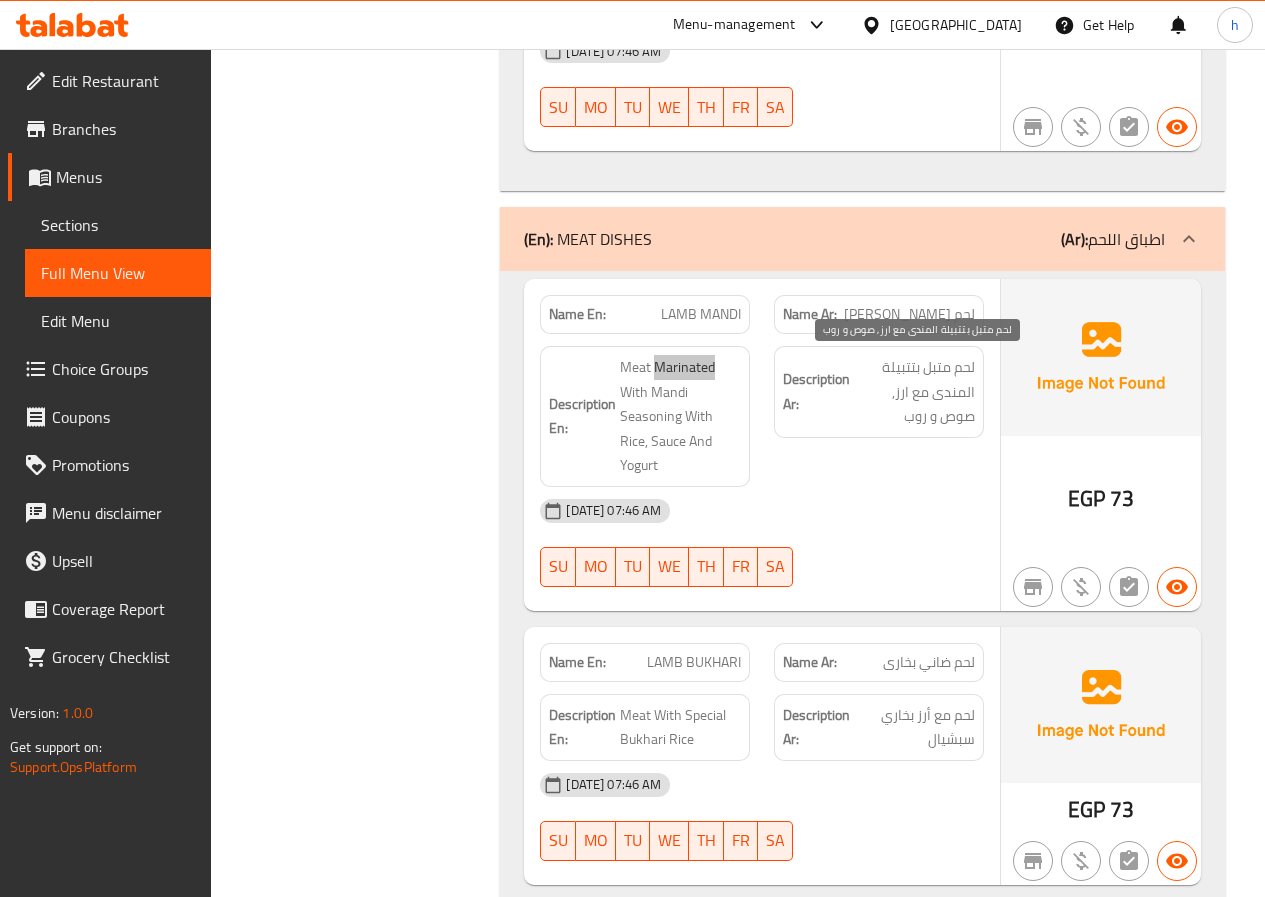 scroll, scrollTop: 2300, scrollLeft: 0, axis: vertical 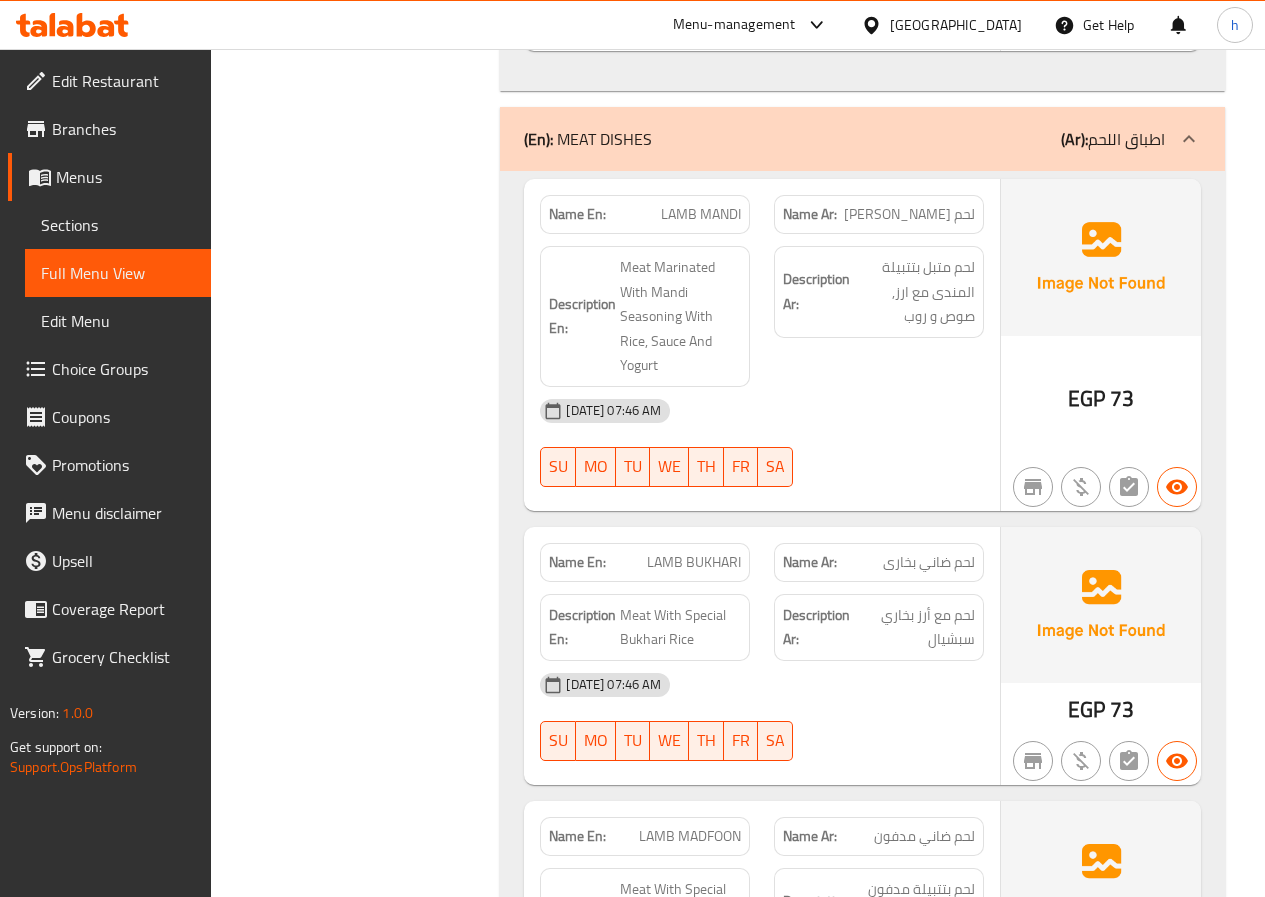 click on "Description Ar: لحم متبل بتتبيلة المندى مع ارز, صوص و روب" at bounding box center [879, -1871] 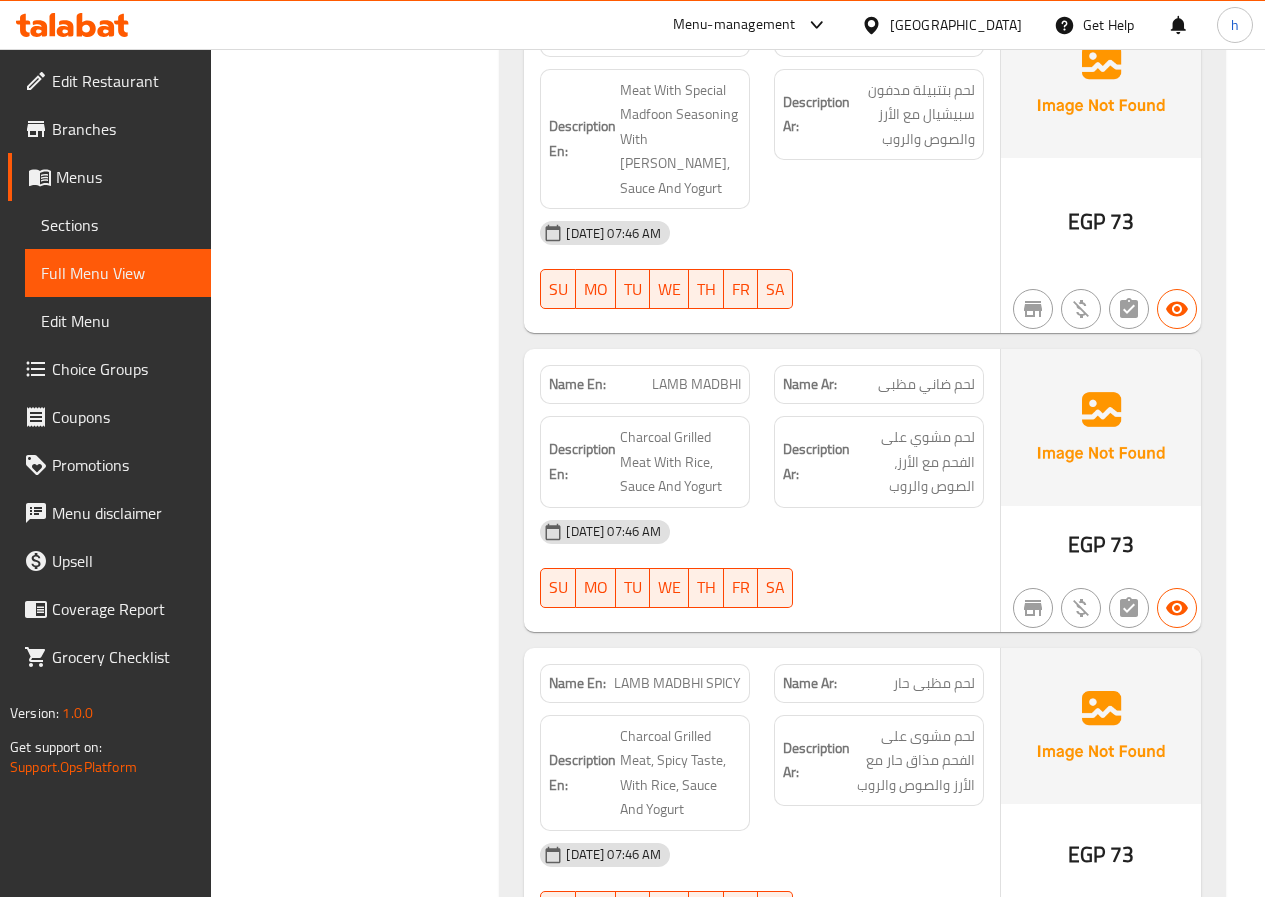 scroll, scrollTop: 3100, scrollLeft: 0, axis: vertical 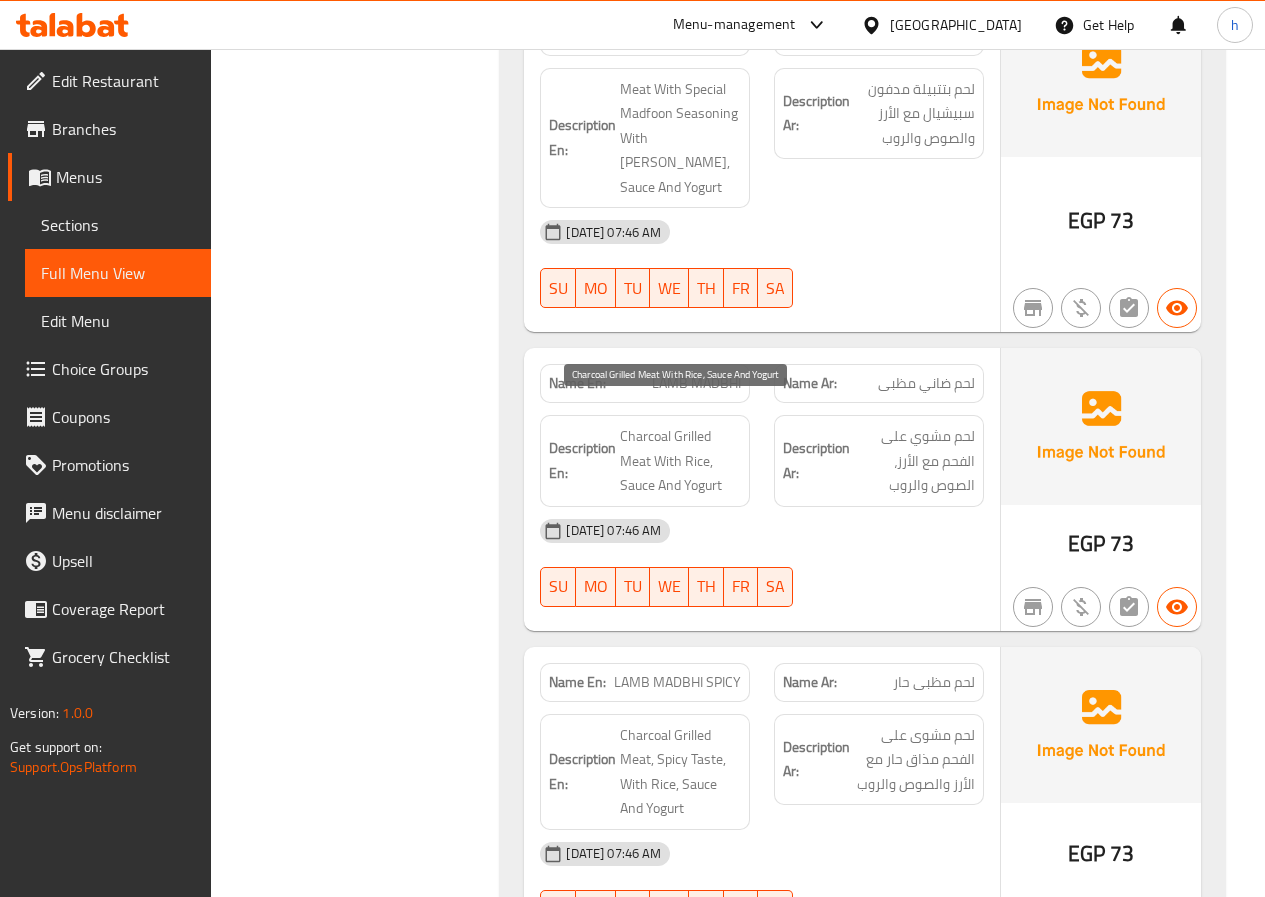 click on "Charcoal Grilled Meat With Rice, Sauce And Yogurt" at bounding box center [680, 461] 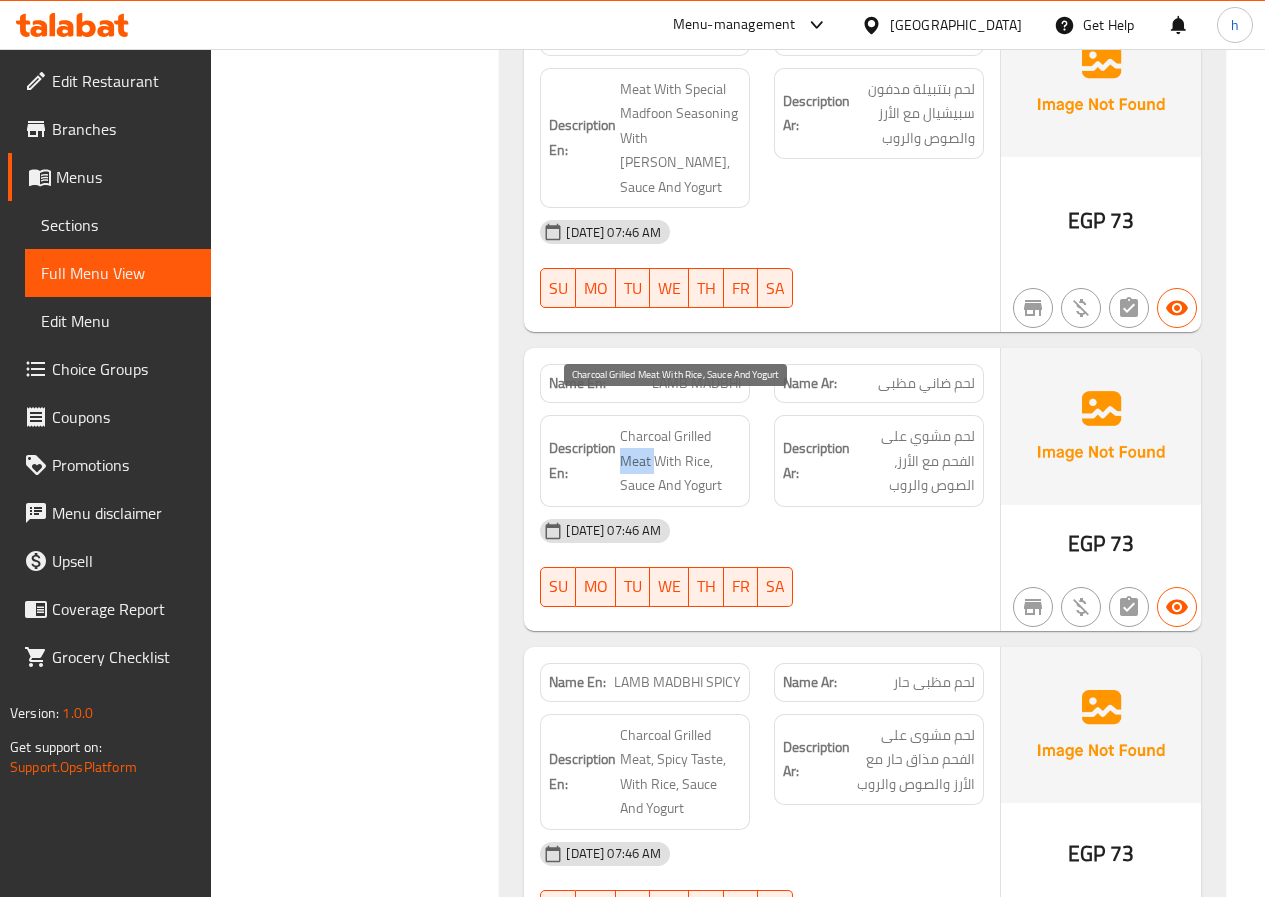 click on "Charcoal Grilled Meat With Rice, Sauce And Yogurt" at bounding box center [680, 461] 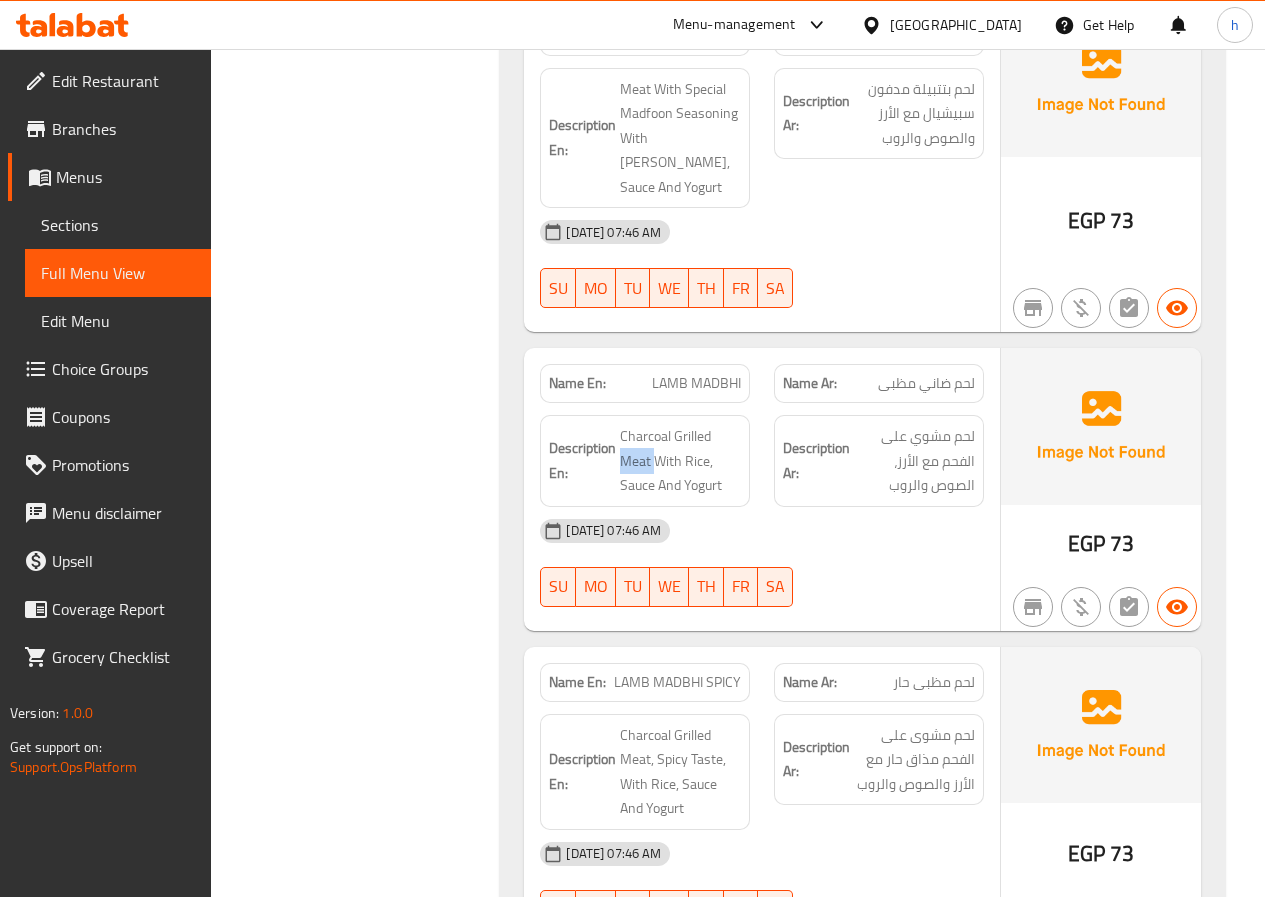 click on "لحم ضاني مظبى" at bounding box center [936, -1973] 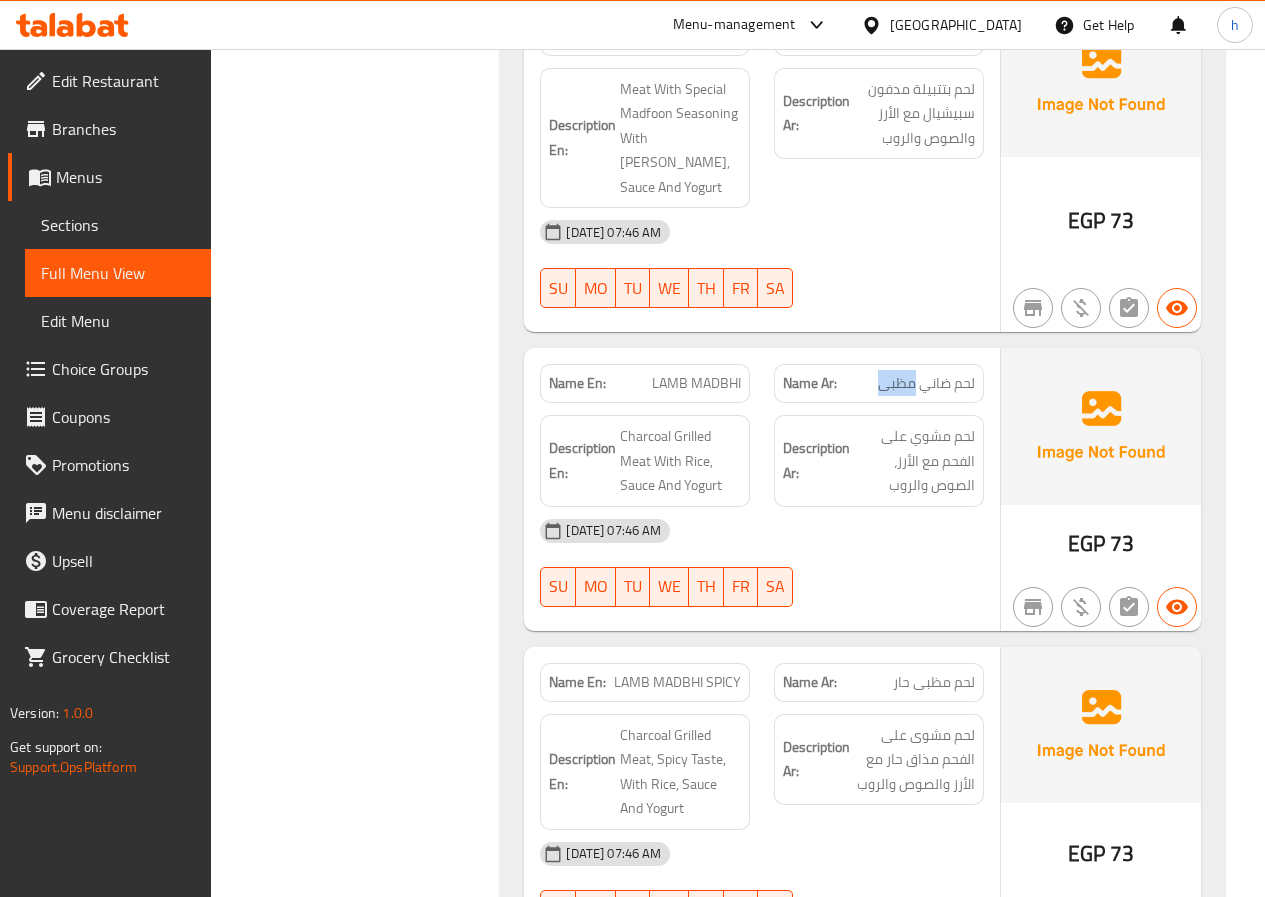 click on "لحم ضاني مظبى" at bounding box center [936, -1973] 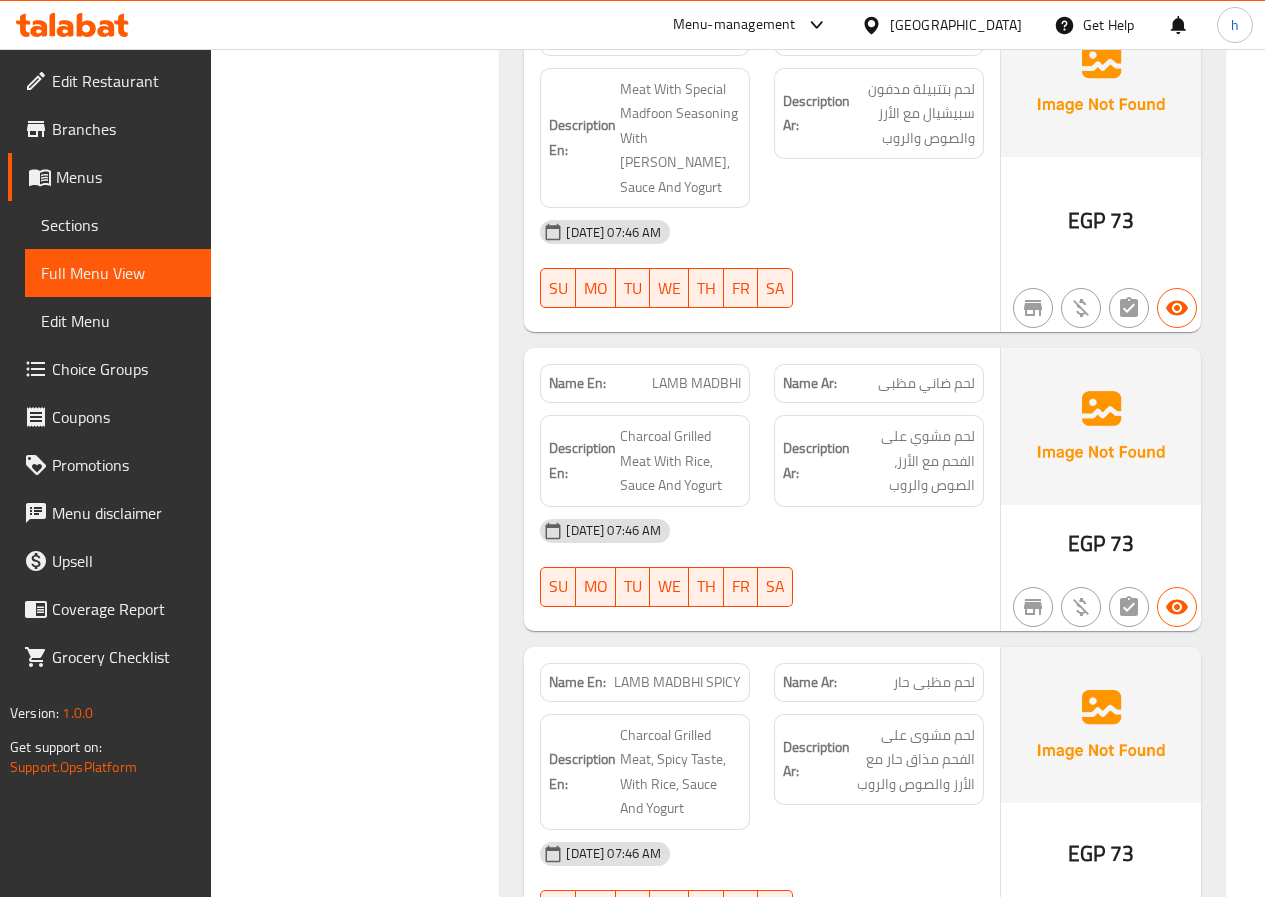click on "LAMB MADBHI" at bounding box center [669, -1962] 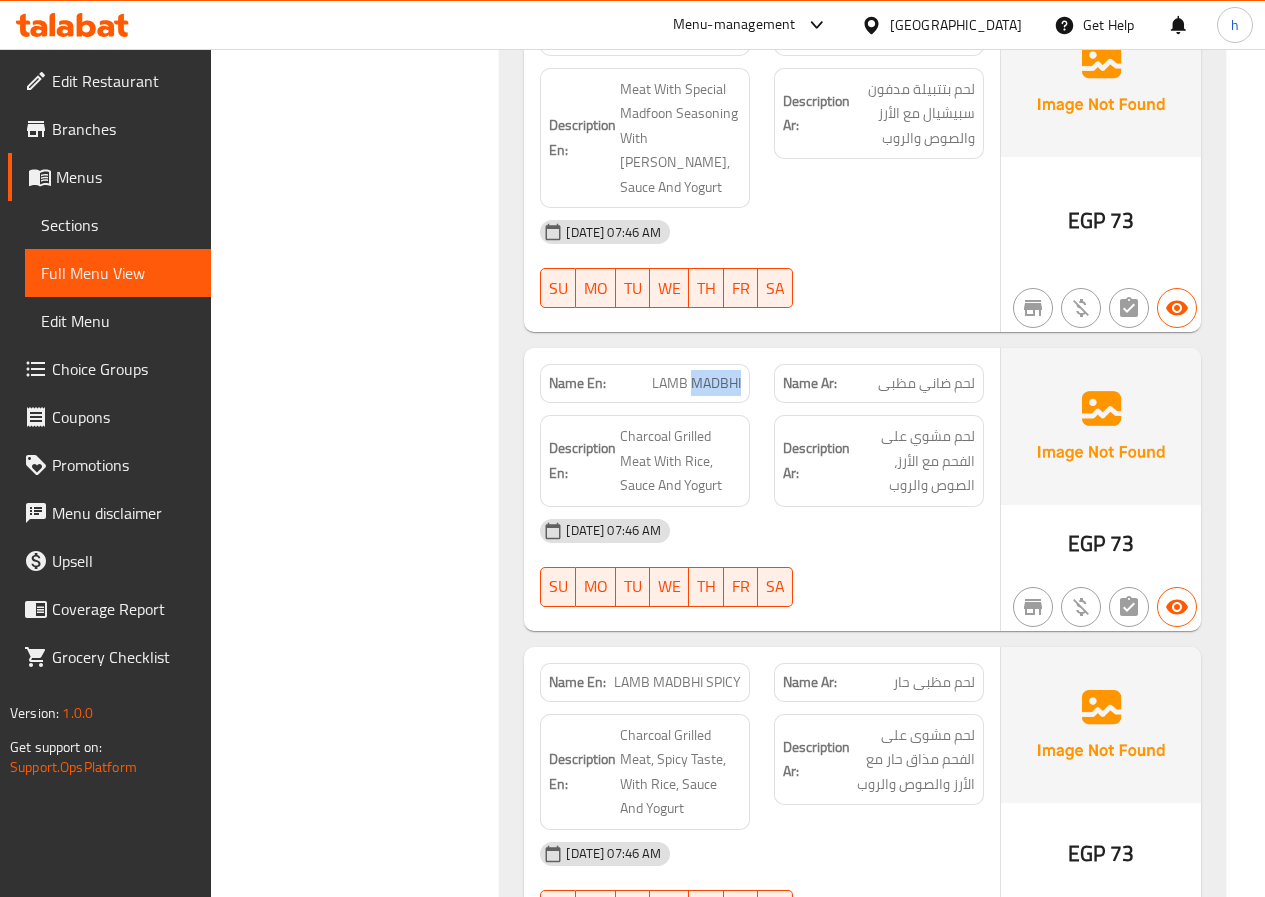 click on "LAMB MADBHI" at bounding box center [669, -1962] 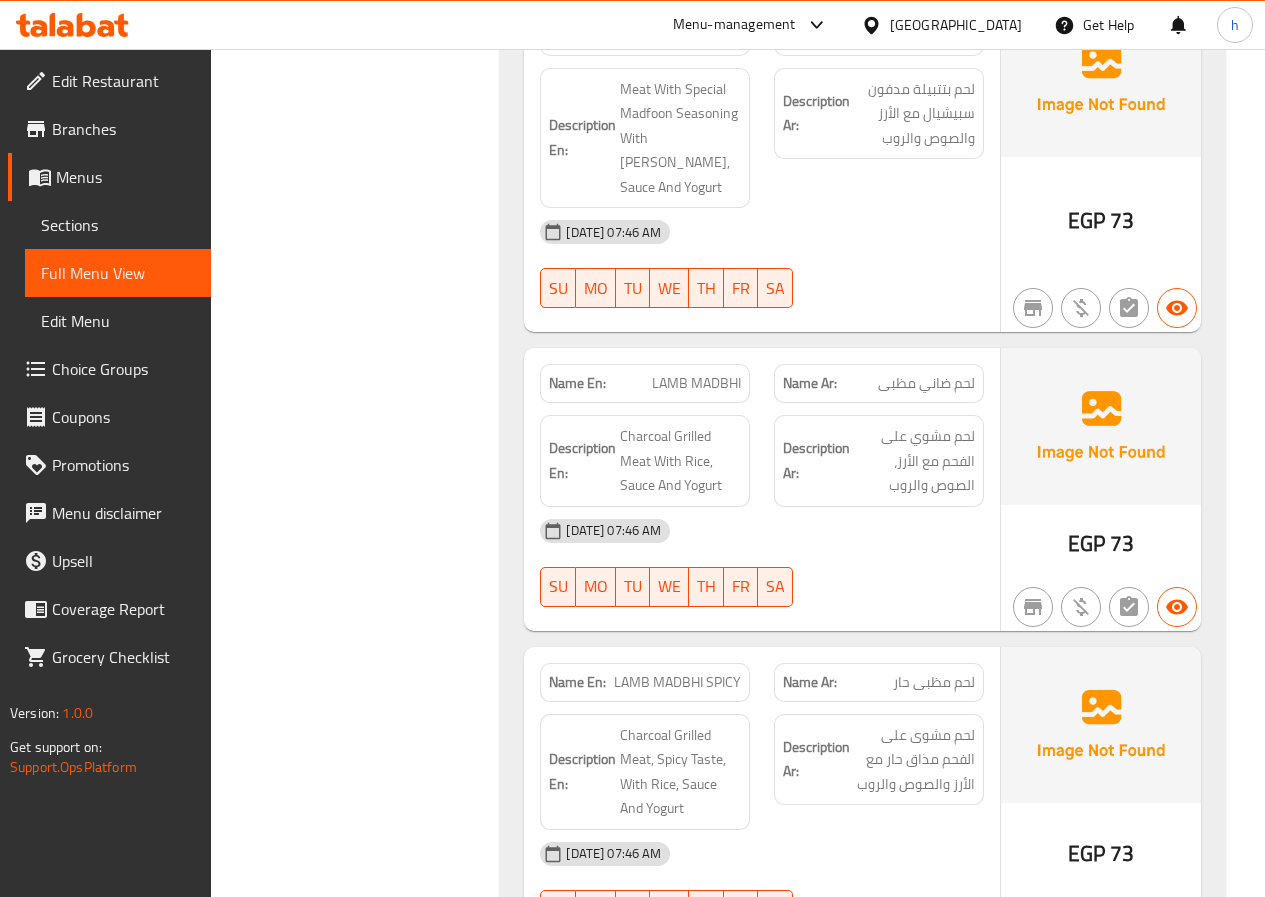 click on "Name En: LAMB MADBHI Name Ar: لحم ضاني مظبى Description En: Charcoal Grilled Meat With Rice, Sauce And Yogurt Description Ar: لحم مشوي على الفحم مع الأرز، الصوص والروب 16-07-2025 07:46 AM SU MO TU WE TH FR SA" at bounding box center (762, -1881) 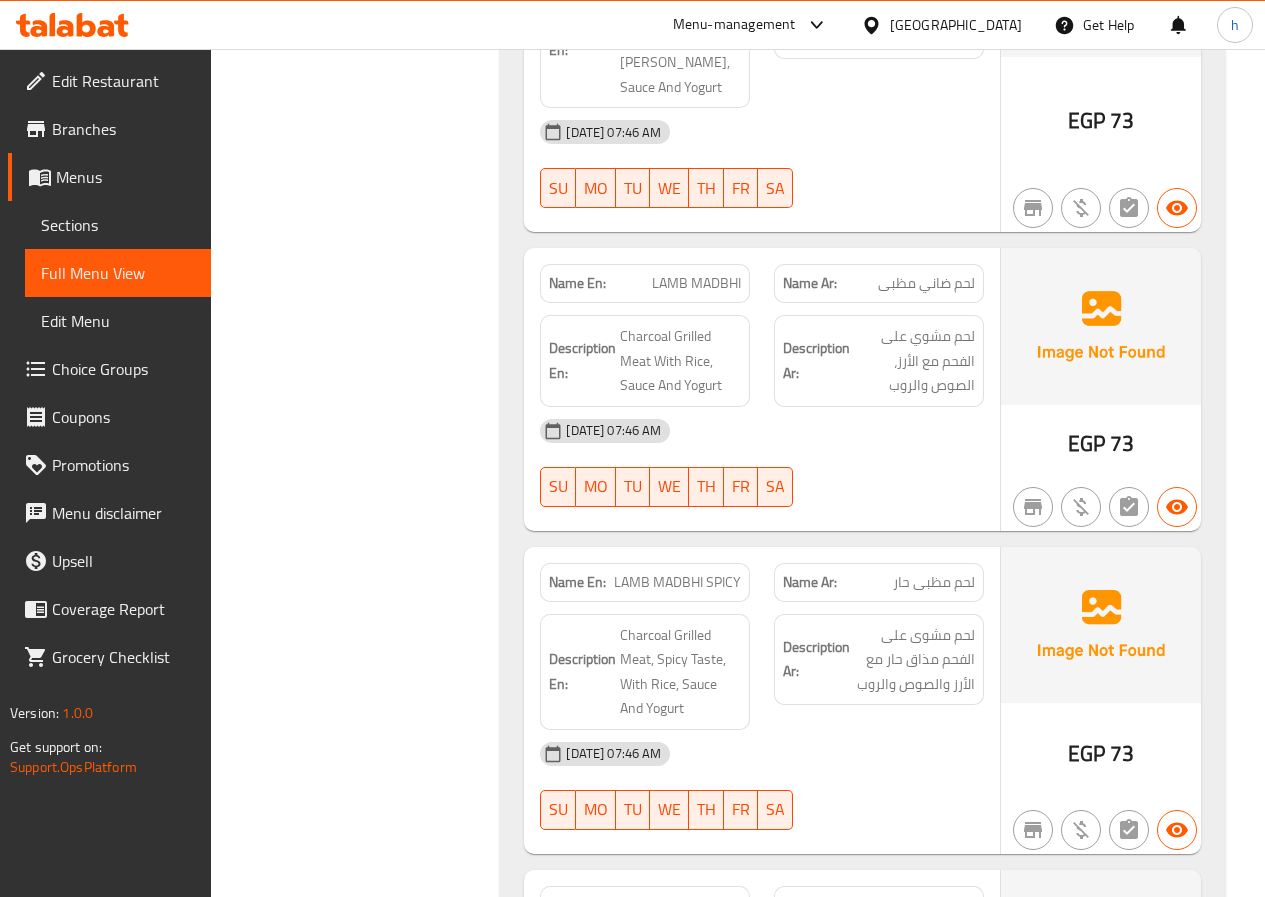 scroll, scrollTop: 3300, scrollLeft: 0, axis: vertical 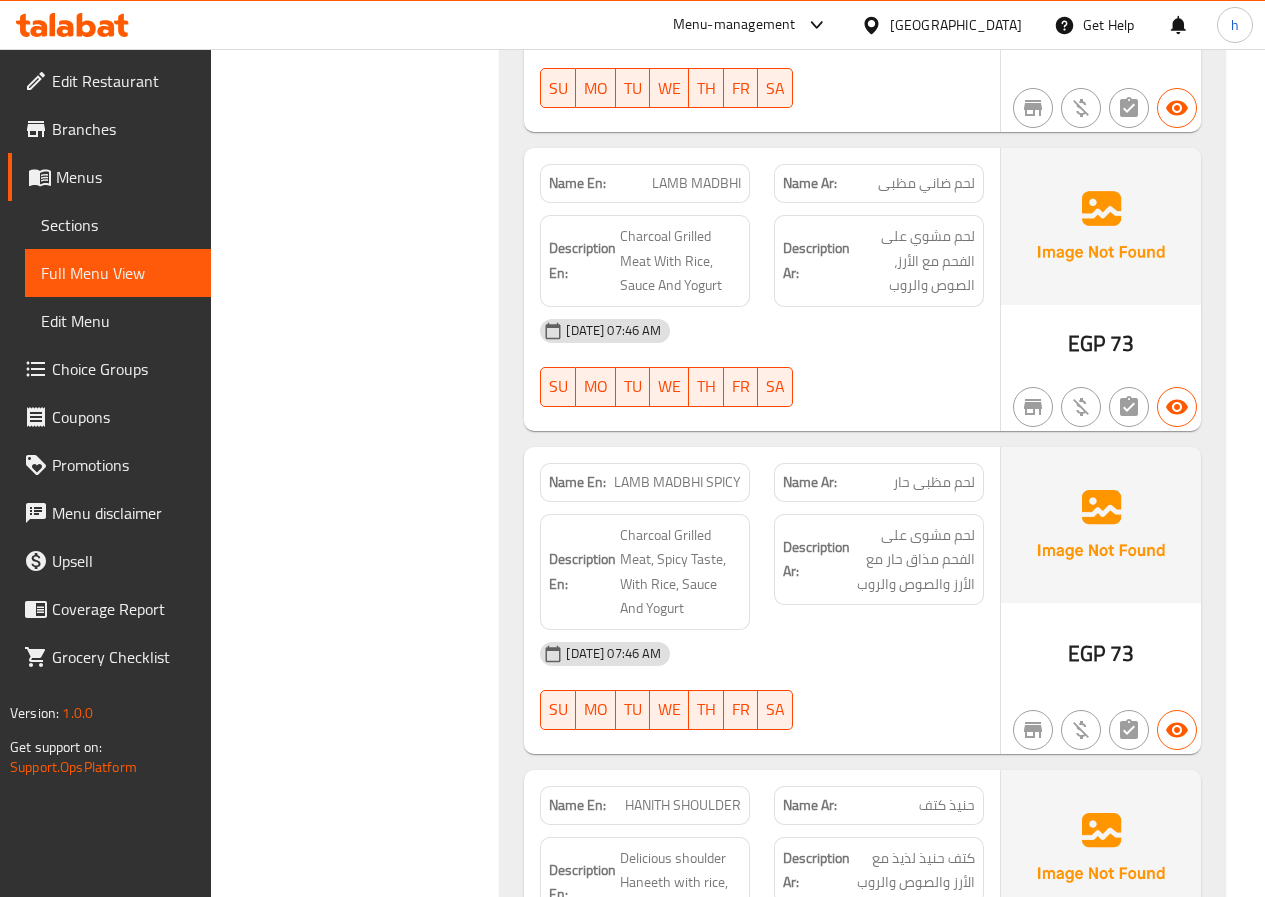 click on "Filter Branches Branches Popular filters Free items Branch specific items Has choices Upsell items Availability filters Available Not available View filters Collapse sections Collapse categories Collapse Choices" at bounding box center [364, 340] 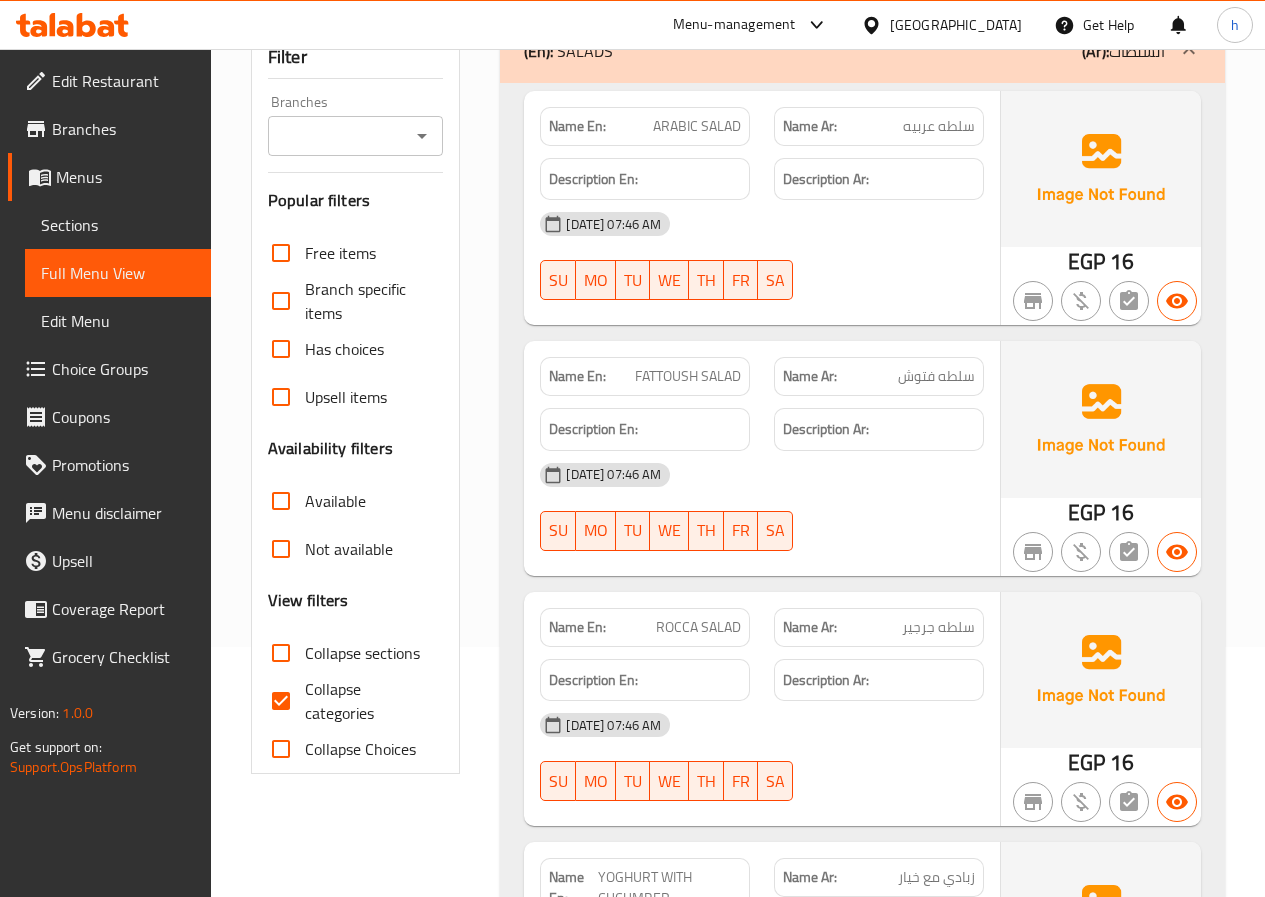 scroll, scrollTop: 567, scrollLeft: 0, axis: vertical 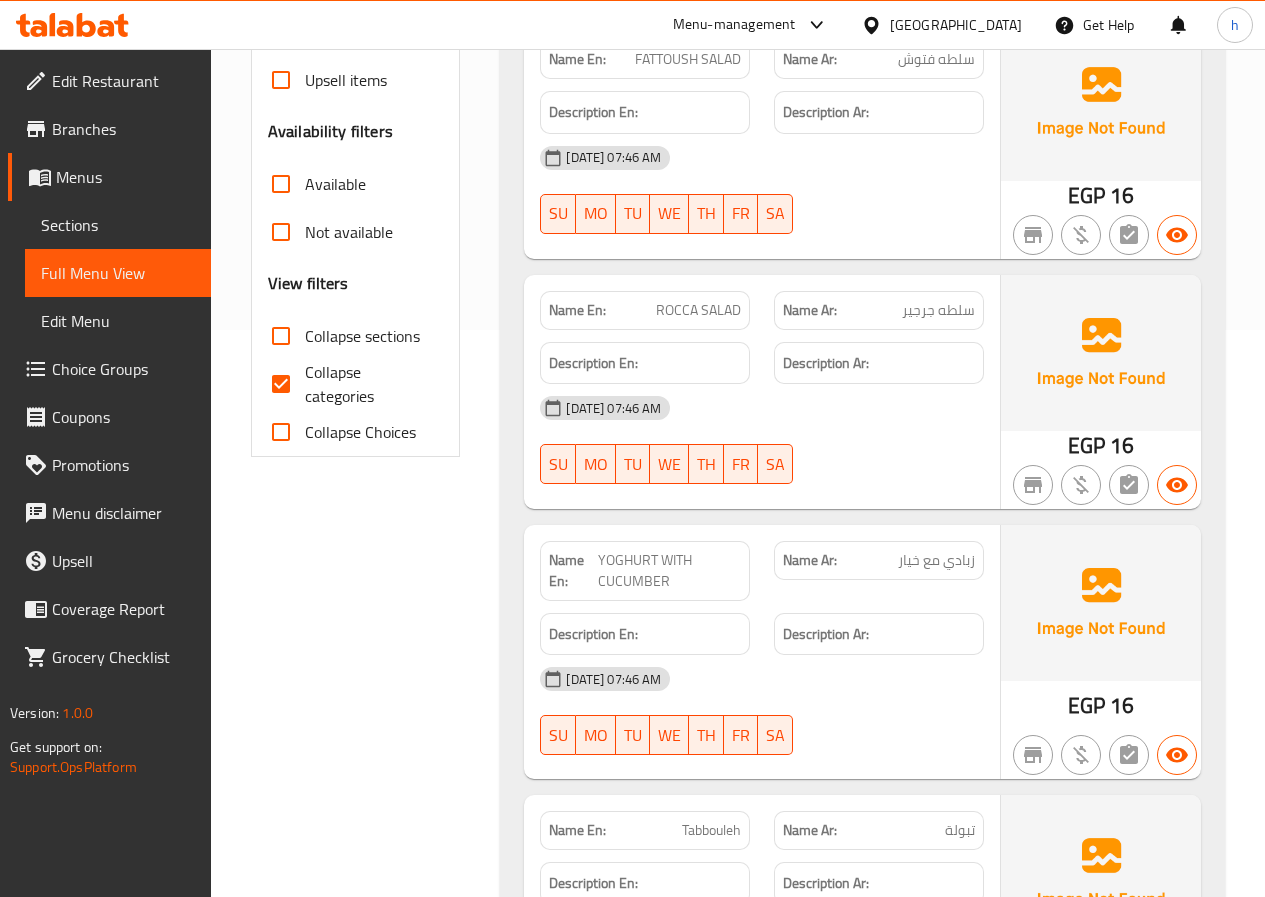 click on "Collapse categories" at bounding box center (281, 384) 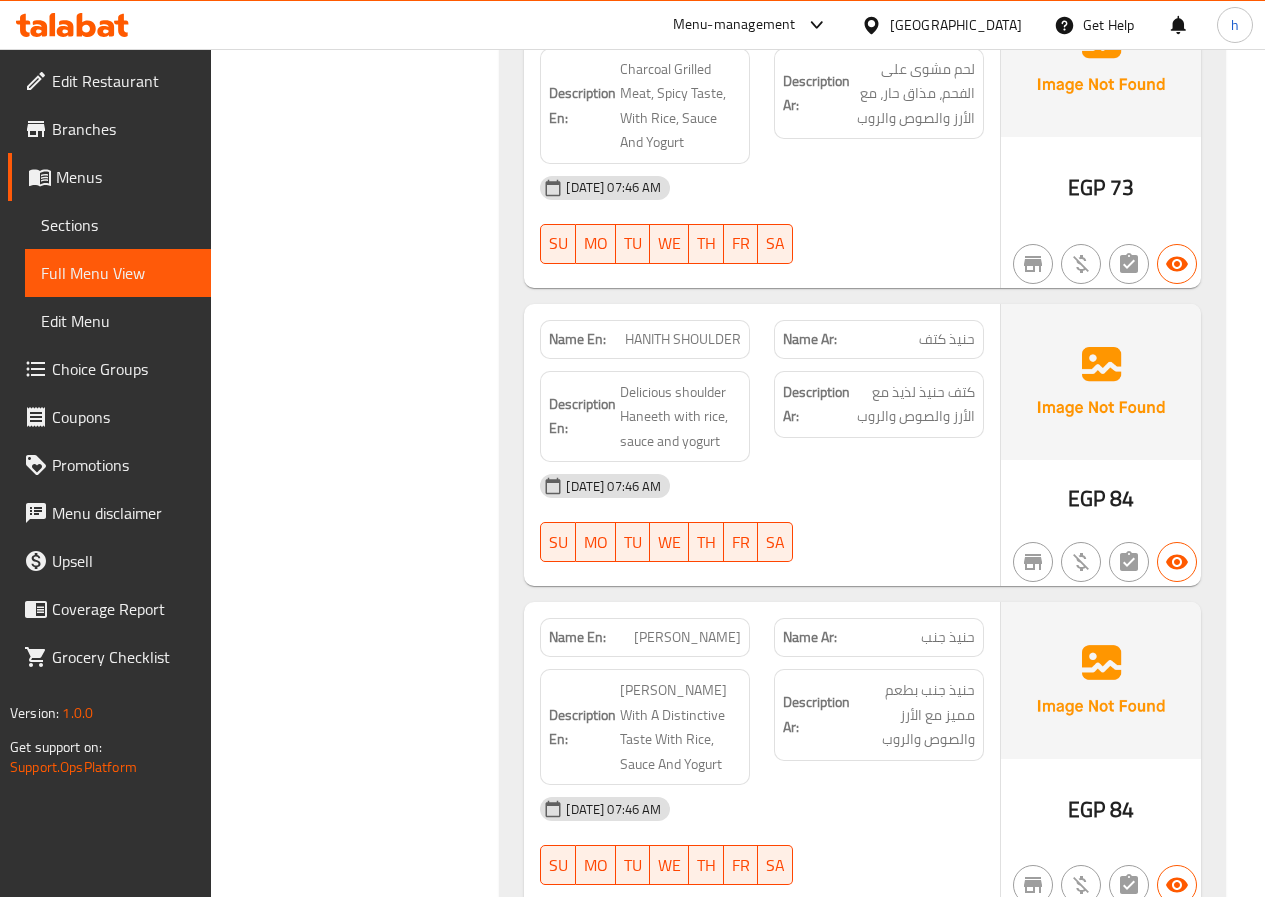 scroll, scrollTop: 3767, scrollLeft: 0, axis: vertical 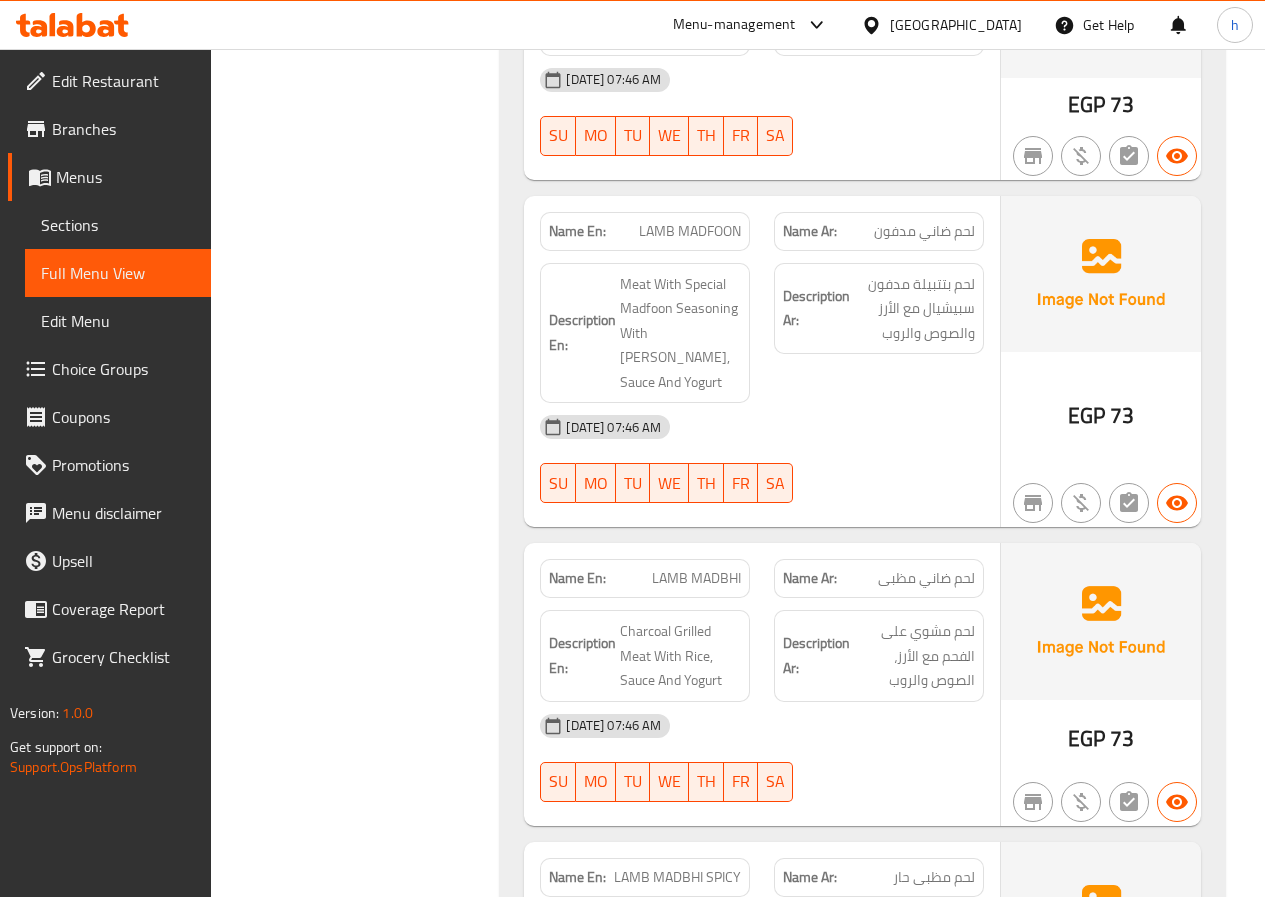 click on "Menus" at bounding box center [125, 177] 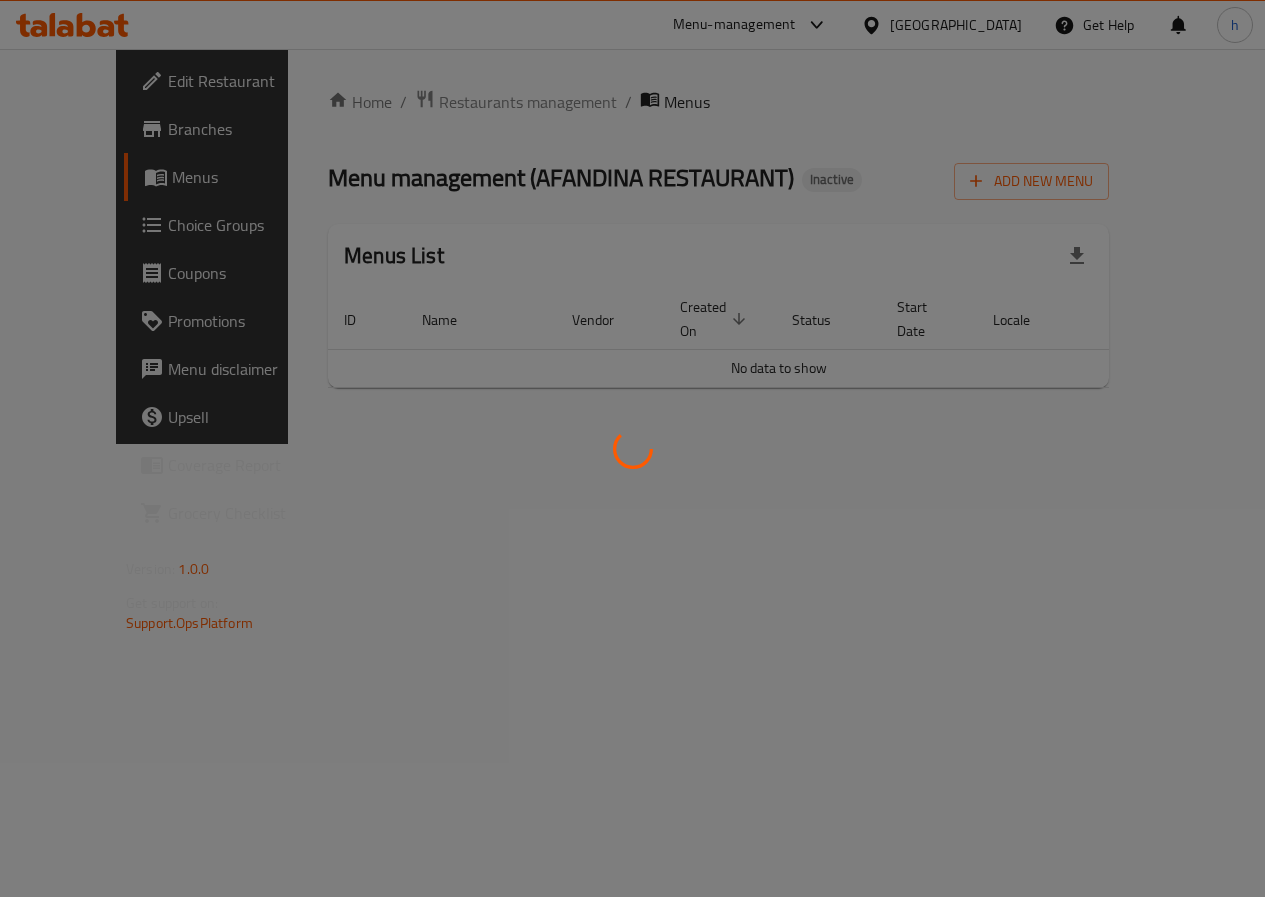 scroll, scrollTop: 0, scrollLeft: 0, axis: both 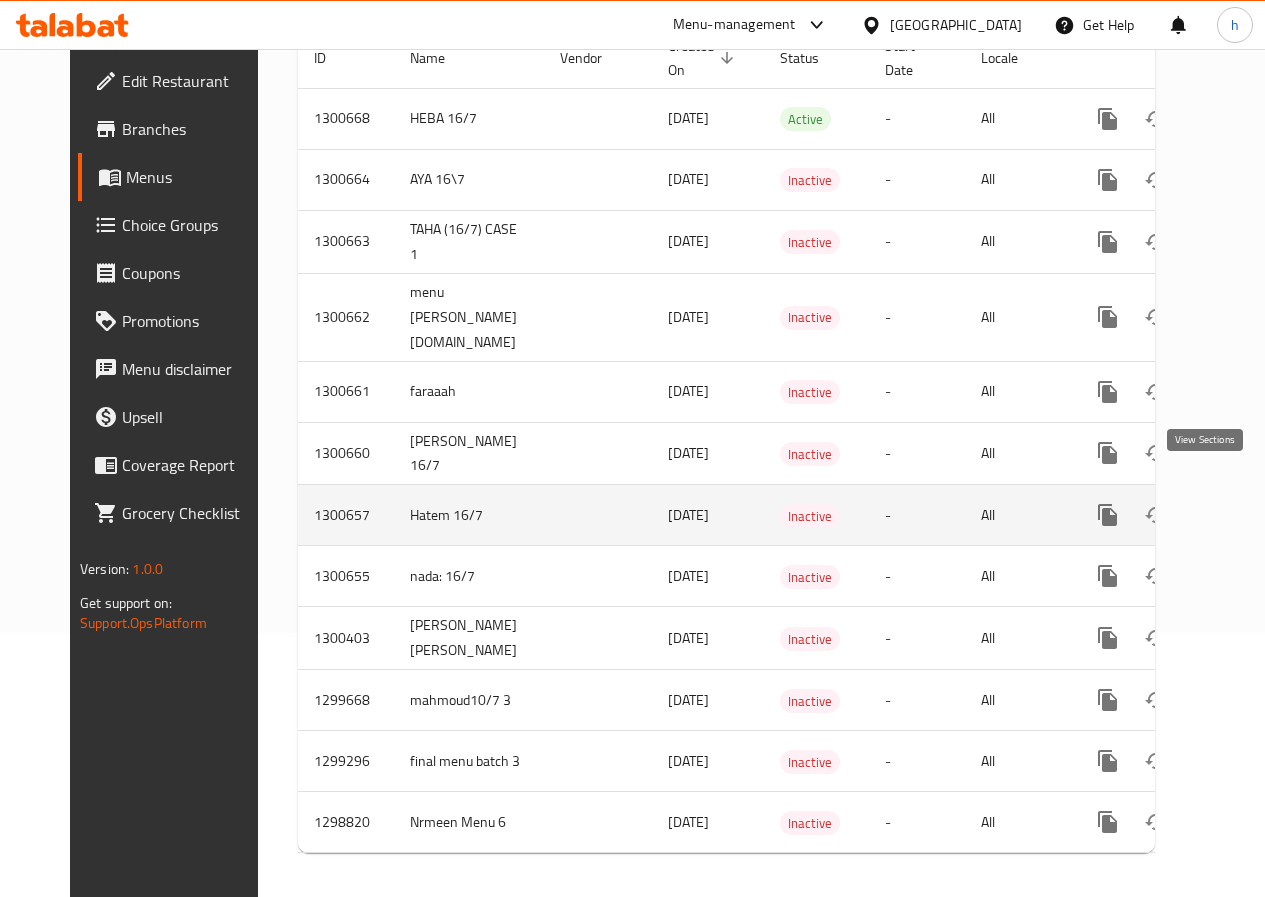 click 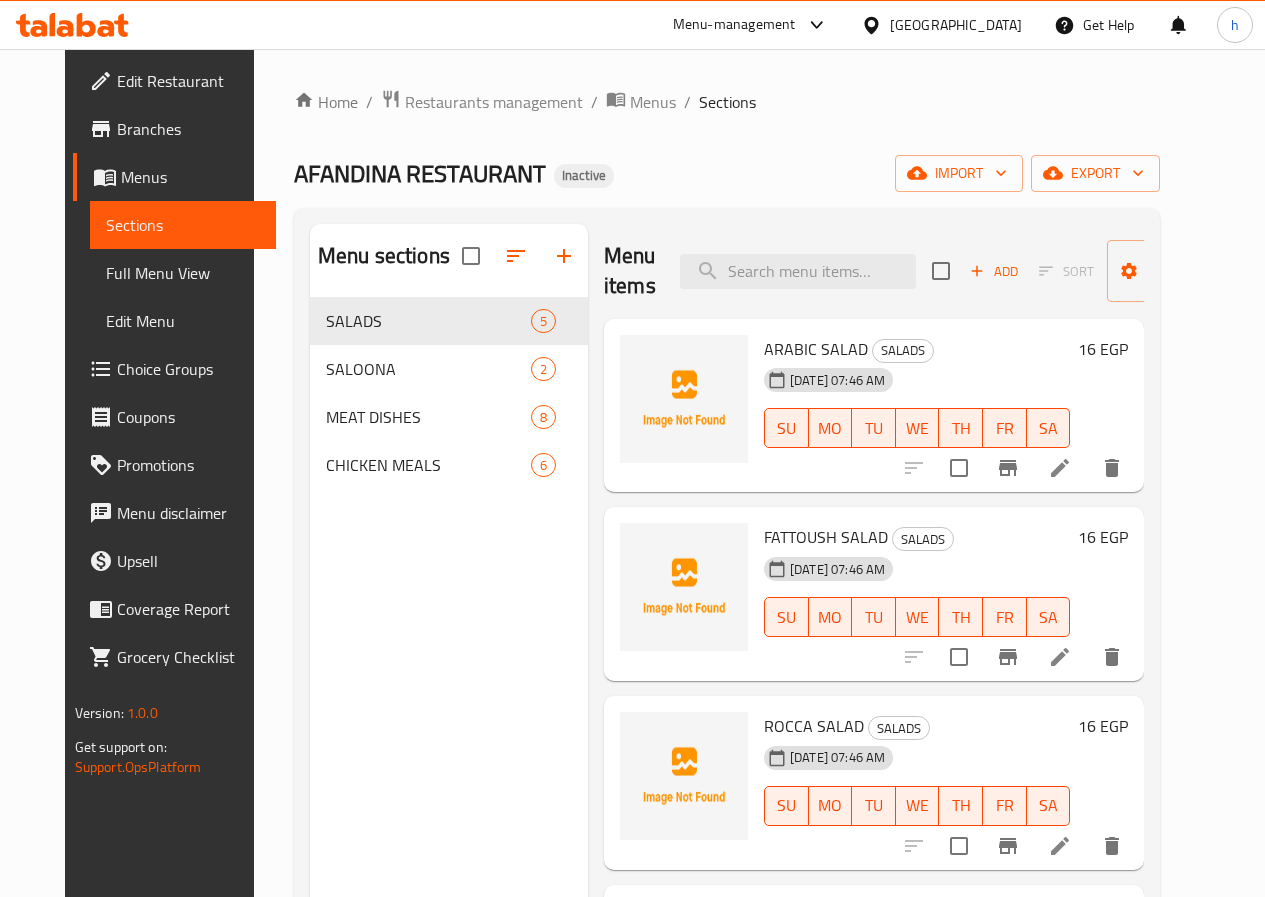 click on "Full Menu View" at bounding box center (183, 273) 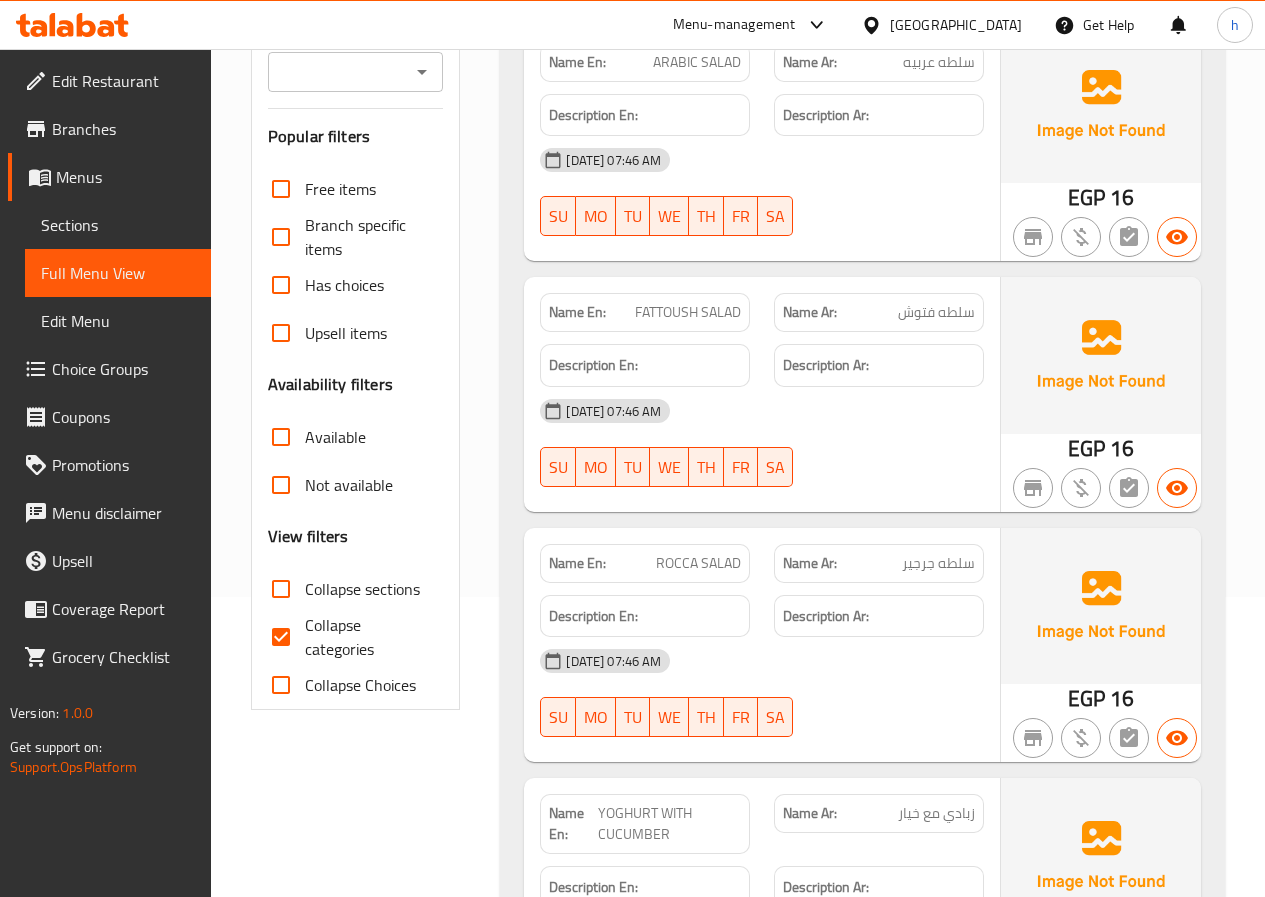 click on "Collapse categories" at bounding box center (281, 637) 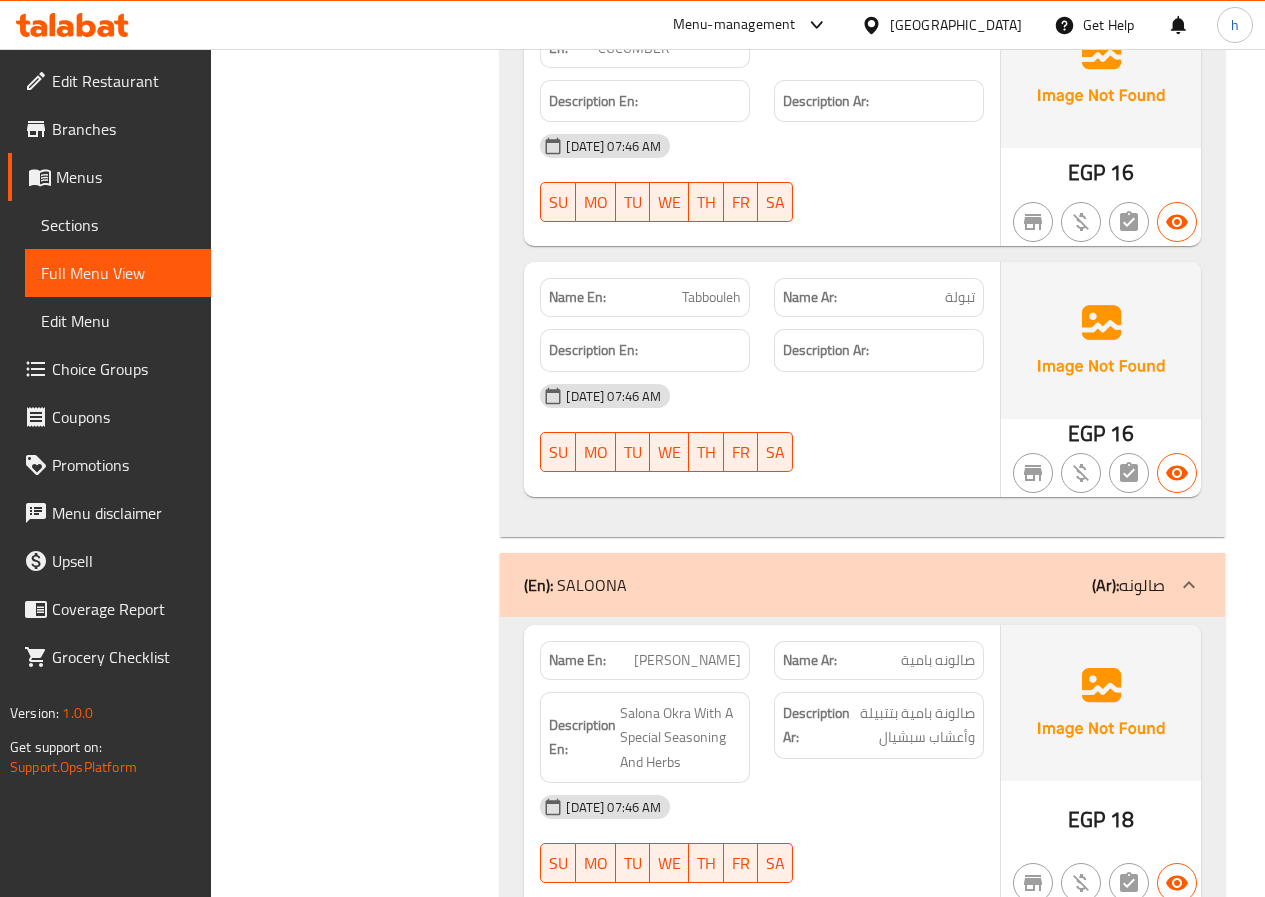 scroll, scrollTop: 1600, scrollLeft: 0, axis: vertical 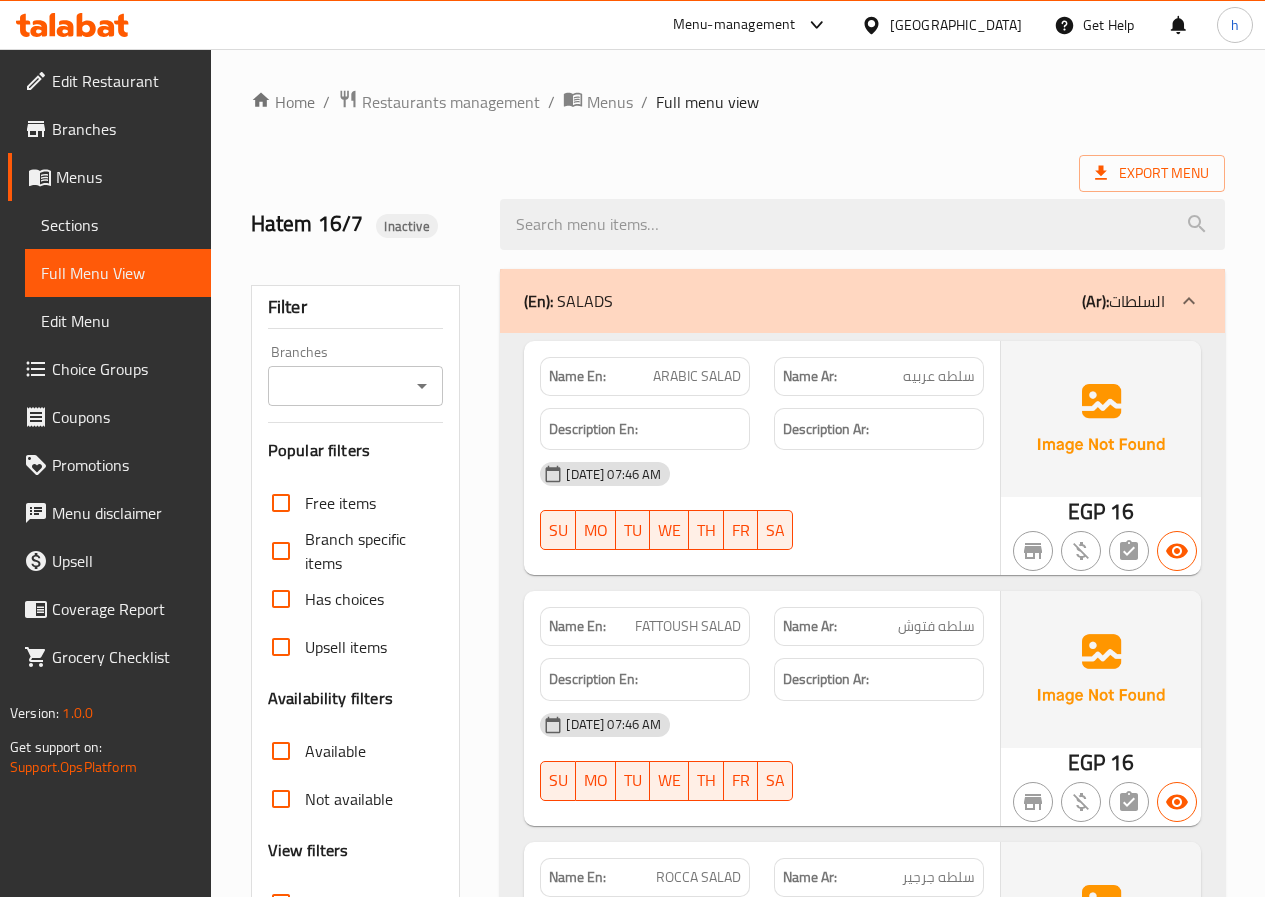 drag, startPoint x: 574, startPoint y: 300, endPoint x: 624, endPoint y: 374, distance: 89.30846 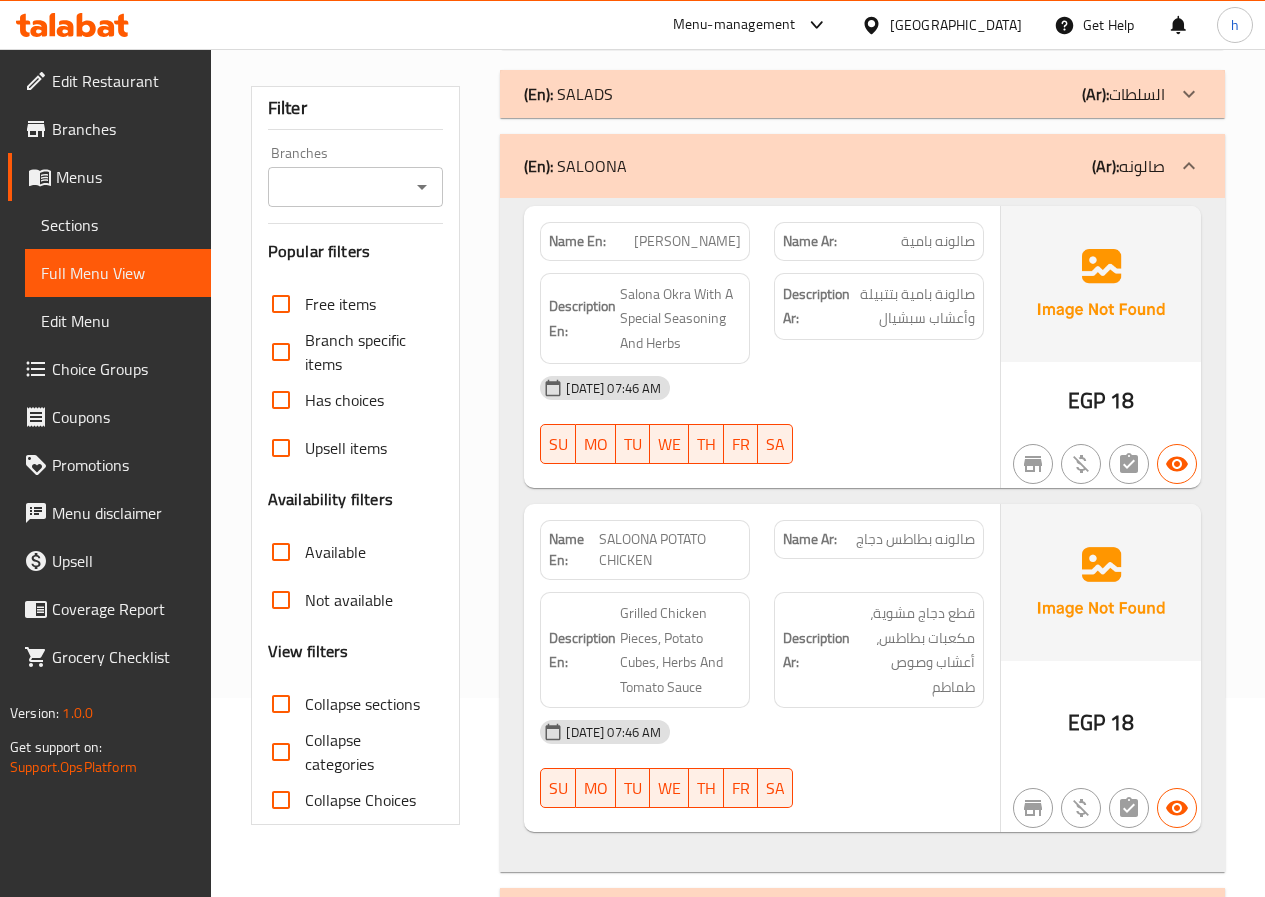 scroll, scrollTop: 200, scrollLeft: 0, axis: vertical 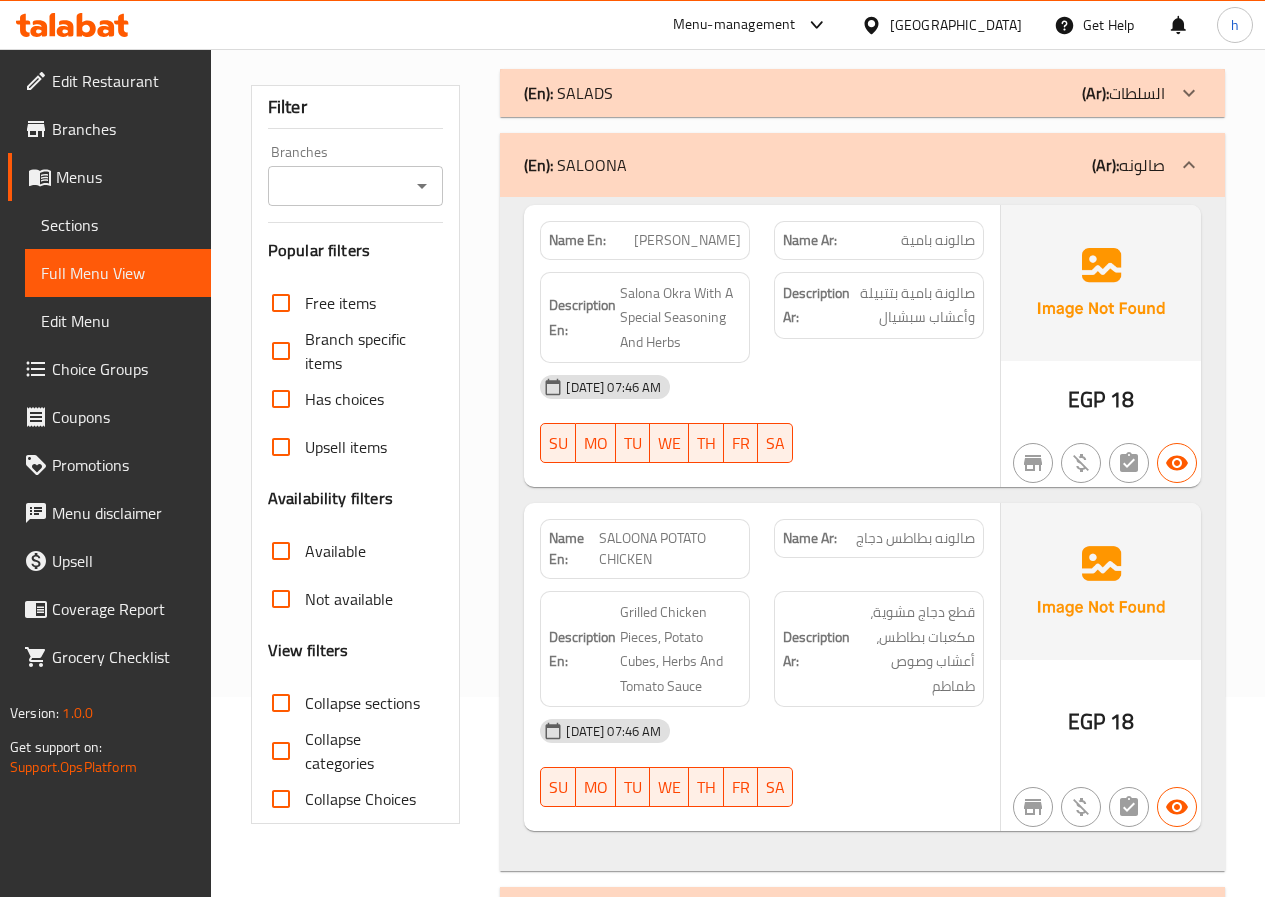 click on "(En):   SALADS (Ar): السلطات" at bounding box center [862, 93] 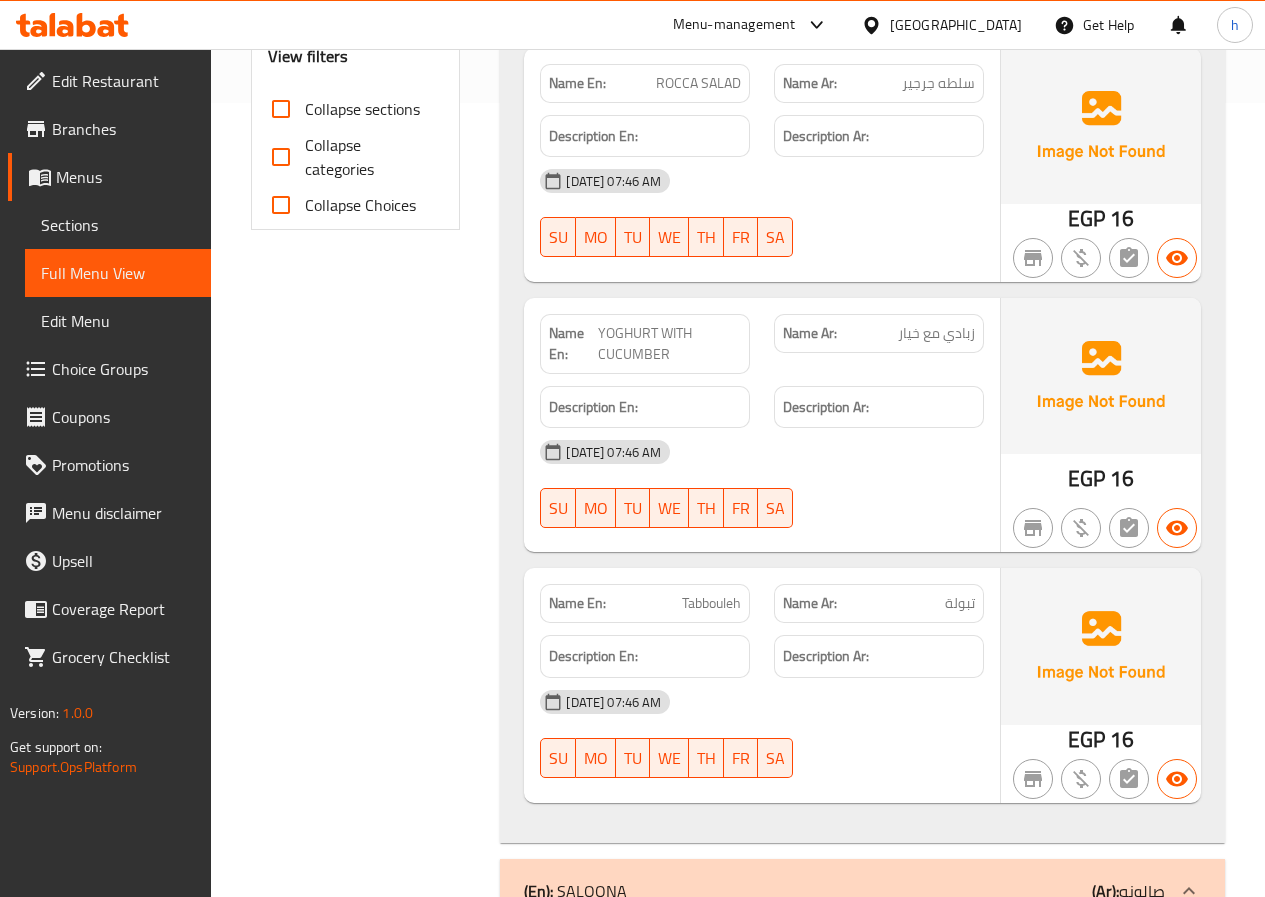scroll, scrollTop: 800, scrollLeft: 0, axis: vertical 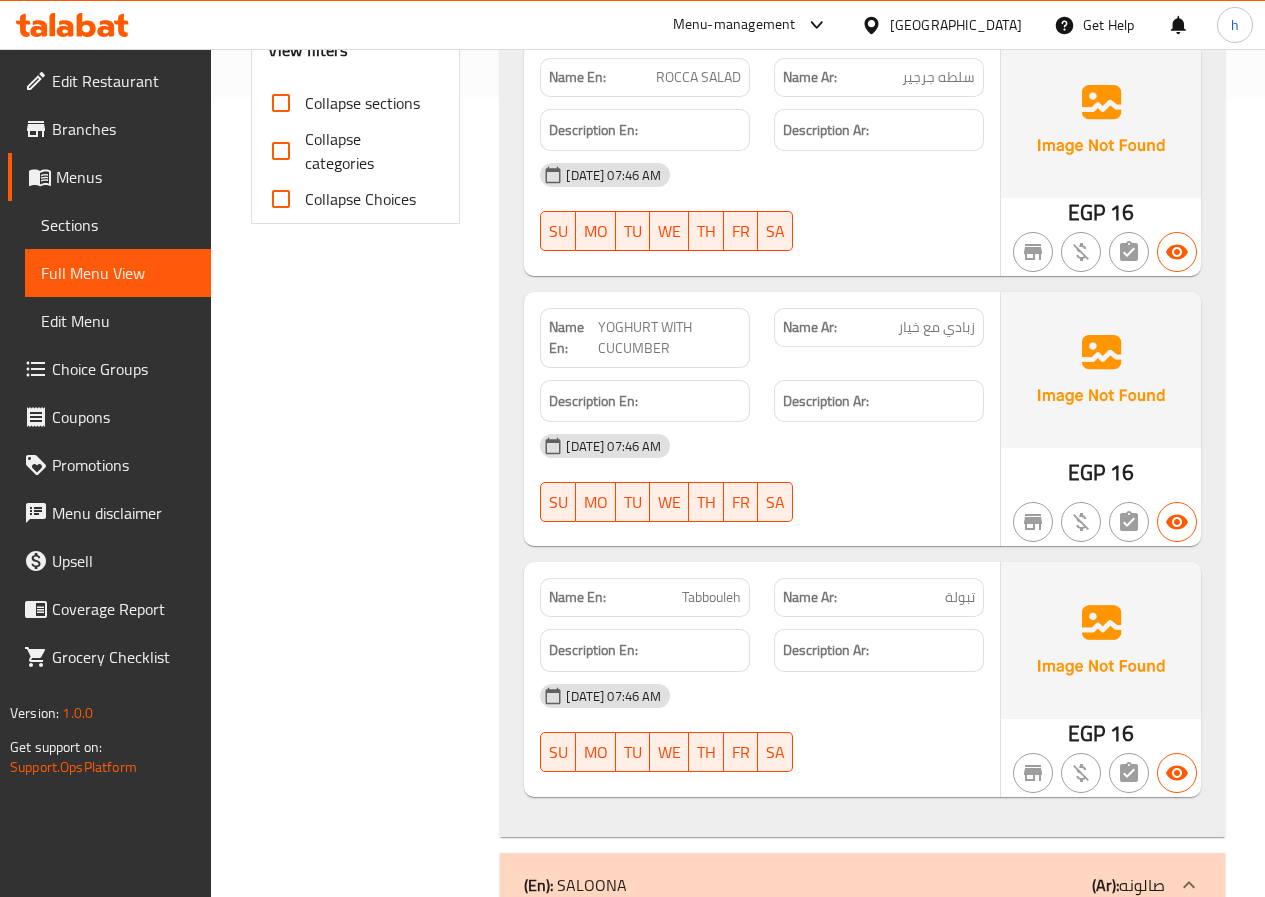 click on "تبولة" at bounding box center [960, 597] 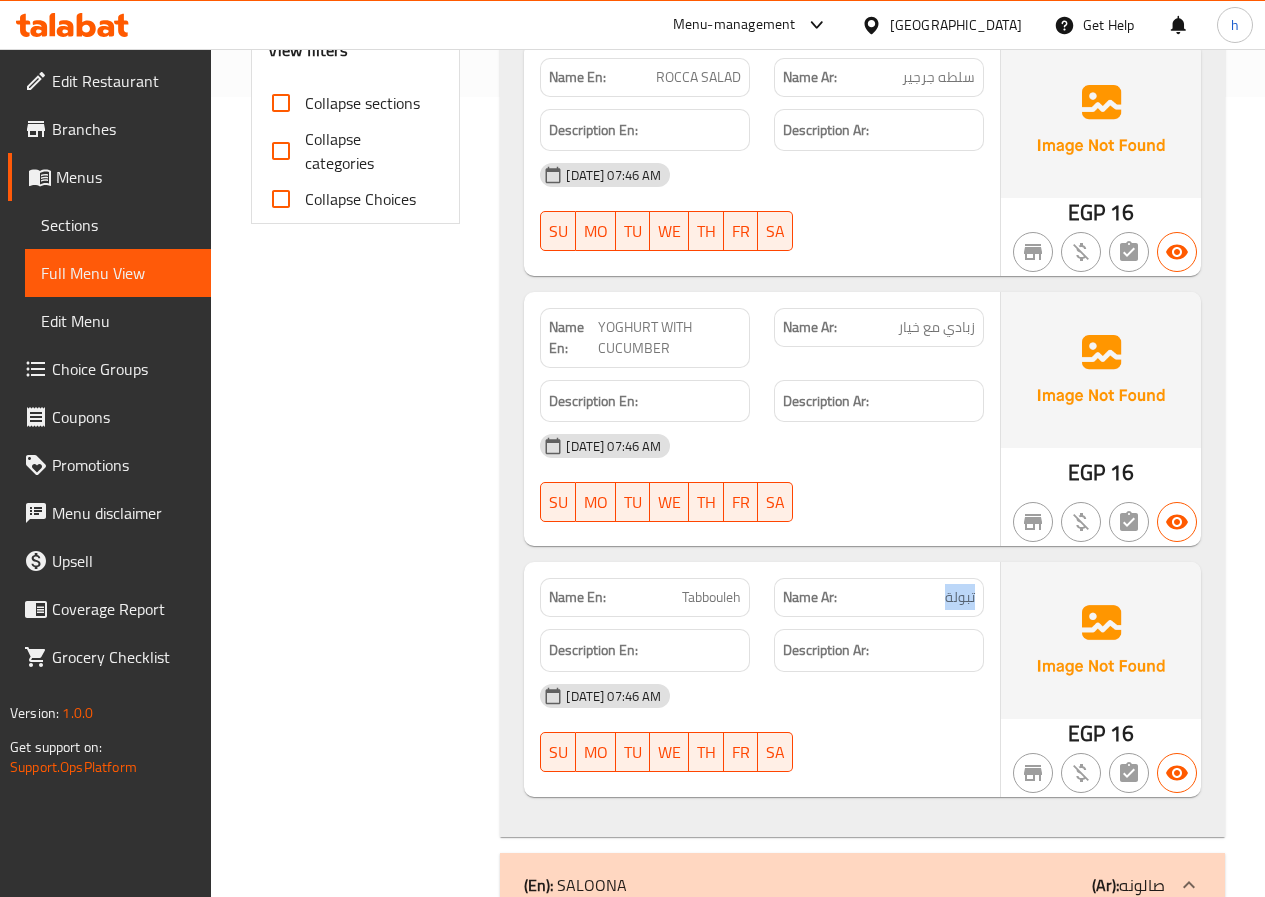 click on "تبولة" at bounding box center (960, 597) 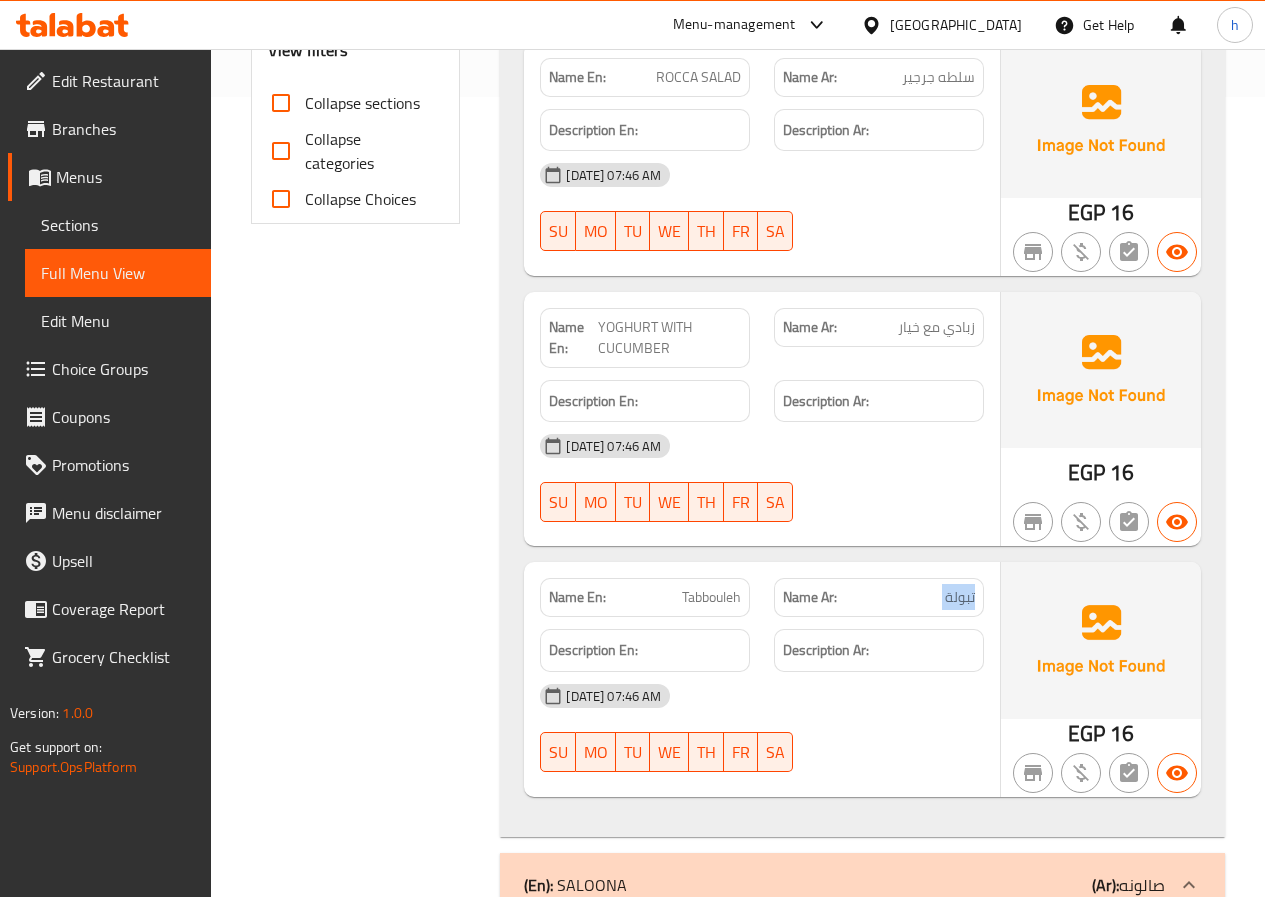 click on "تبولة" at bounding box center (960, 597) 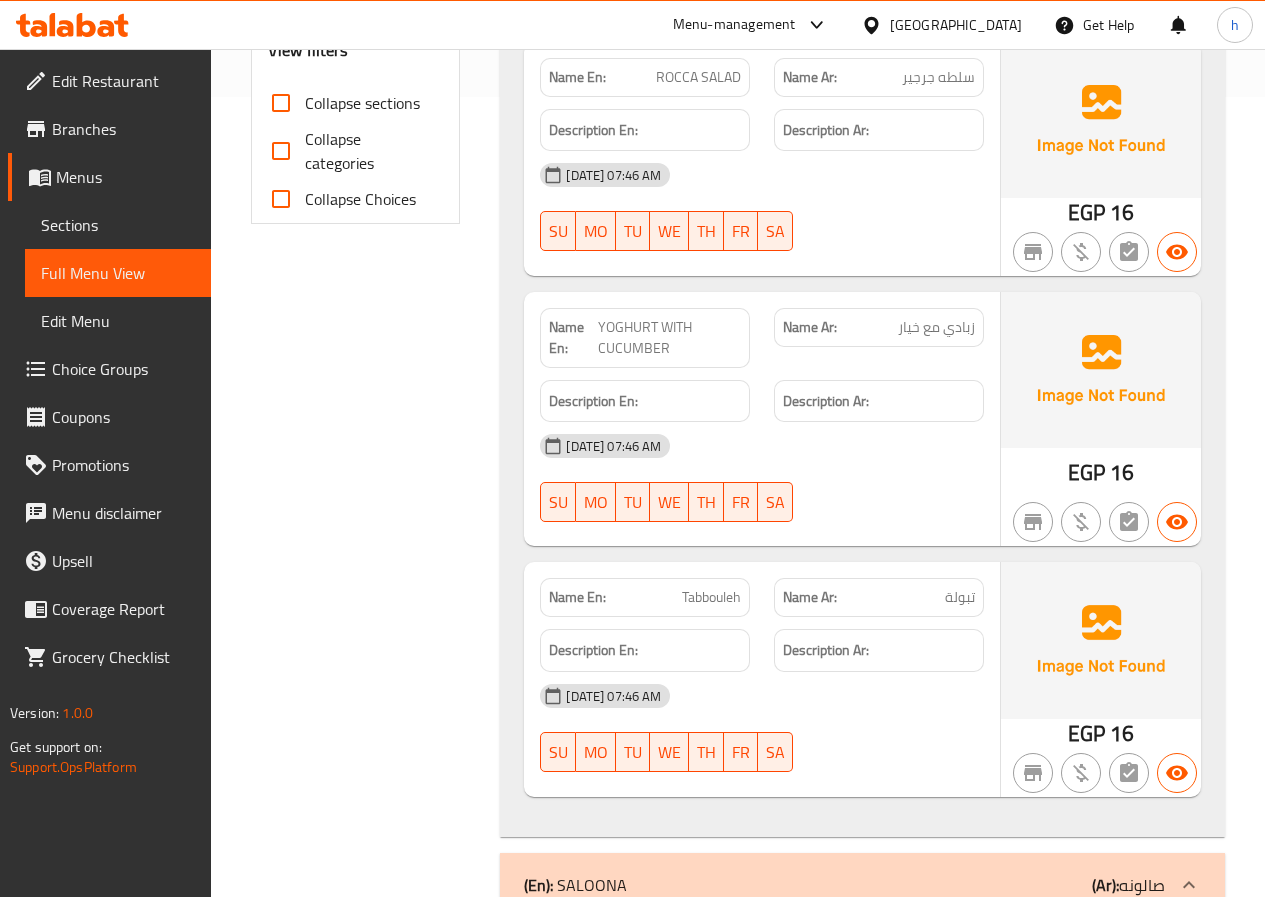 click on "زبادي مع خيار" at bounding box center (936, 327) 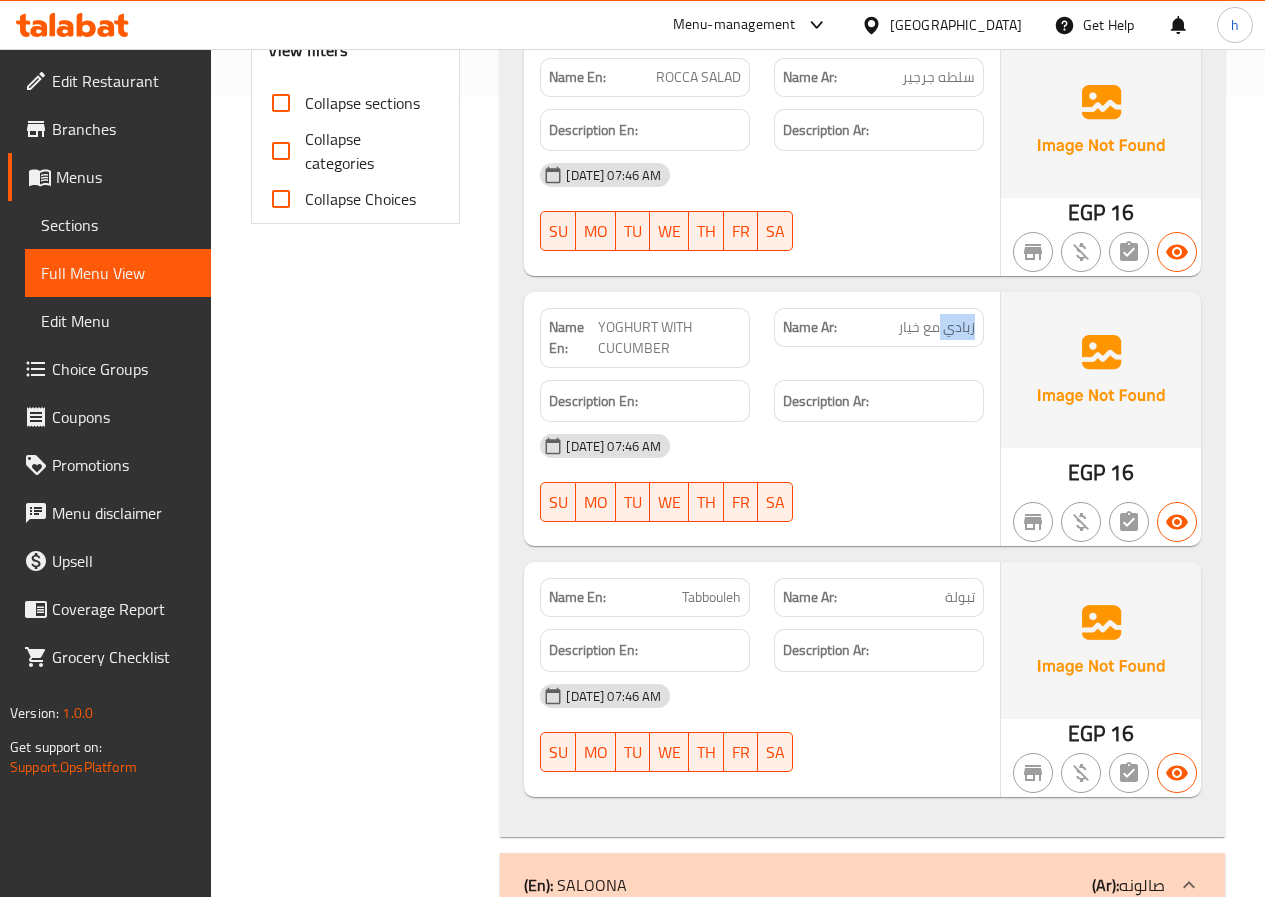 click on "زبادي مع خيار" at bounding box center [936, 327] 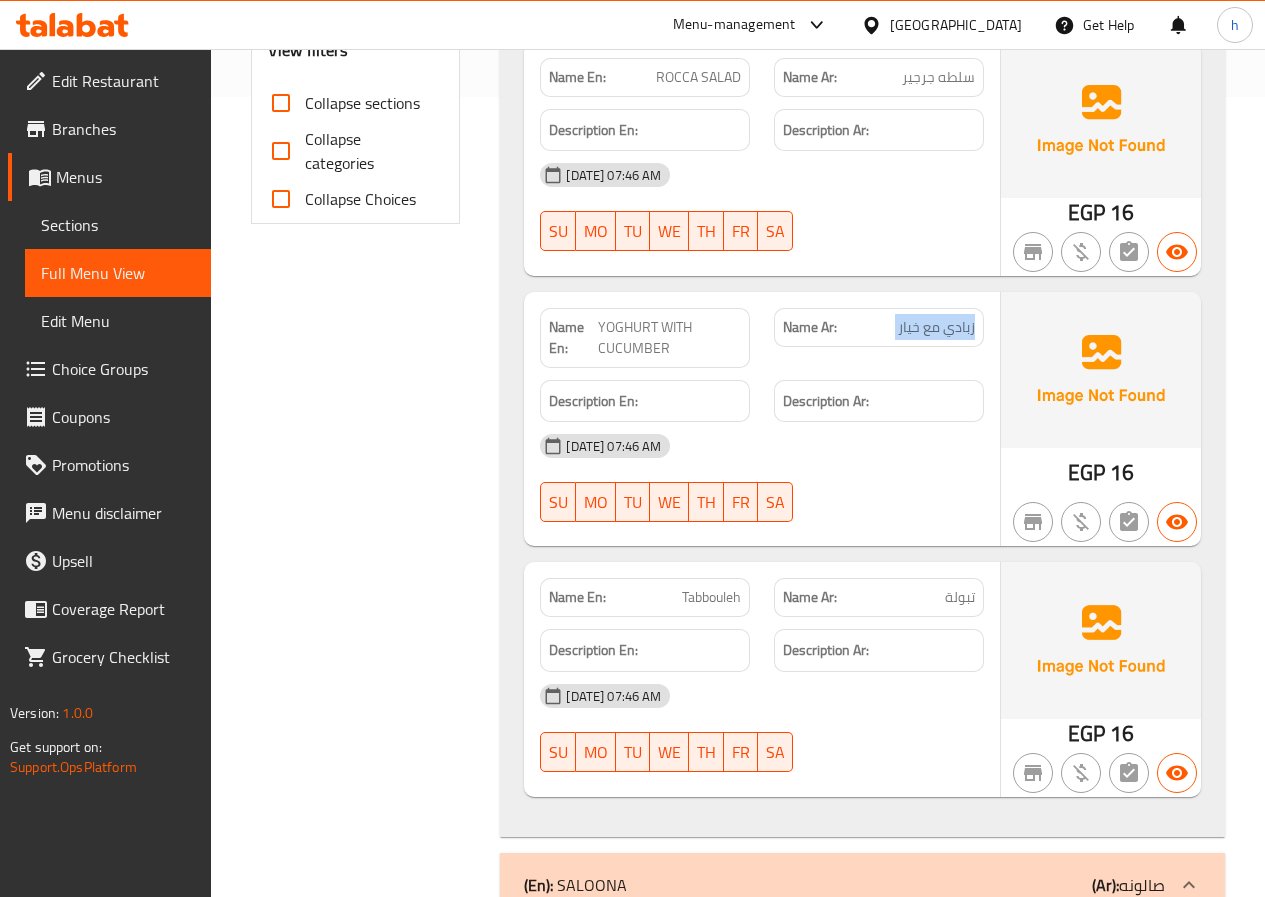 click on "زبادي مع خيار" at bounding box center [936, 327] 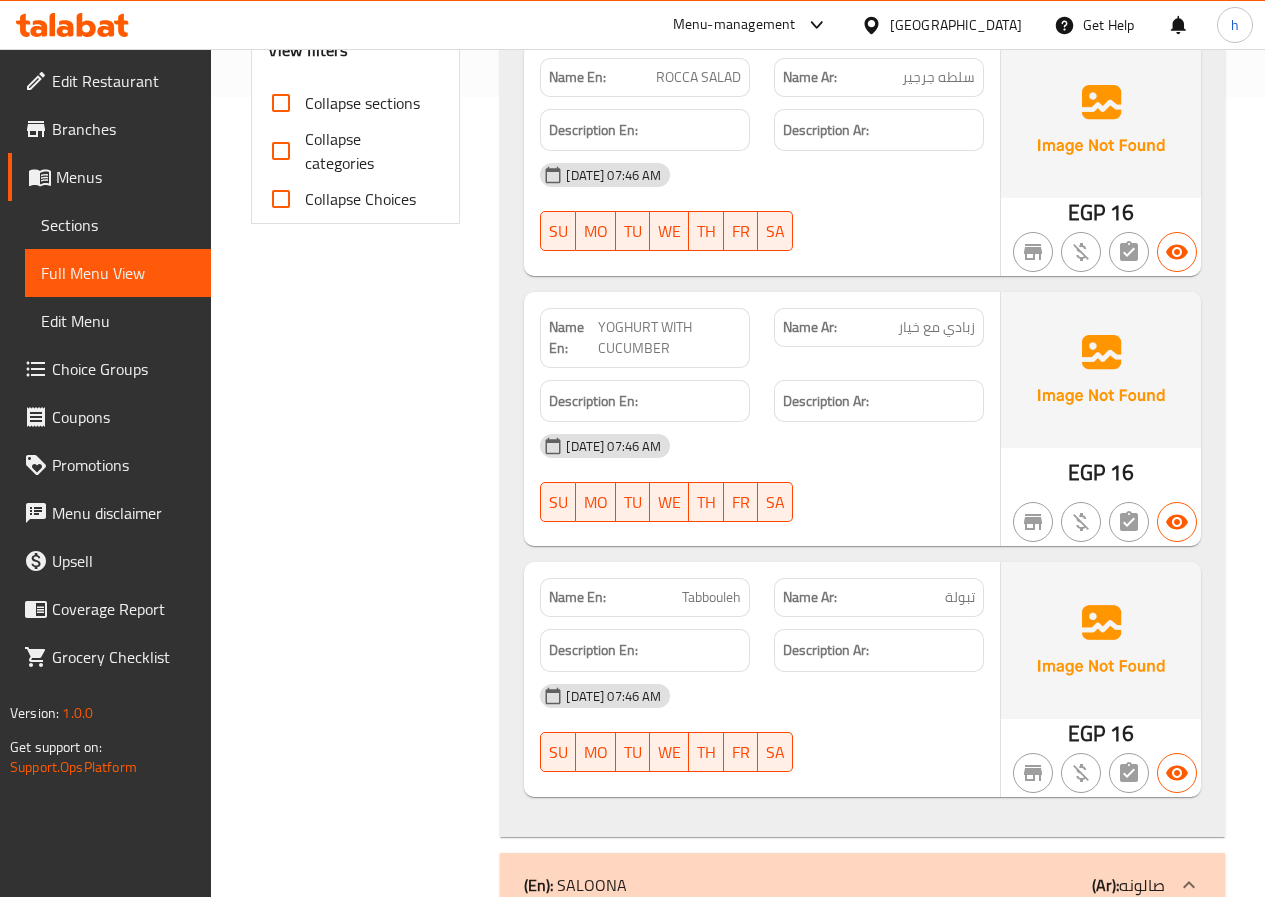 click on "[DATE] 07:46 AM" at bounding box center (762, 446) 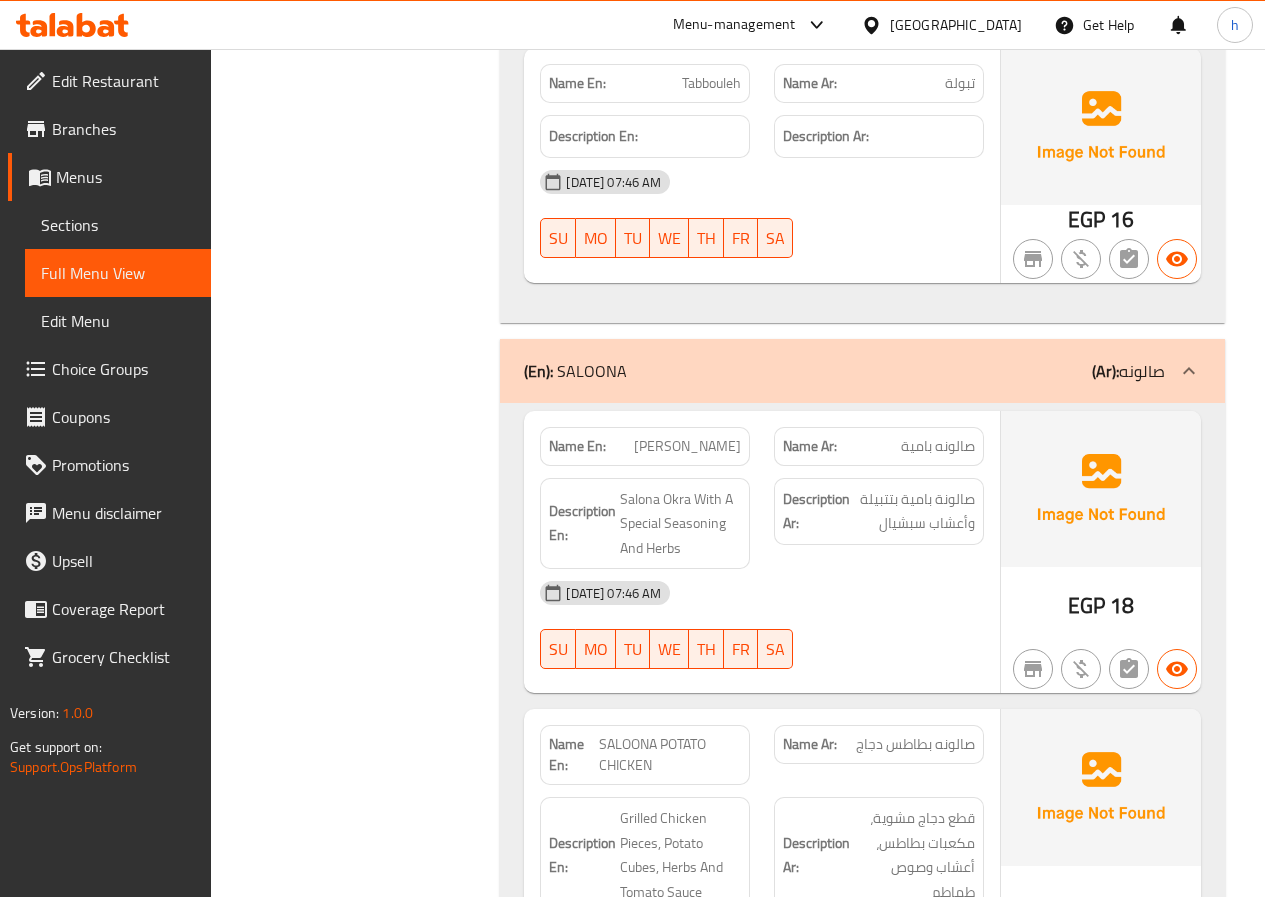 scroll, scrollTop: 1500, scrollLeft: 0, axis: vertical 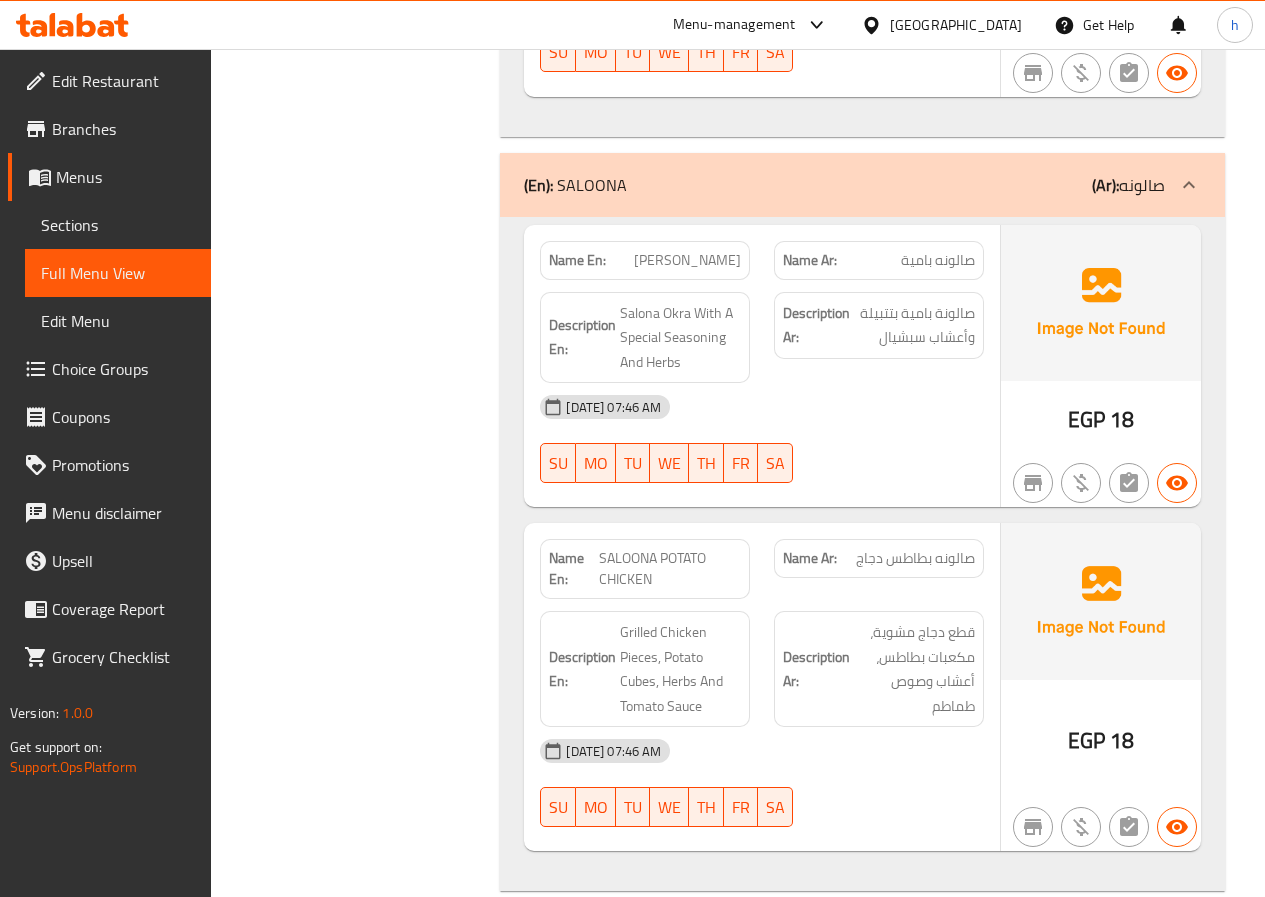 click on "[PERSON_NAME]" at bounding box center (697, -1124) 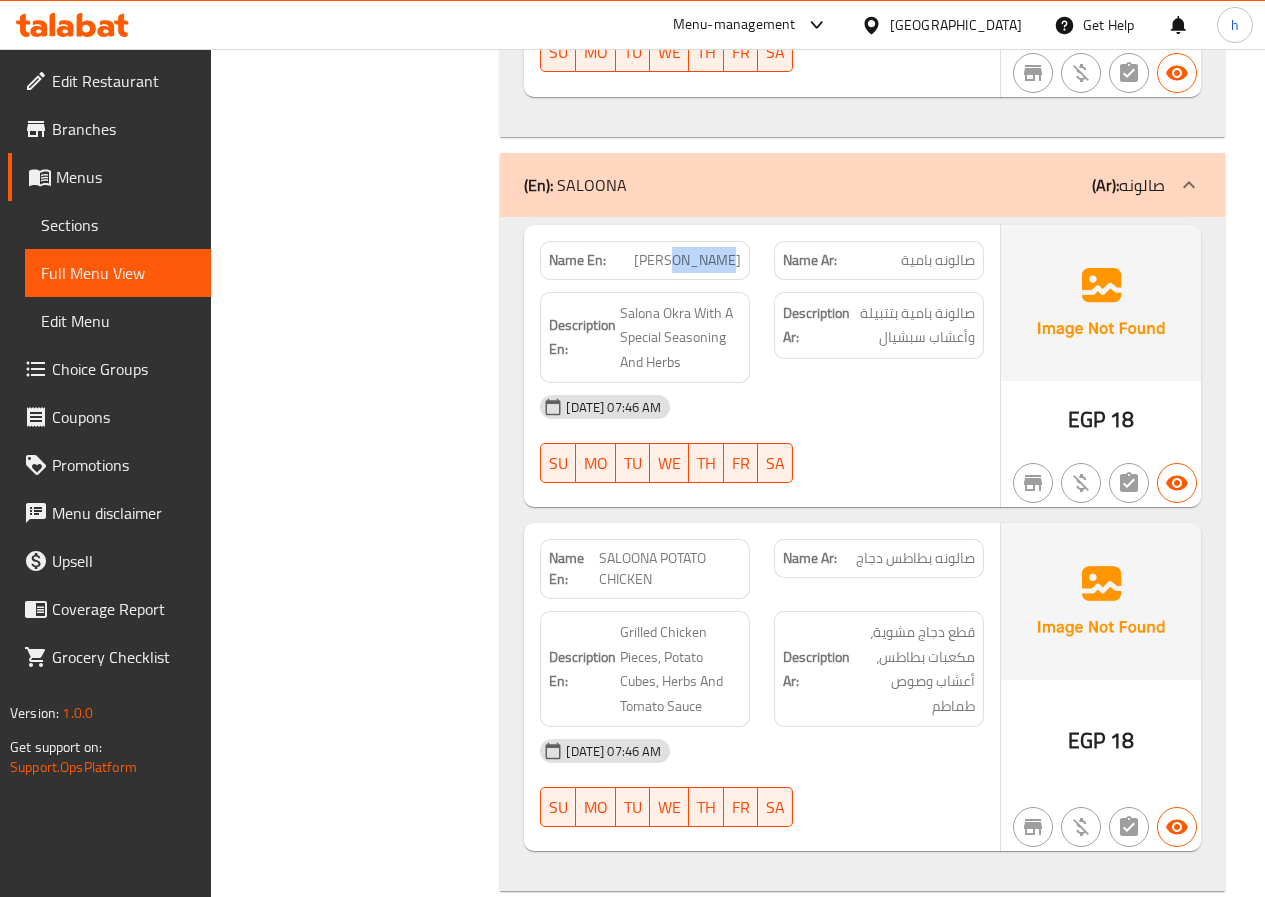 click on "[PERSON_NAME]" at bounding box center (697, -1124) 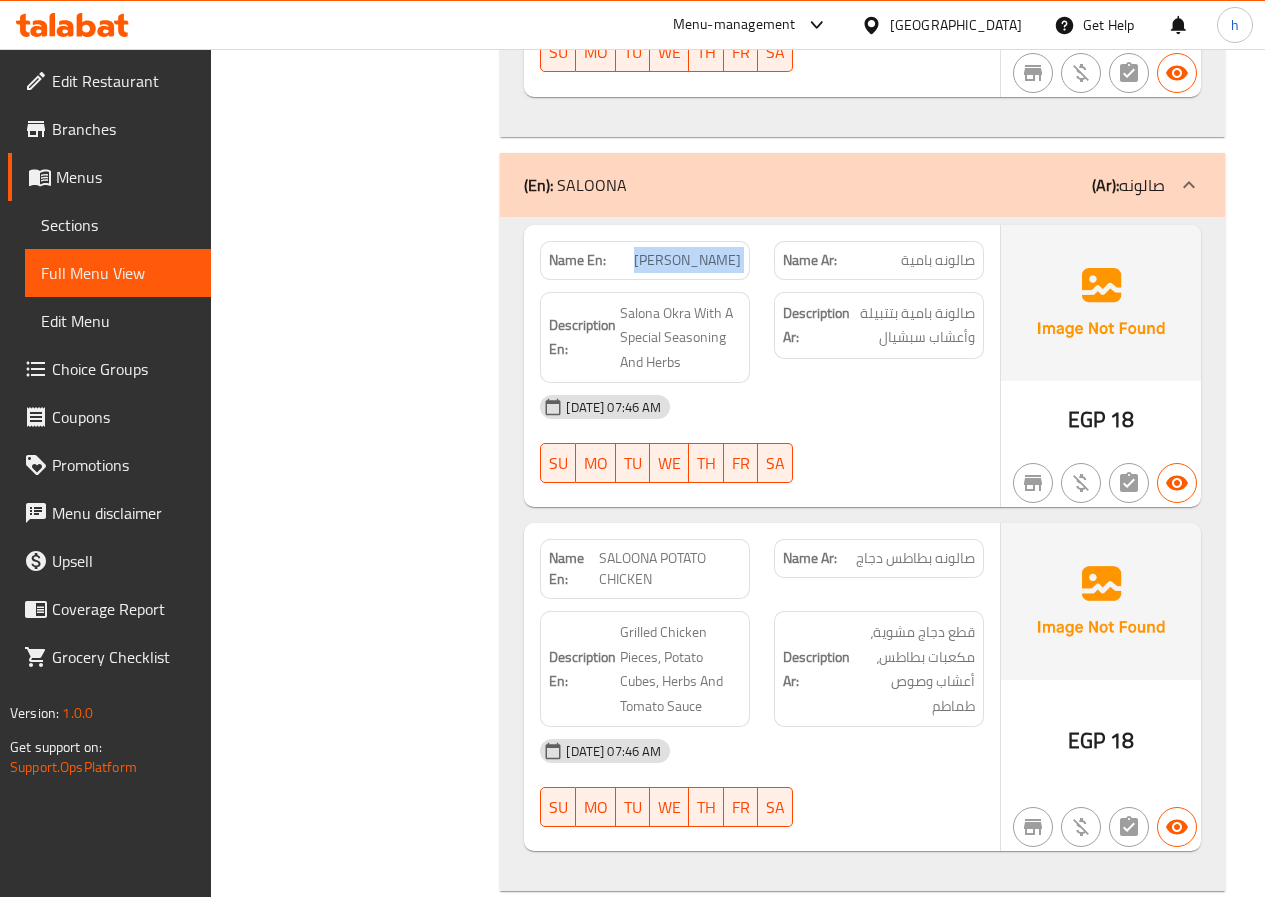 click on "[PERSON_NAME]" at bounding box center (697, -1124) 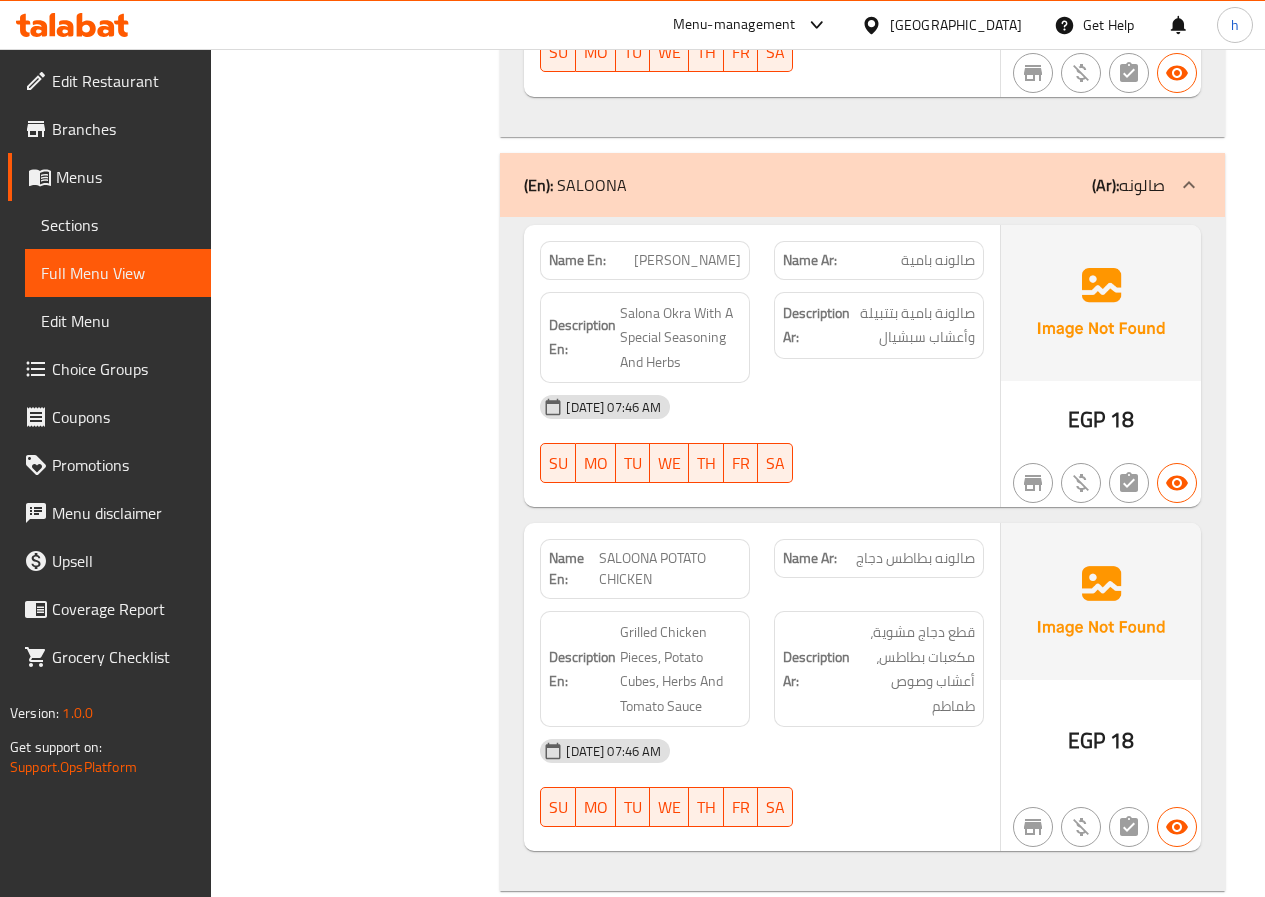 click on "صالونه بامية" at bounding box center (939, -1124) 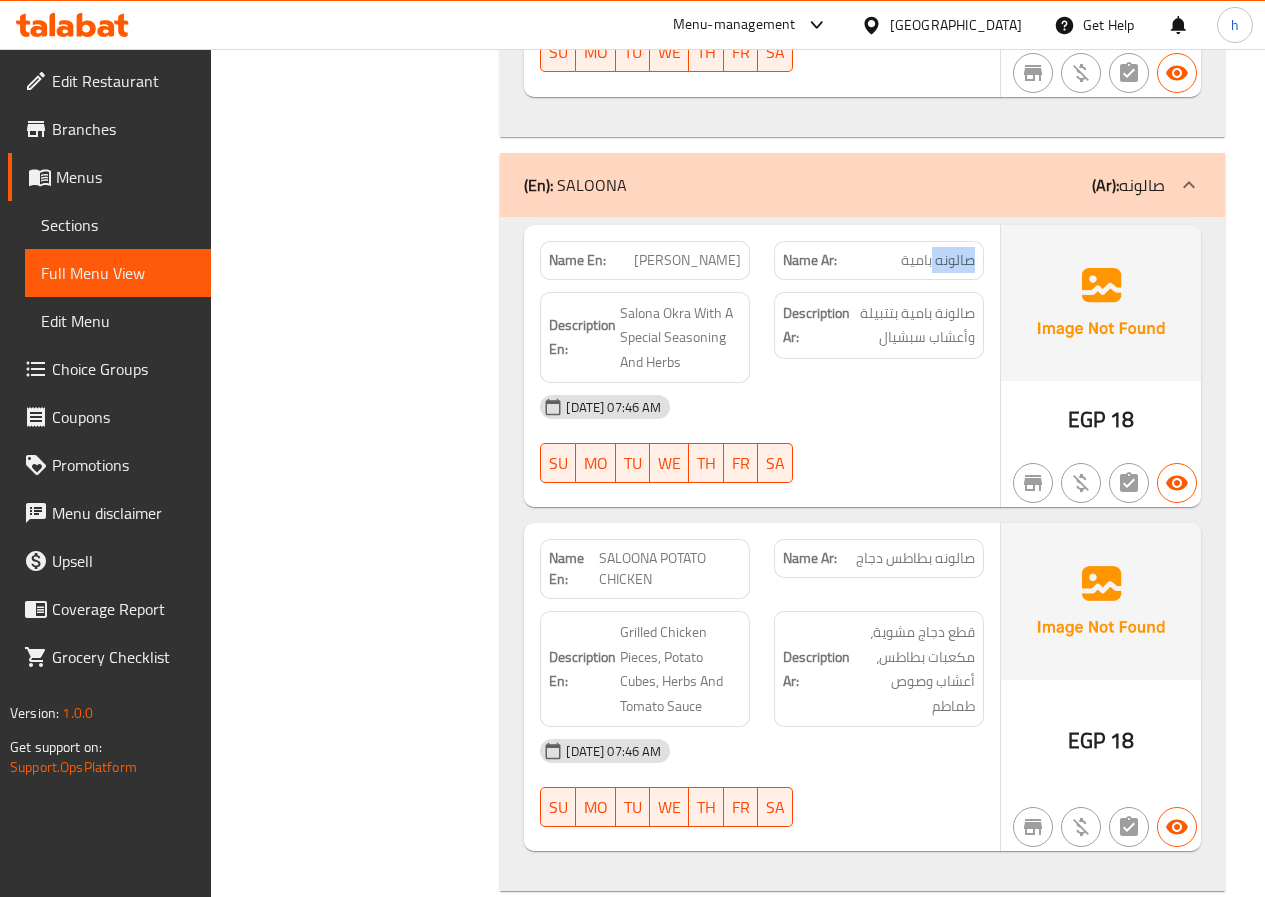 click on "صالونه بامية" at bounding box center [939, -1124] 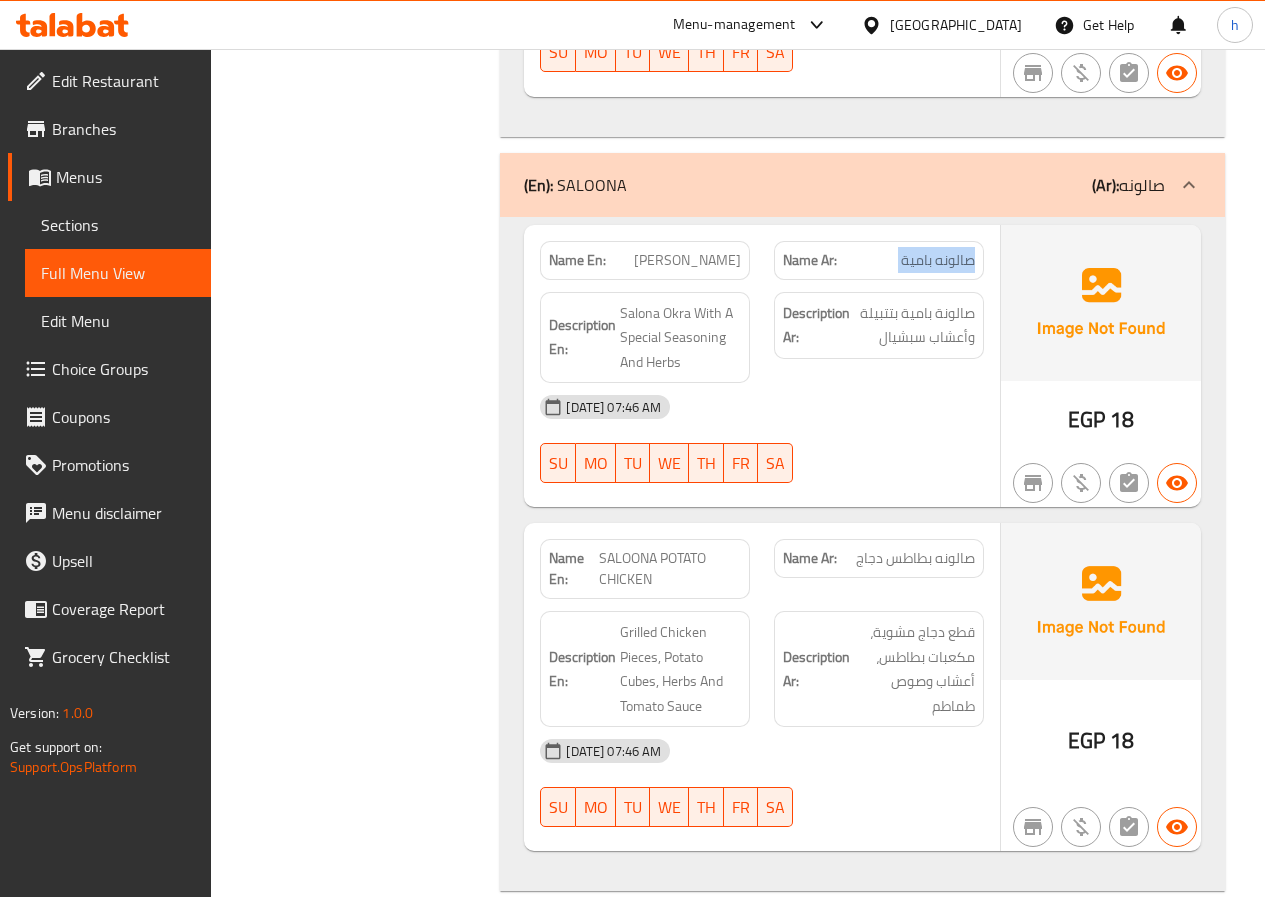 click on "صالونه بامية" at bounding box center (939, -1124) 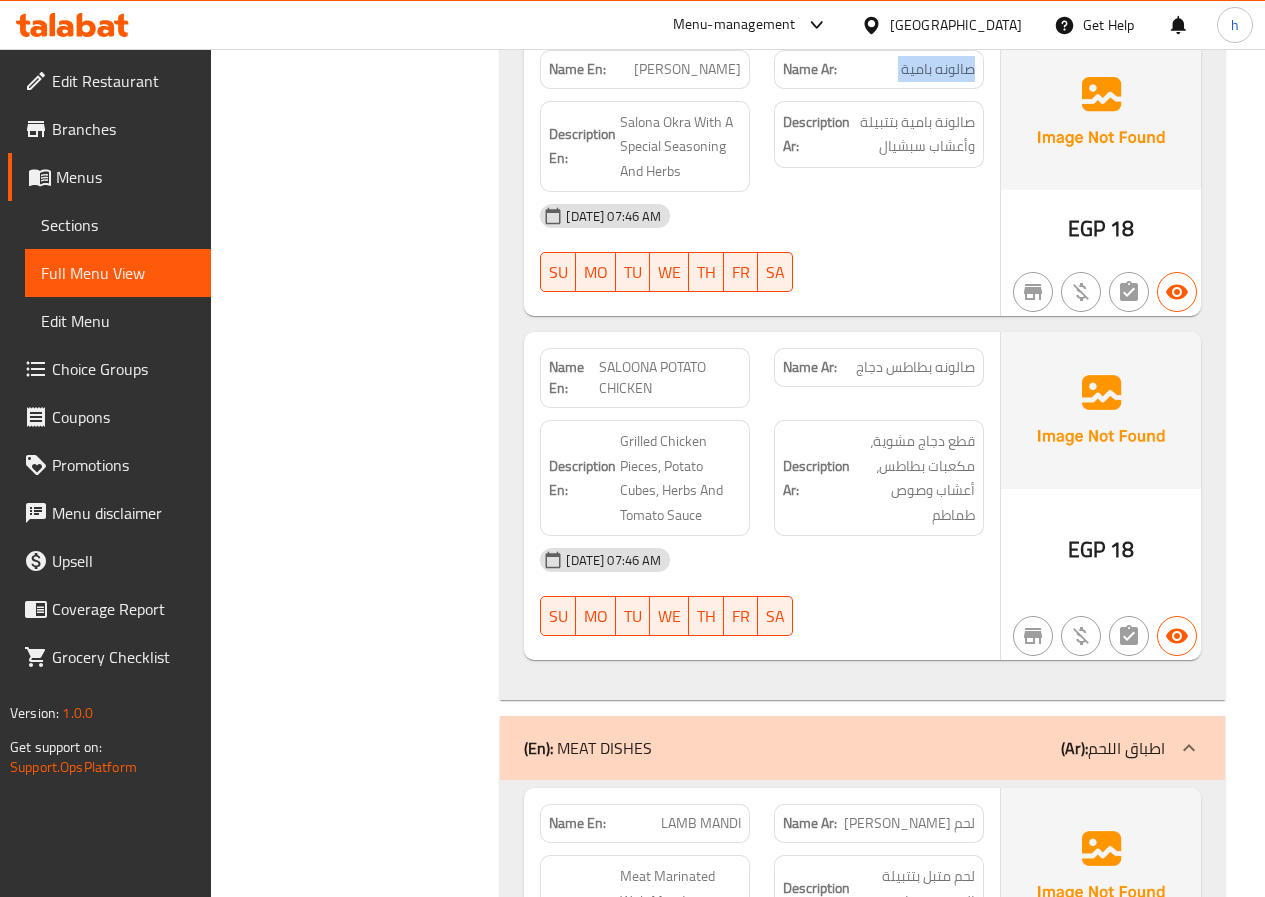 scroll, scrollTop: 1700, scrollLeft: 0, axis: vertical 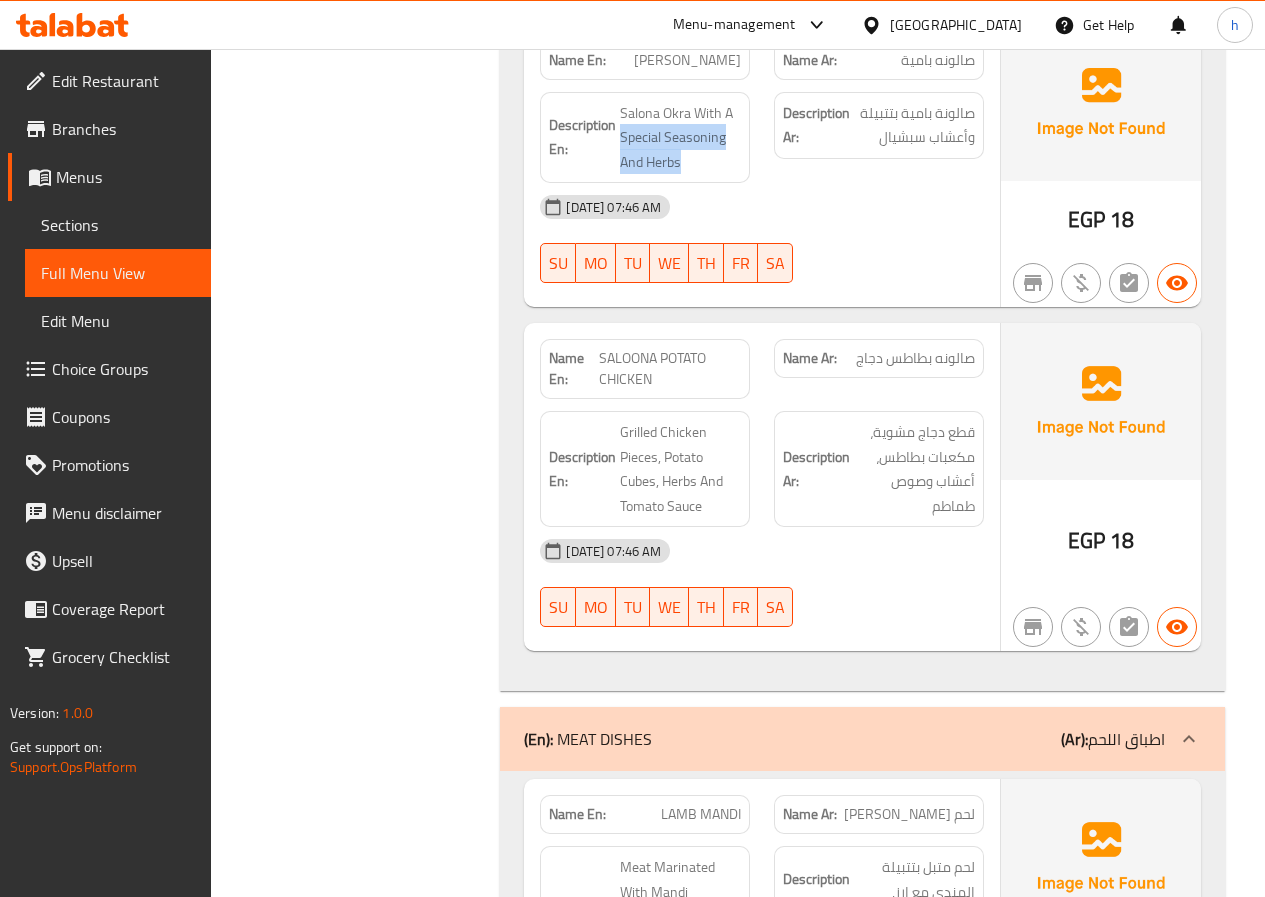 drag, startPoint x: 621, startPoint y: 141, endPoint x: 742, endPoint y: 164, distance: 123.16656 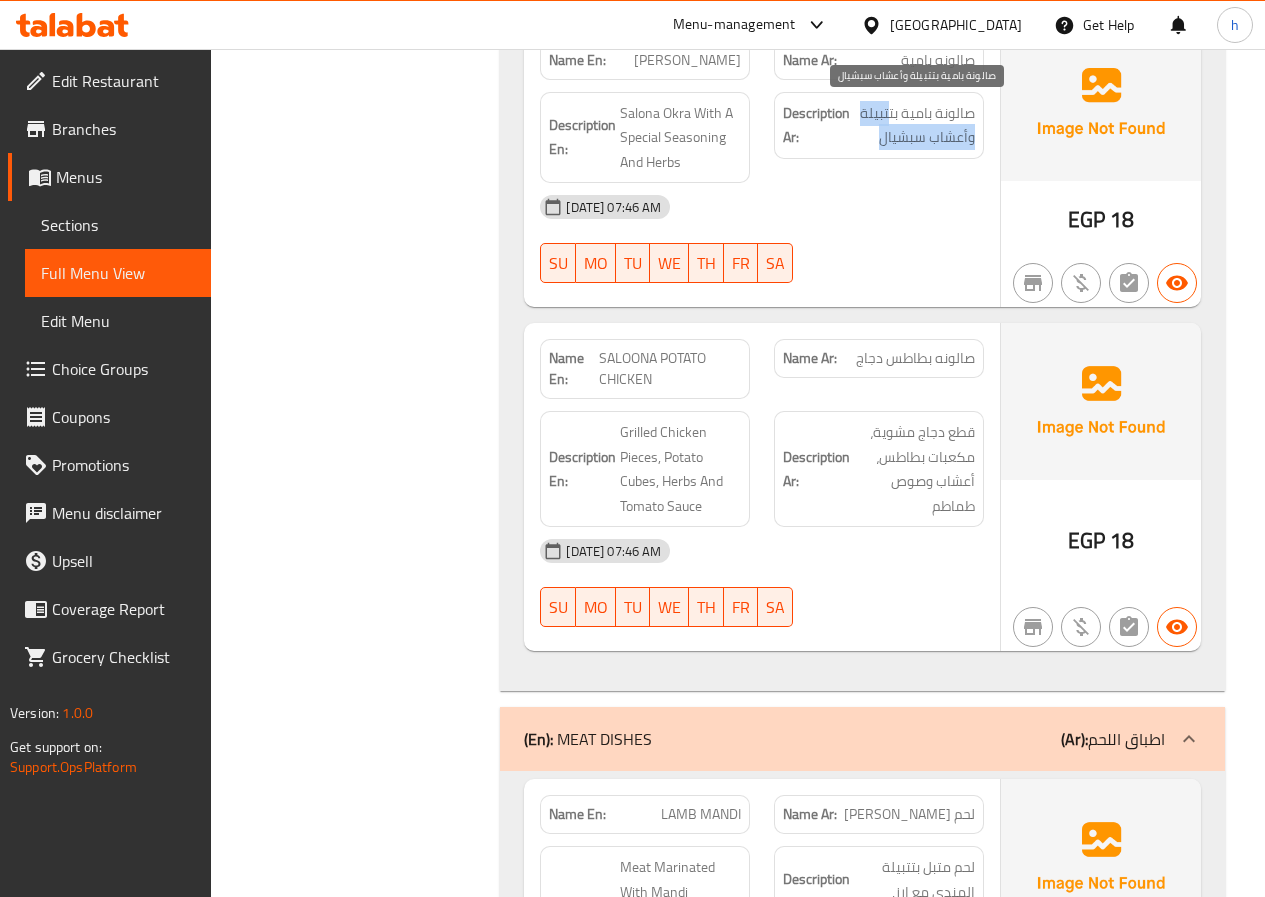 drag, startPoint x: 890, startPoint y: 116, endPoint x: 862, endPoint y: 148, distance: 42.520584 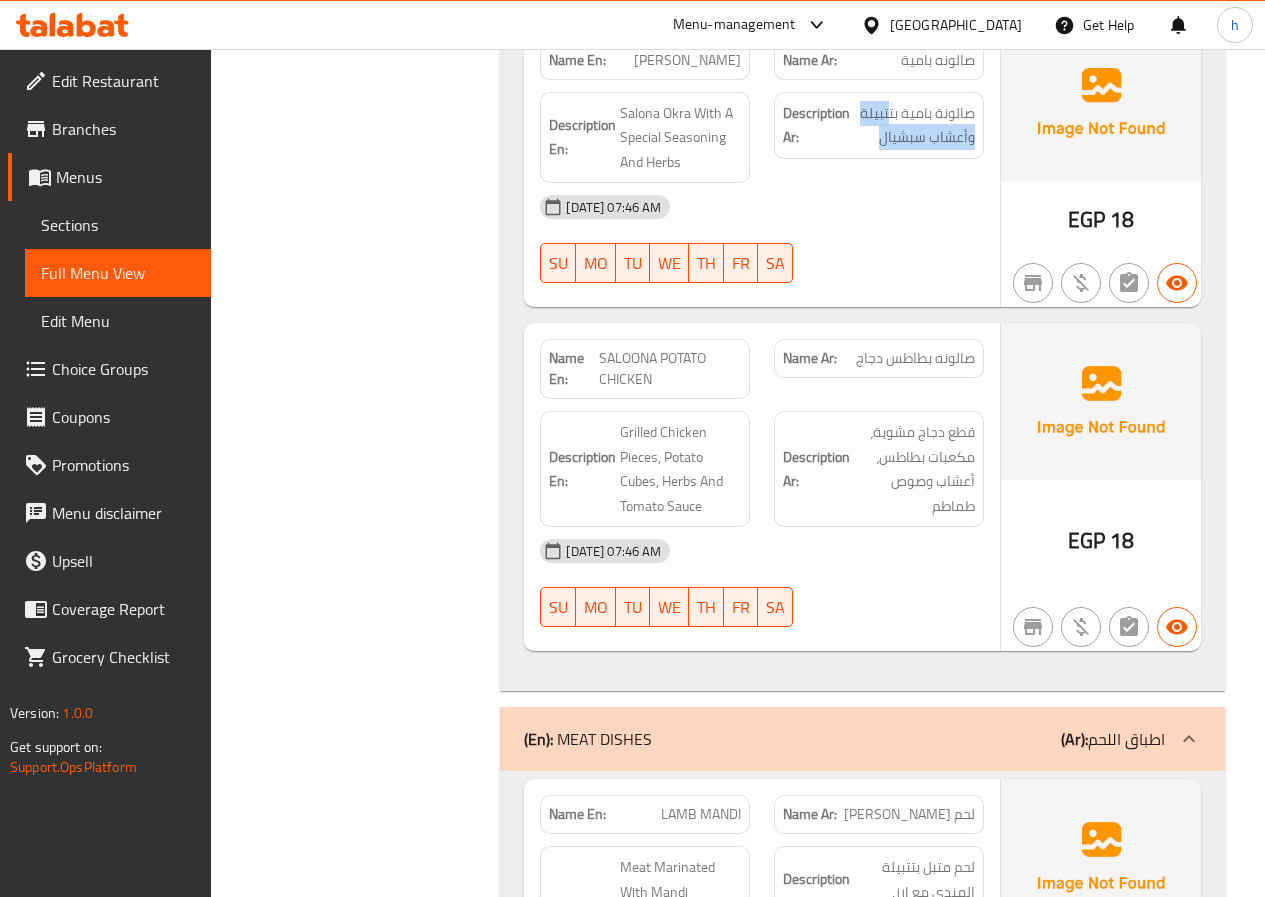 click on "Description Ar: صالونة بامية بتتبيلة وأعشاب سبشيال" at bounding box center (879, -1271) 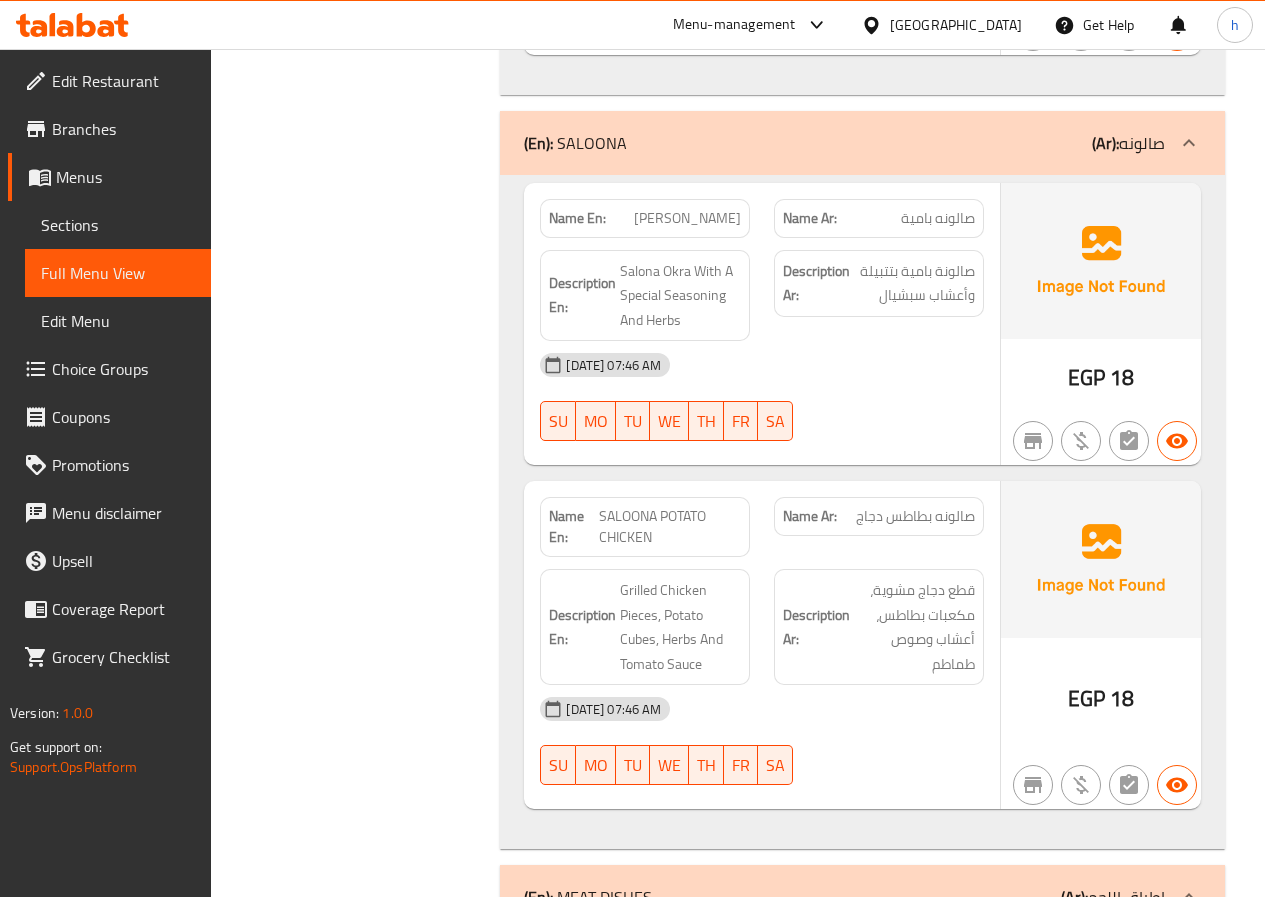 scroll, scrollTop: 1500, scrollLeft: 0, axis: vertical 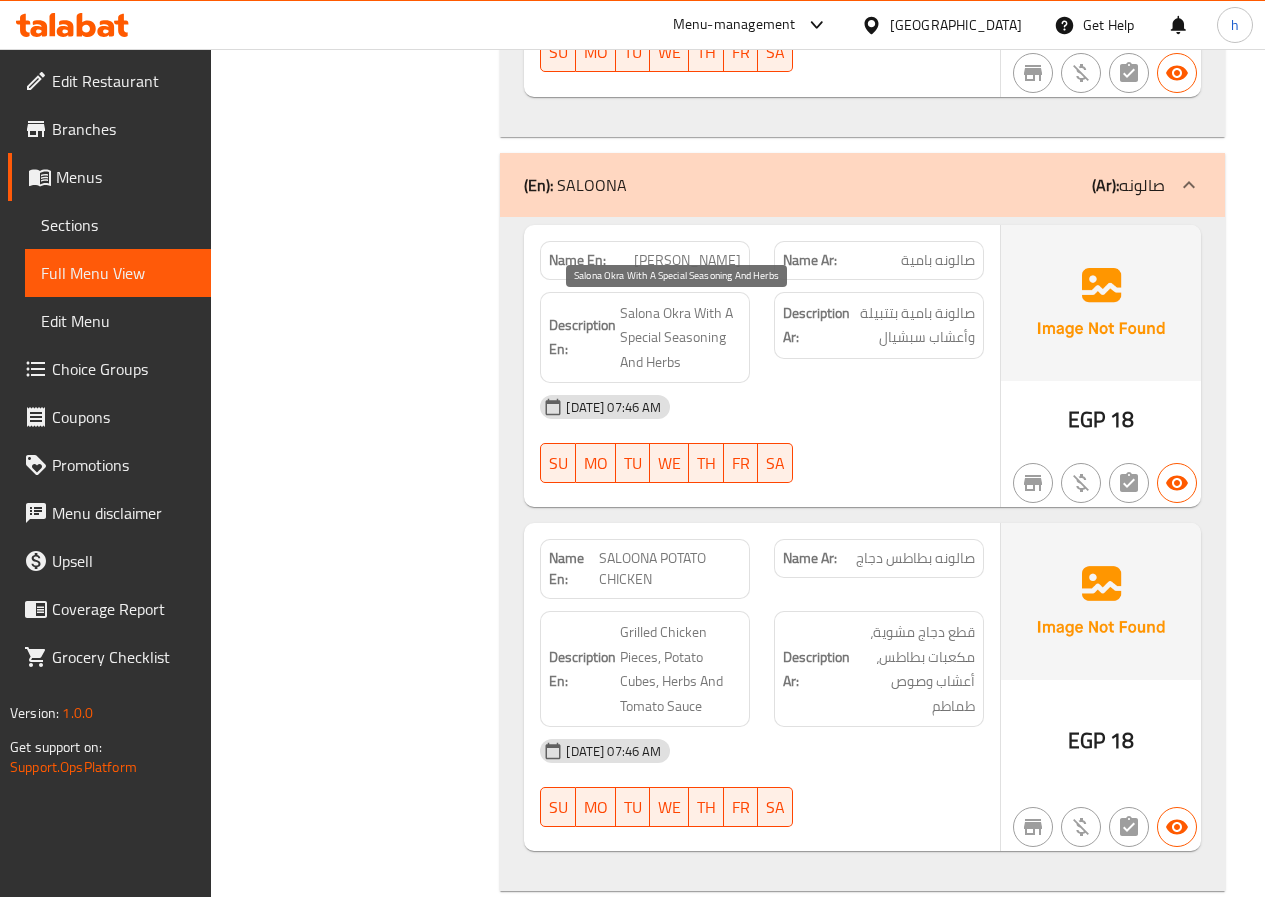 click on "Salona Okra With A Special Seasoning And Herbs" at bounding box center (680, 338) 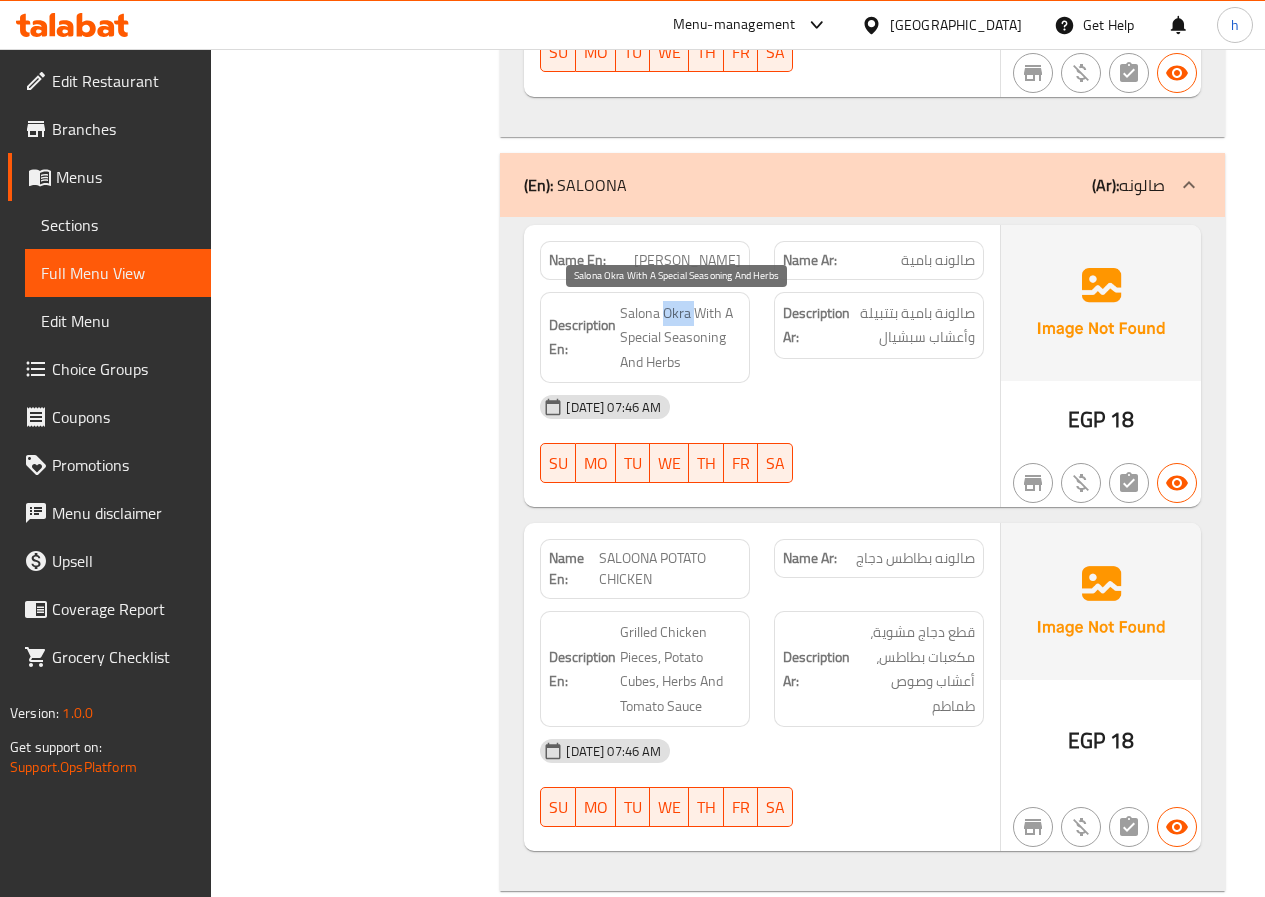 click on "Salona Okra With A Special Seasoning And Herbs" at bounding box center (680, 338) 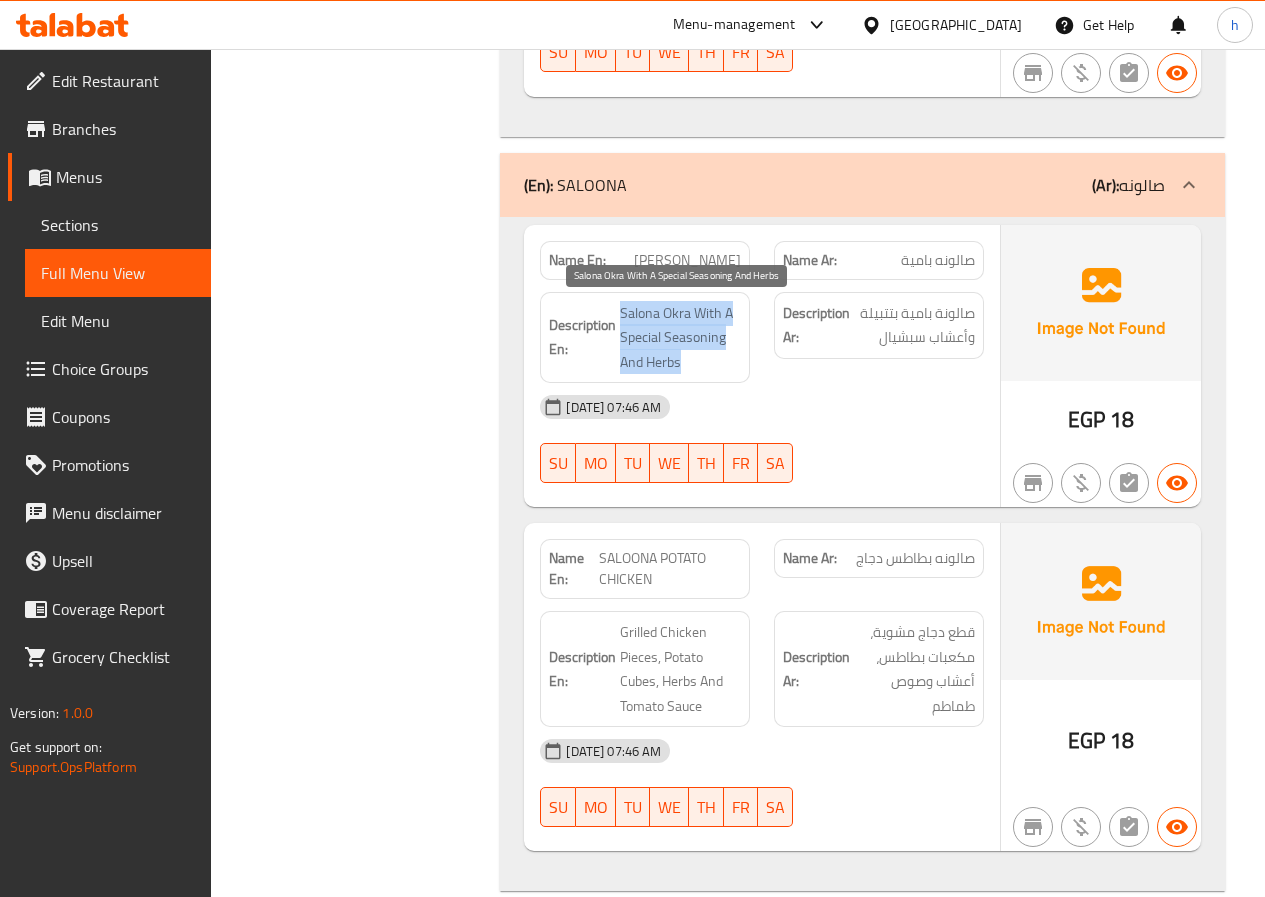 click on "Salona Okra With A Special Seasoning And Herbs" at bounding box center [680, 338] 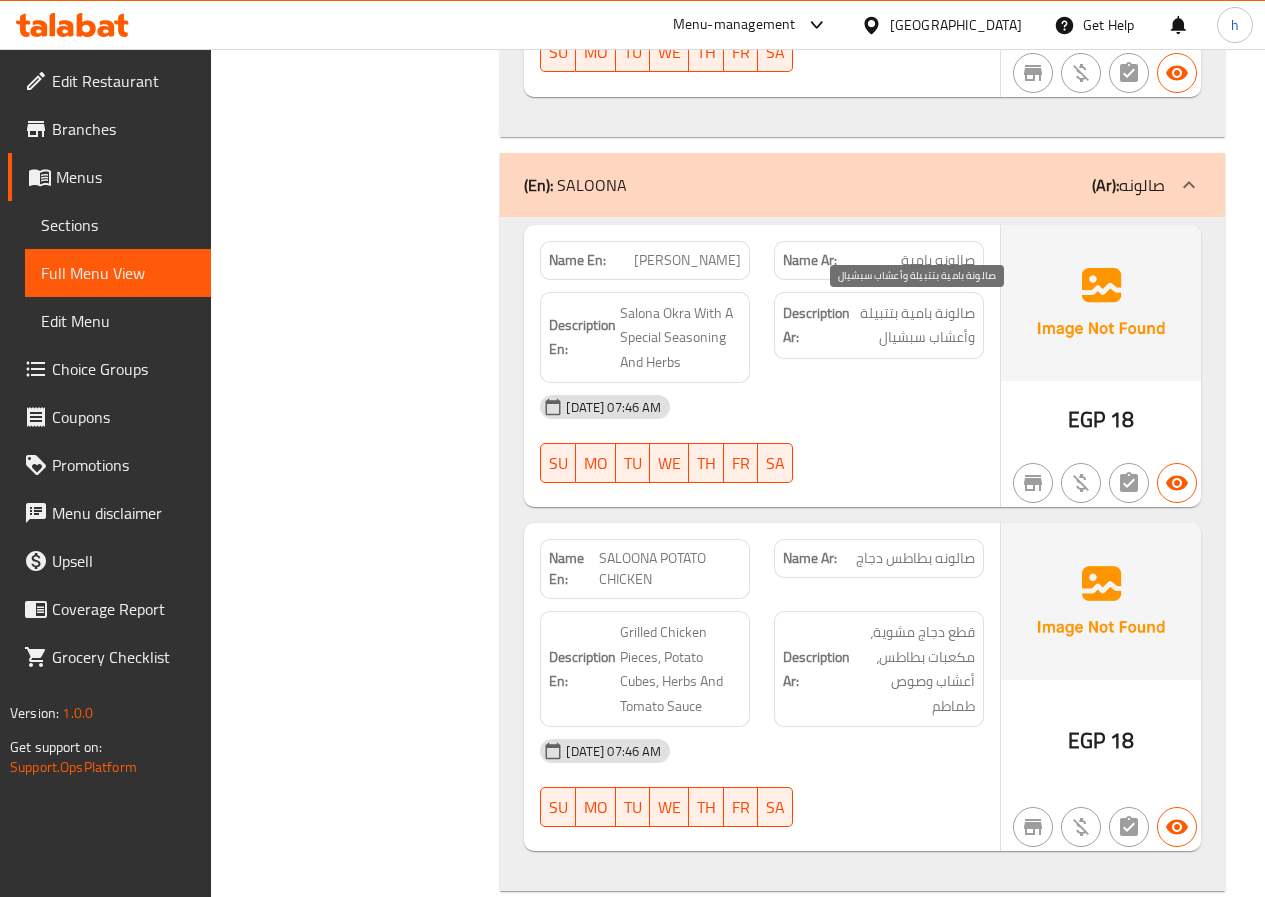 click on "صالونة بامية بتتبيلة وأعشاب سبشيال" at bounding box center (914, 325) 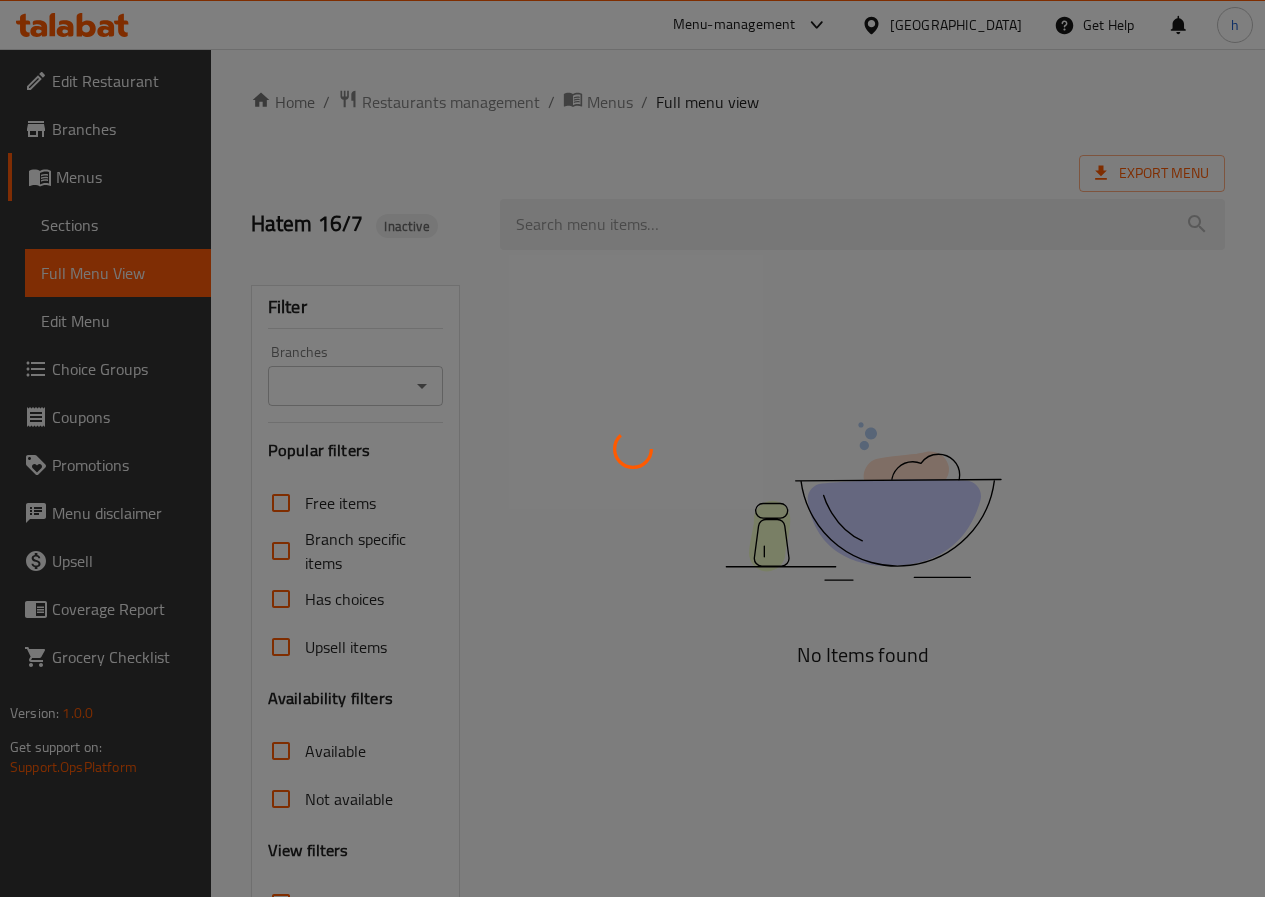 scroll, scrollTop: 0, scrollLeft: 0, axis: both 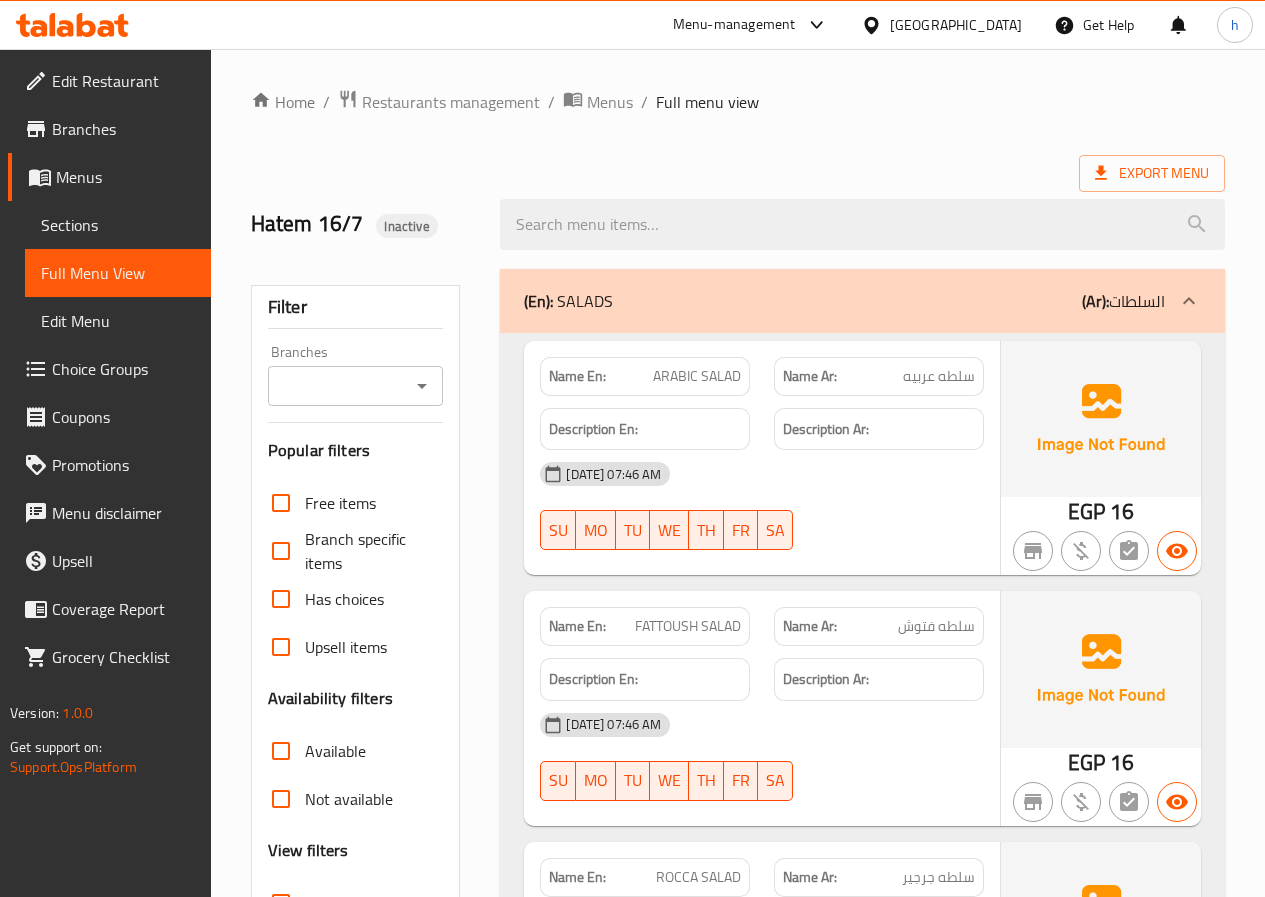 click on "Sections" at bounding box center [118, 225] 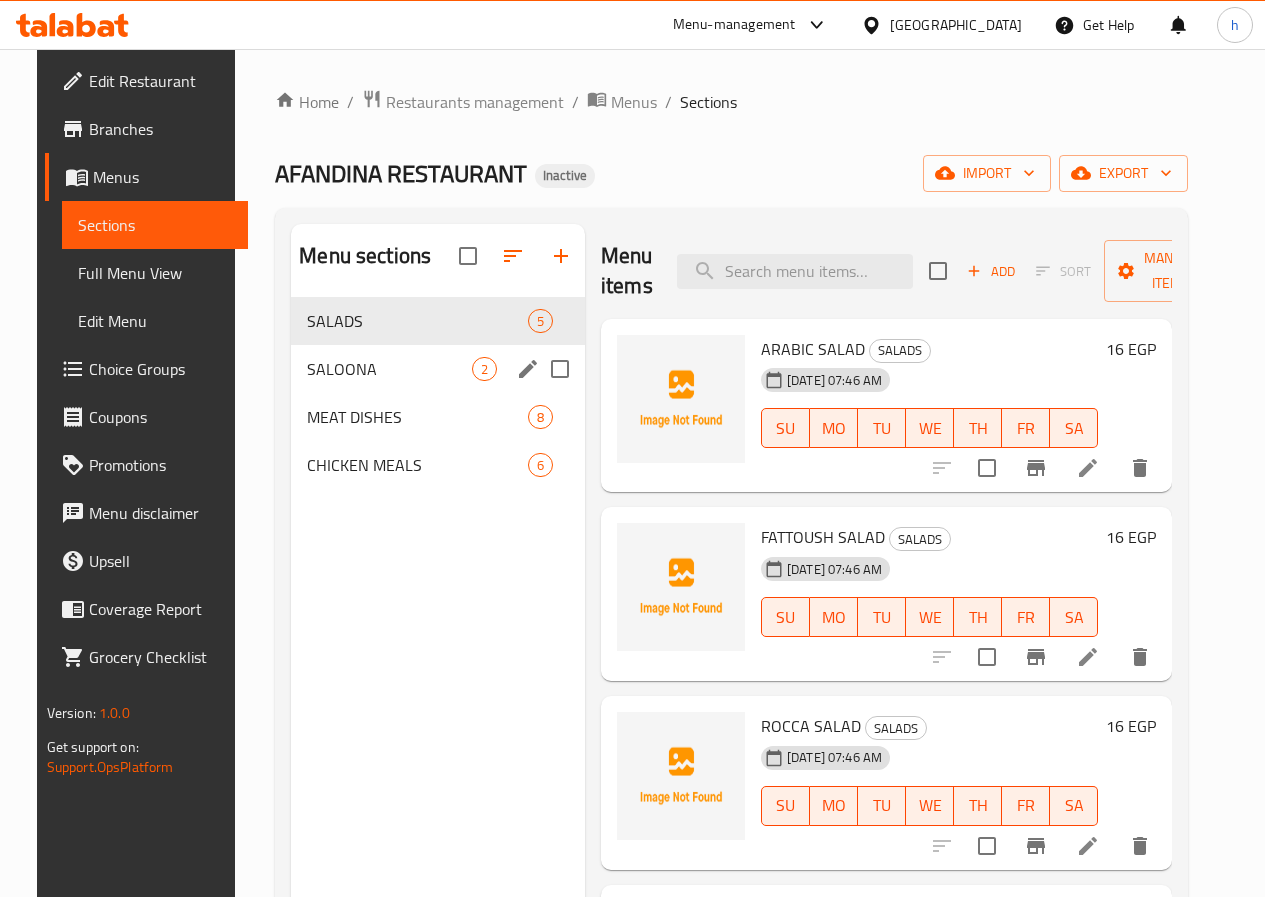 click on "SALOONA 2" at bounding box center [438, 369] 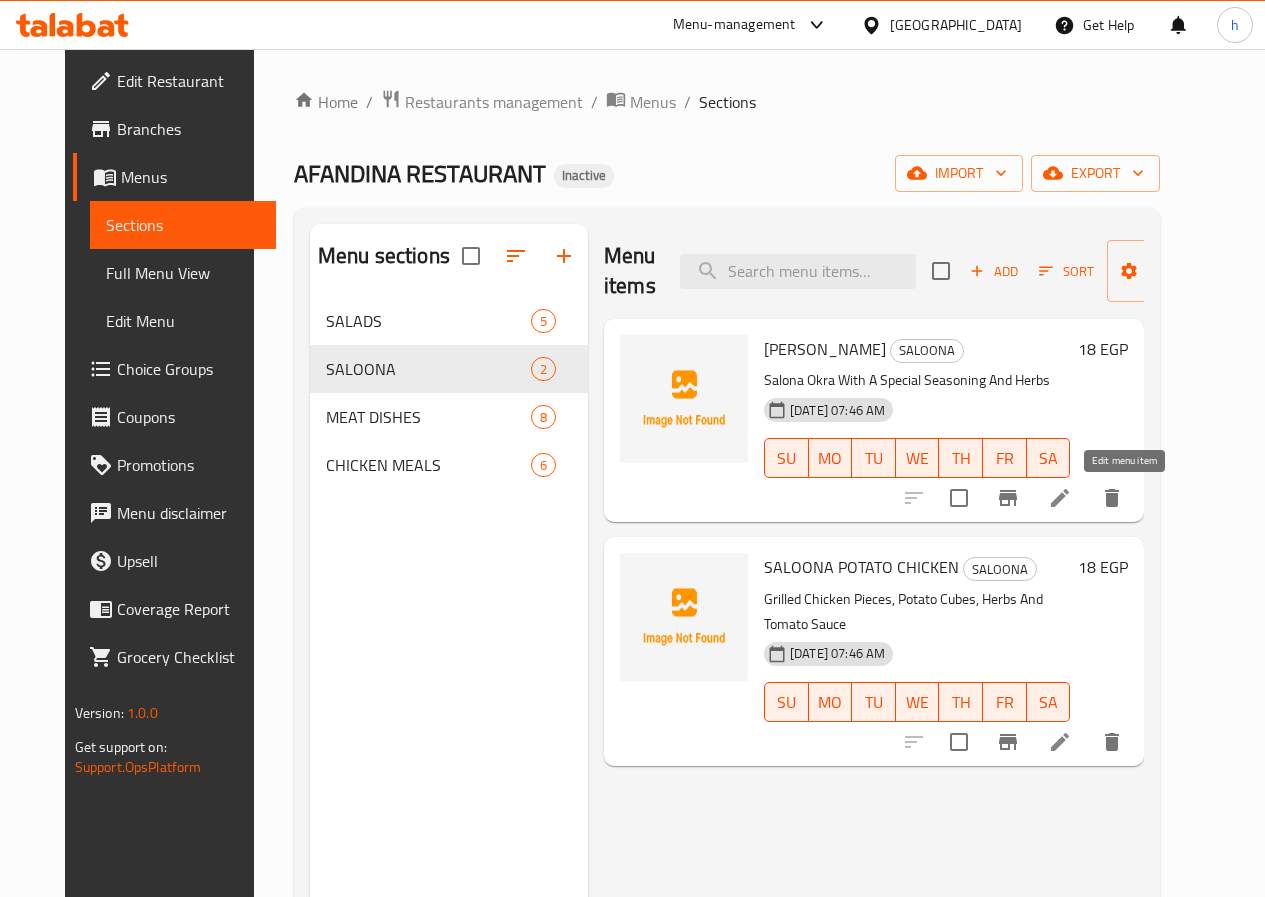 click 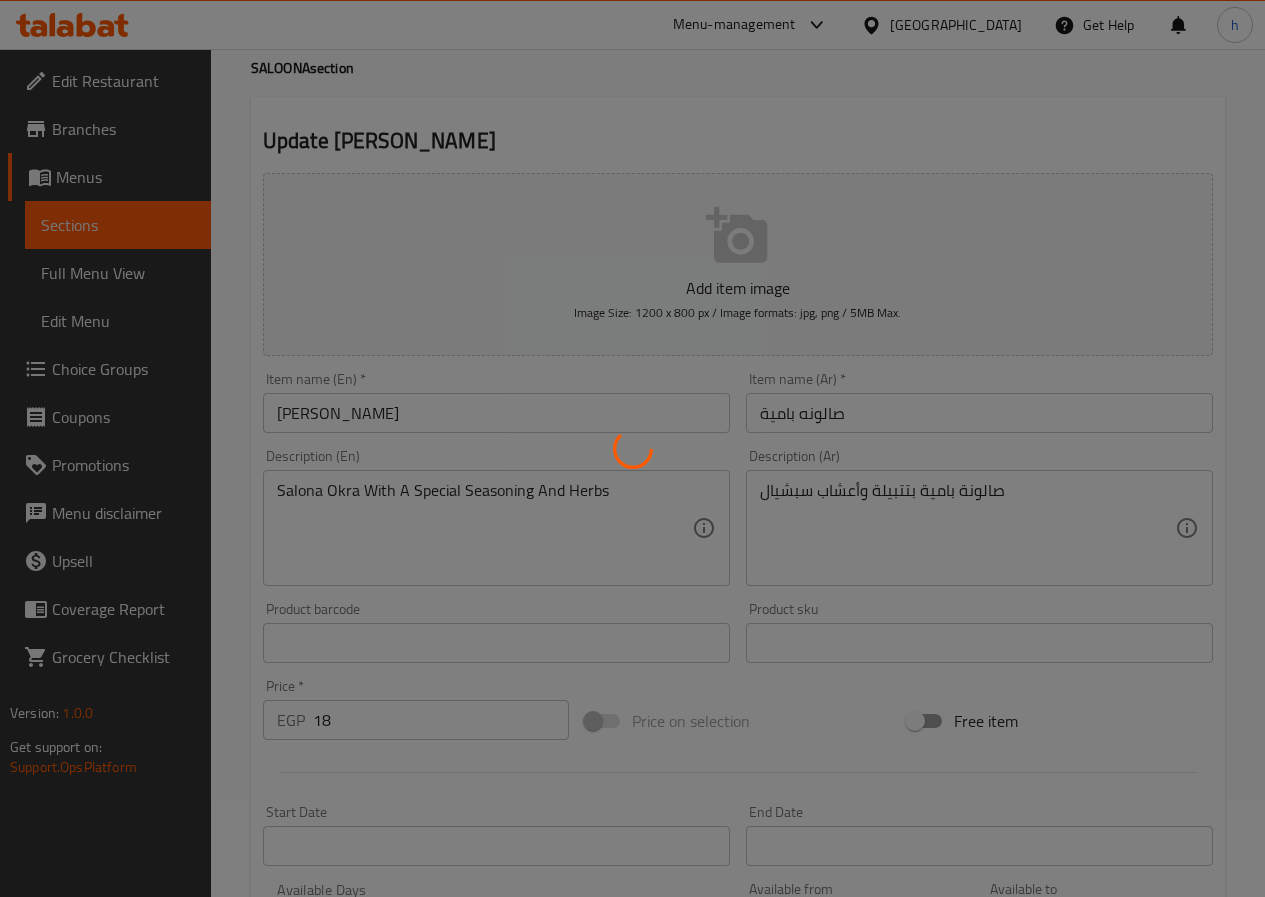 scroll, scrollTop: 100, scrollLeft: 0, axis: vertical 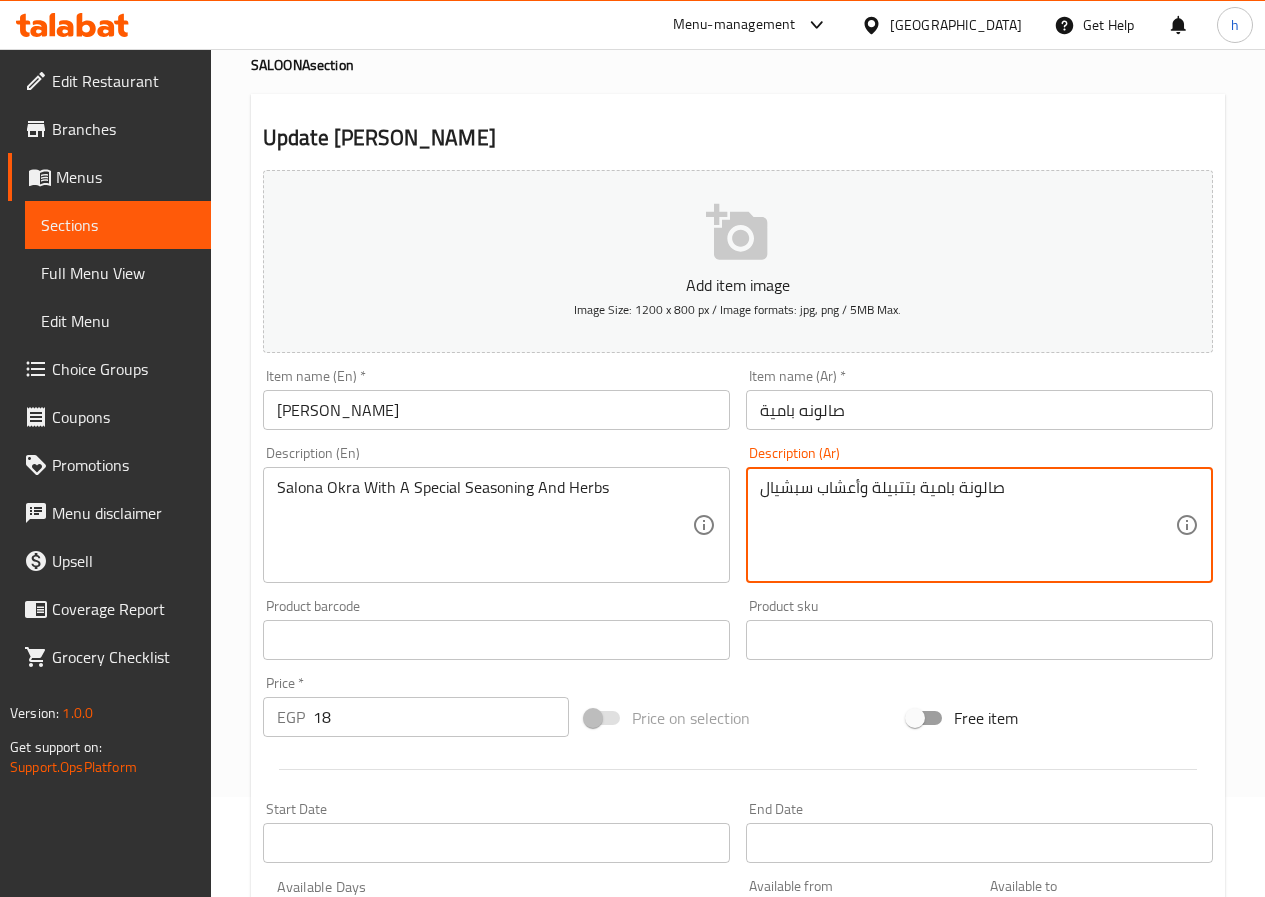 click on "صالونة بامية بتتبيلة وأعشاب سبشيال" at bounding box center (967, 525) 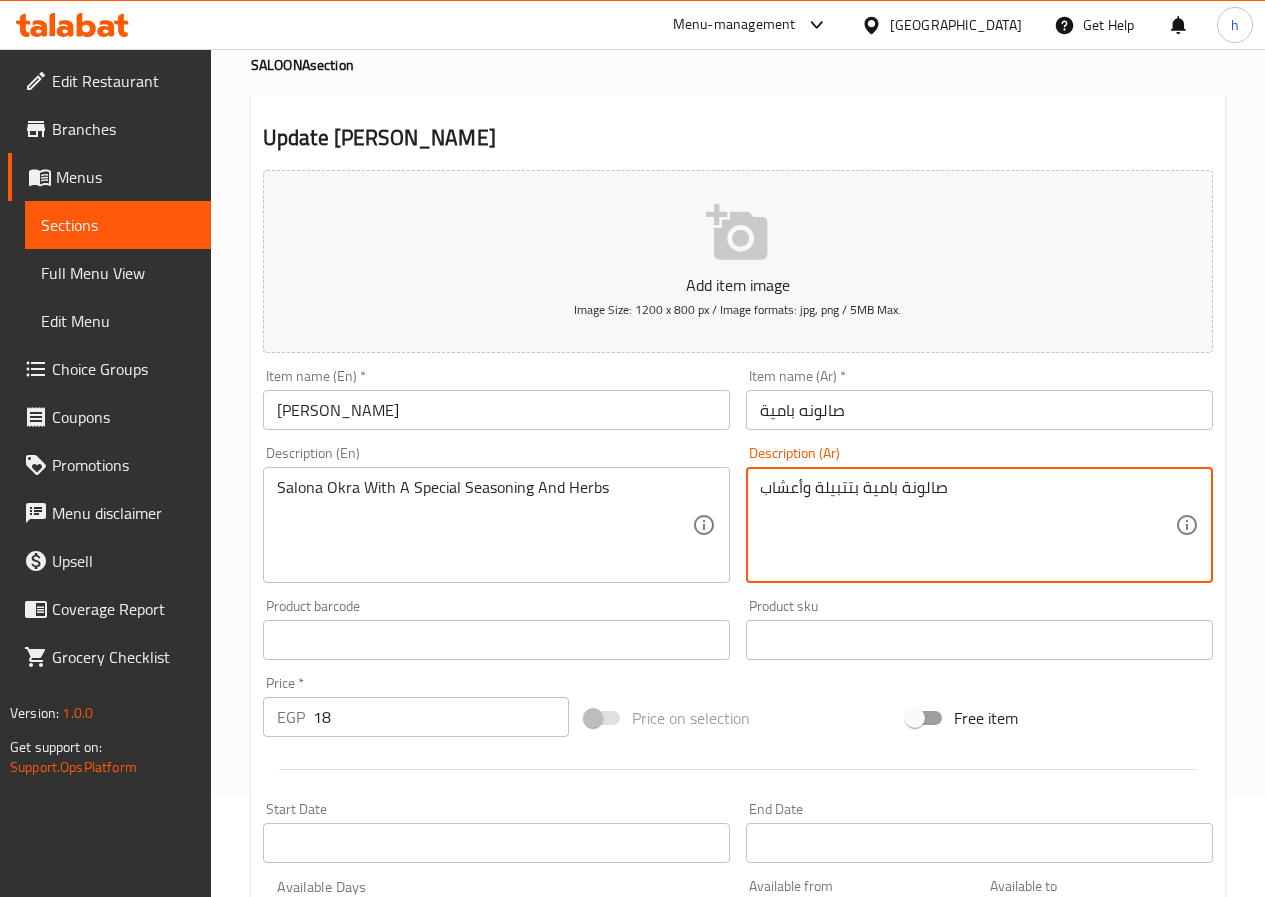click on "صالونة بامية بتتبيلة وأعشاب" at bounding box center (967, 525) 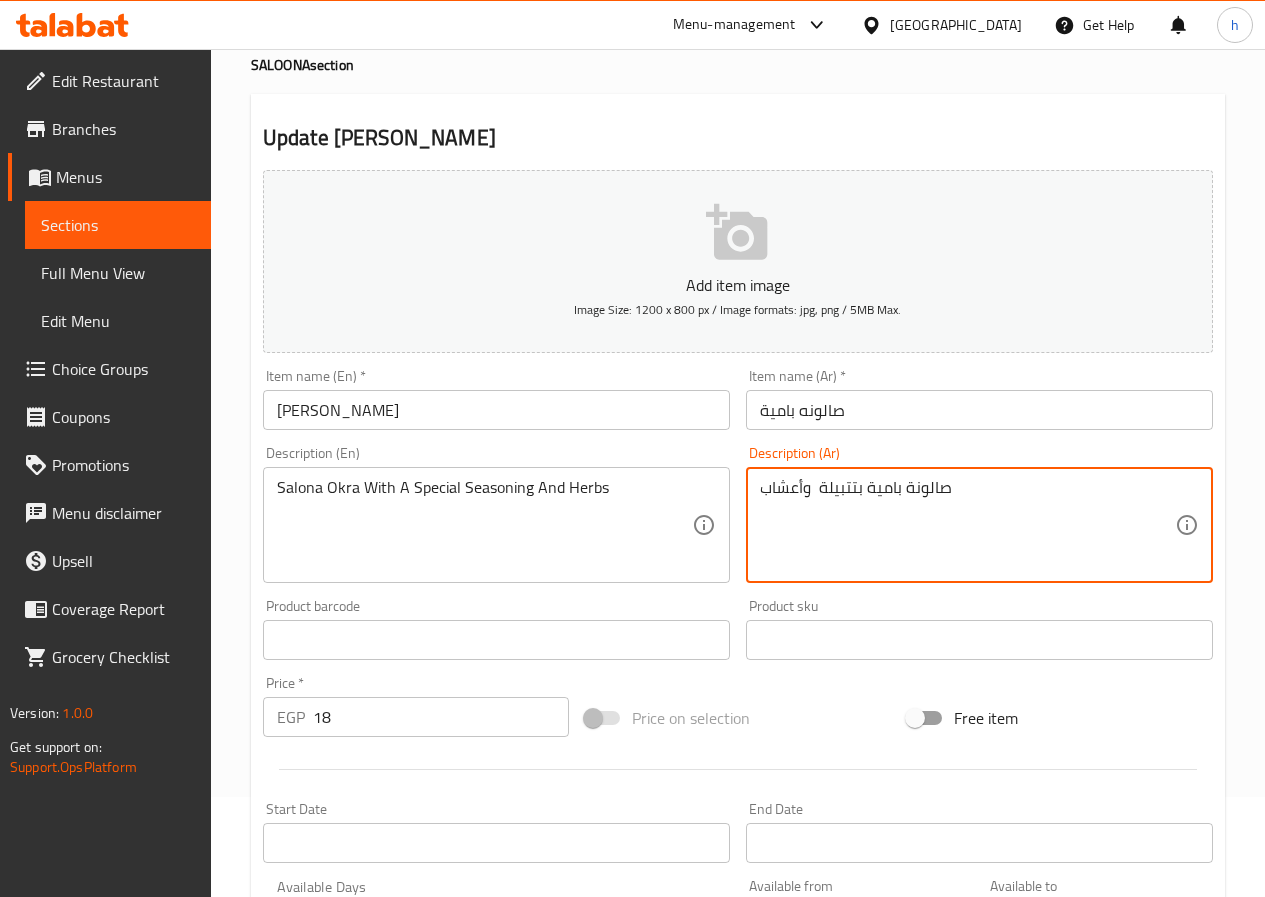 paste on "سبشيال" 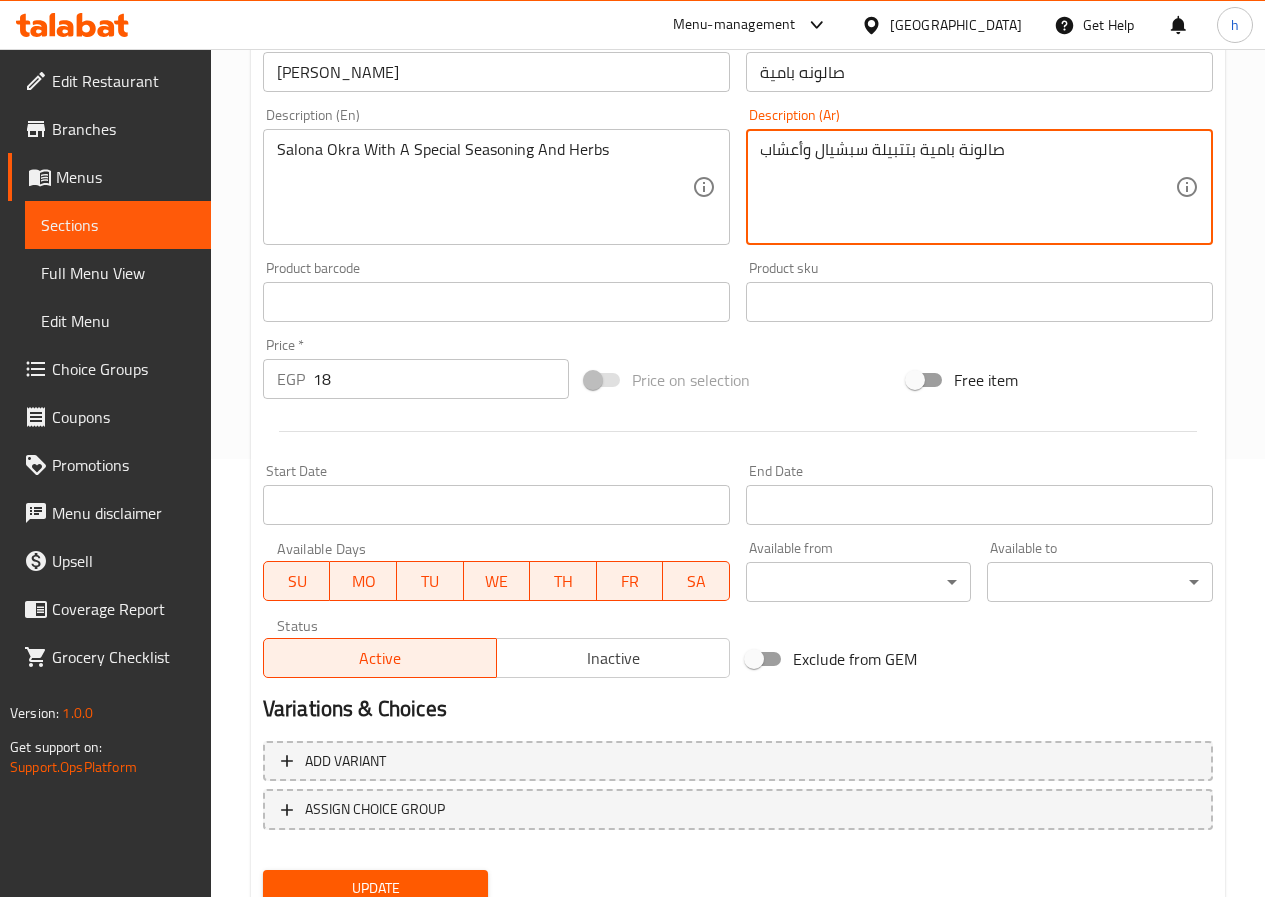 scroll, scrollTop: 516, scrollLeft: 0, axis: vertical 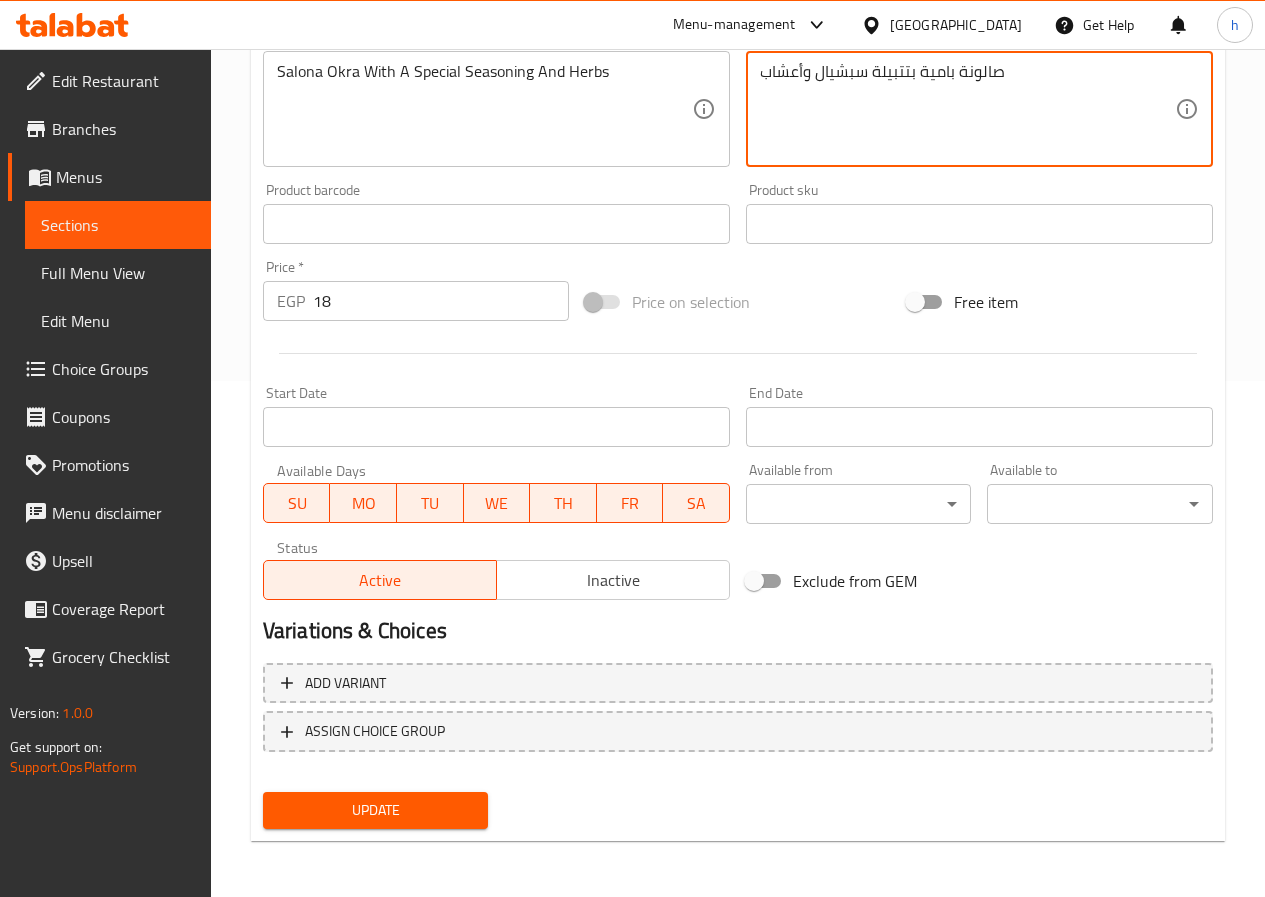 type on "صالونة بامية بتتبيلة سبشيال وأعشاب" 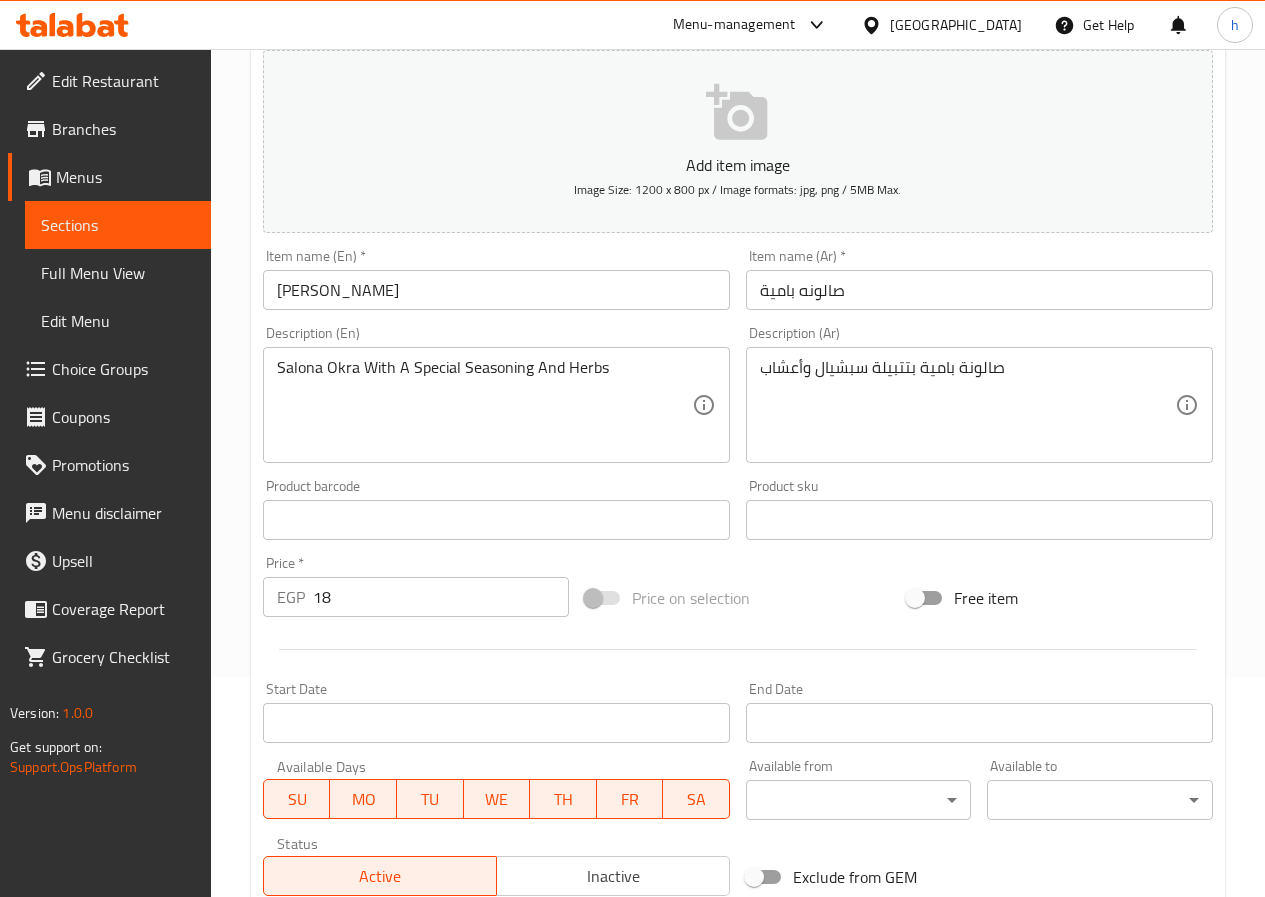 scroll, scrollTop: 216, scrollLeft: 0, axis: vertical 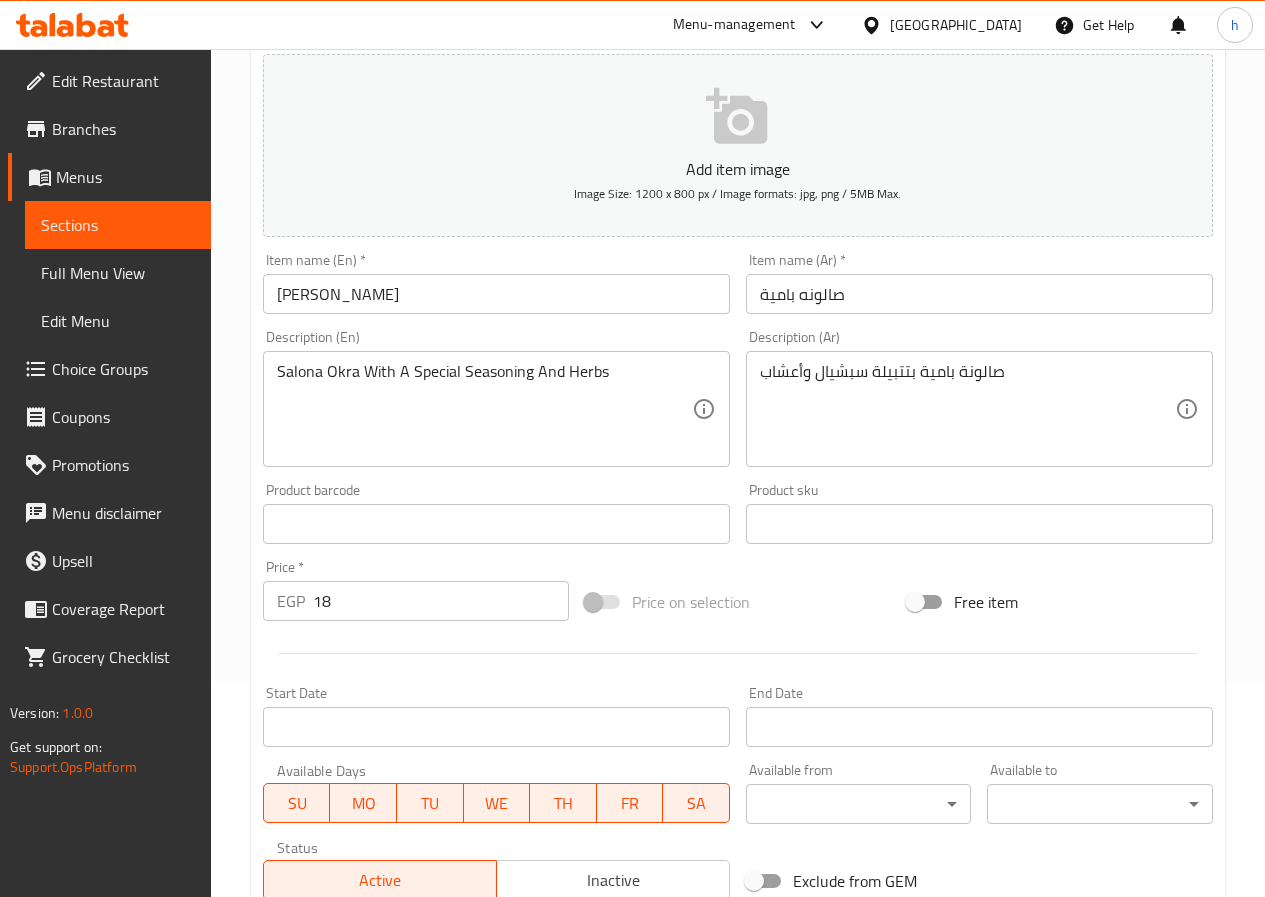 click on "Sections" at bounding box center (118, 225) 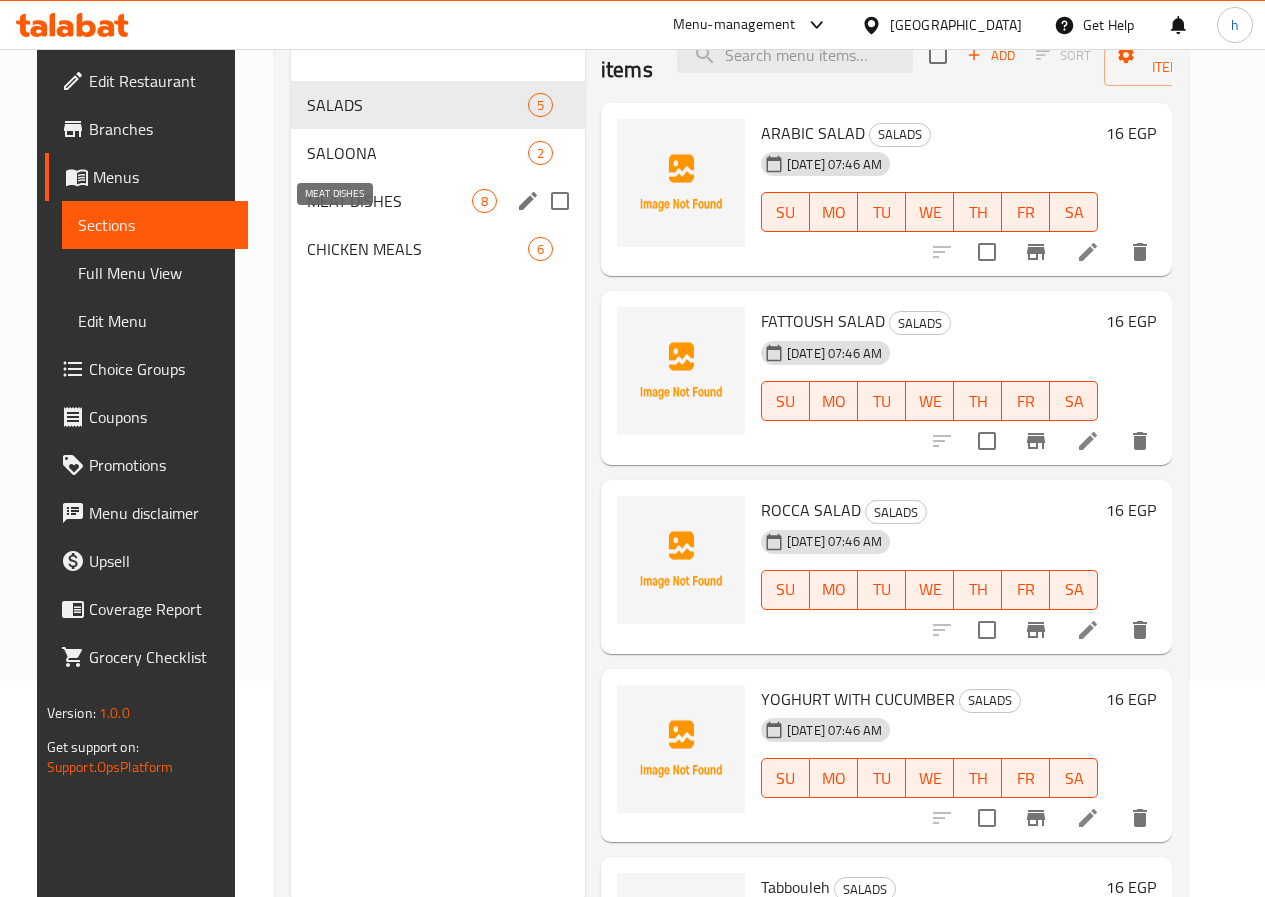 click on "MEAT DISHES" at bounding box center [389, 201] 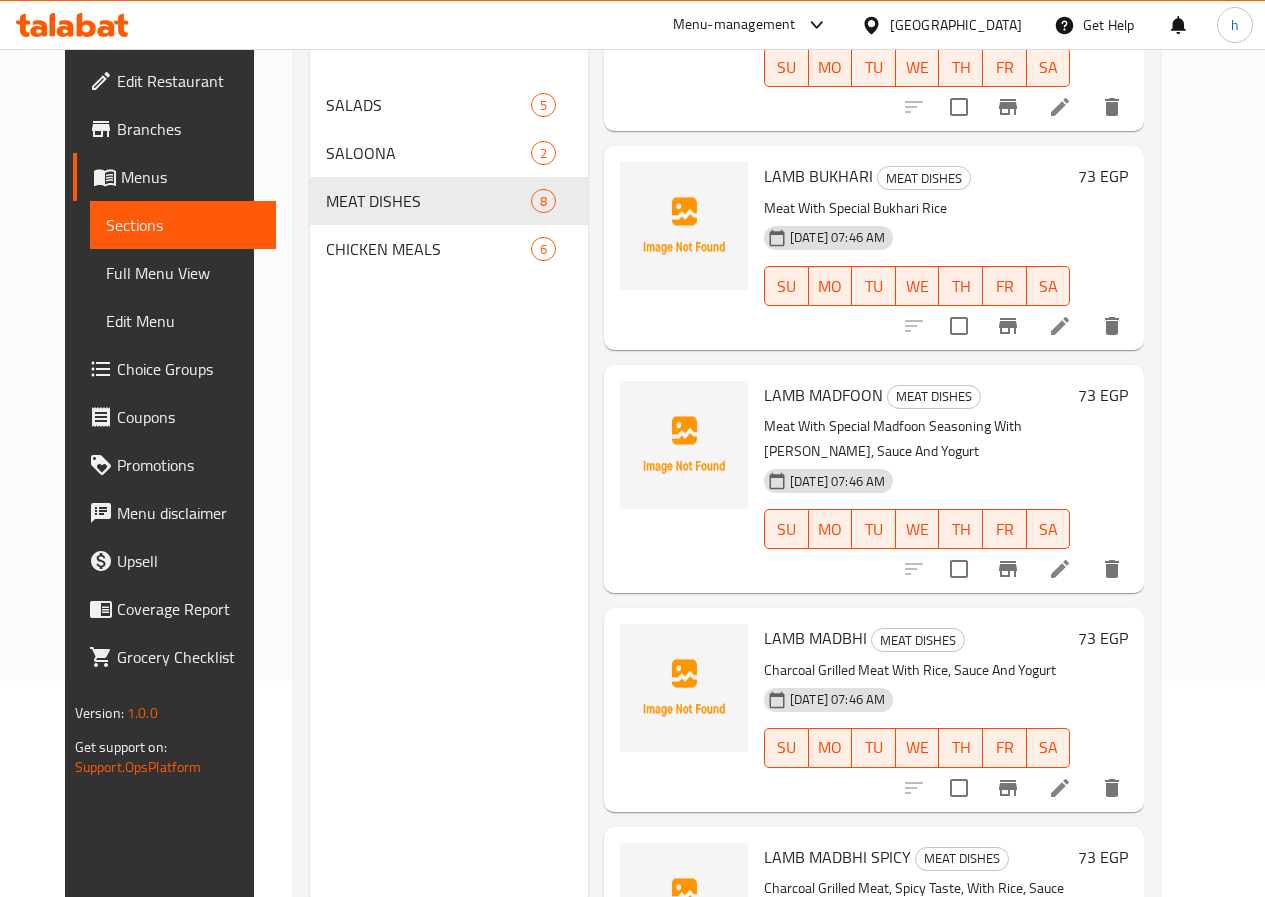 scroll, scrollTop: 300, scrollLeft: 0, axis: vertical 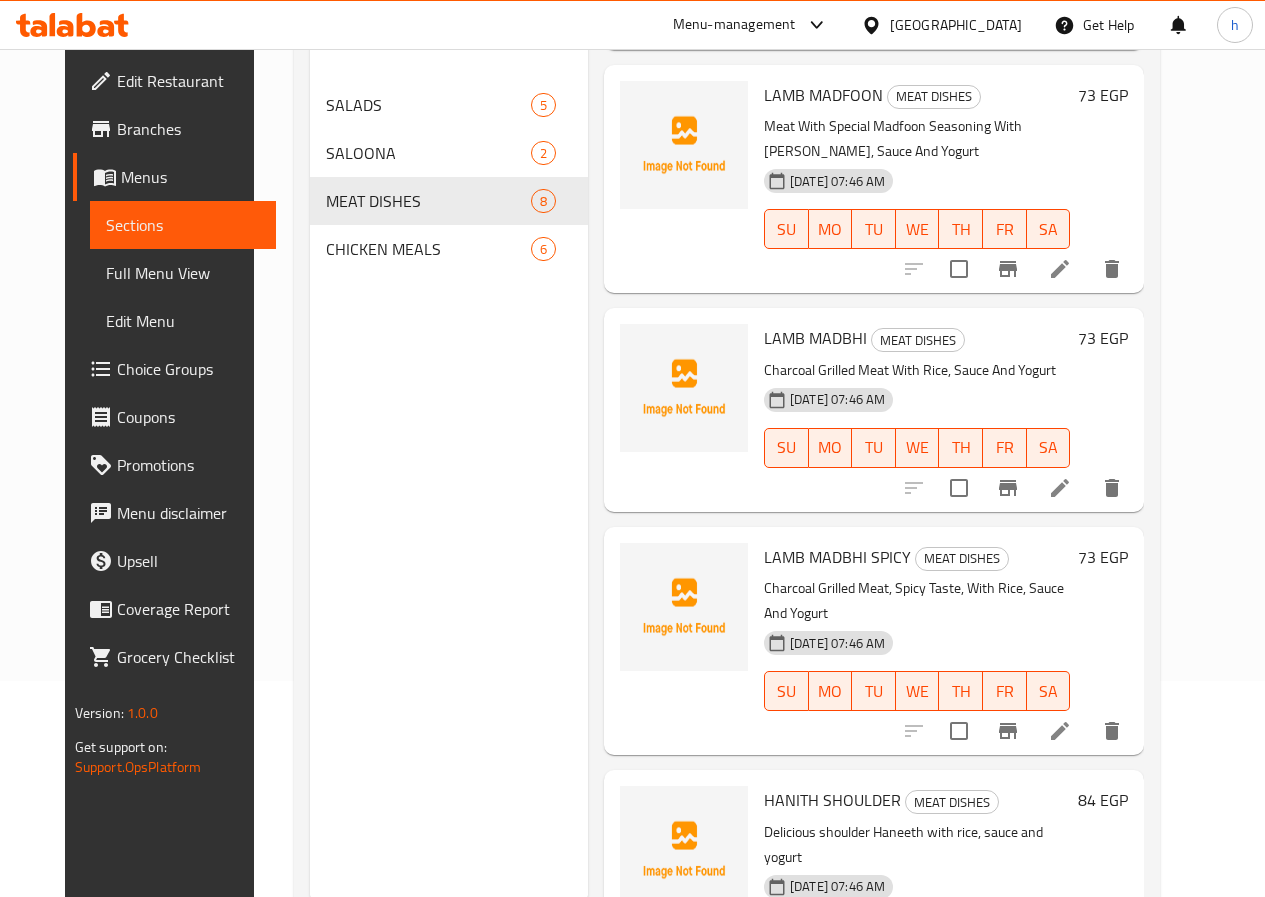 click 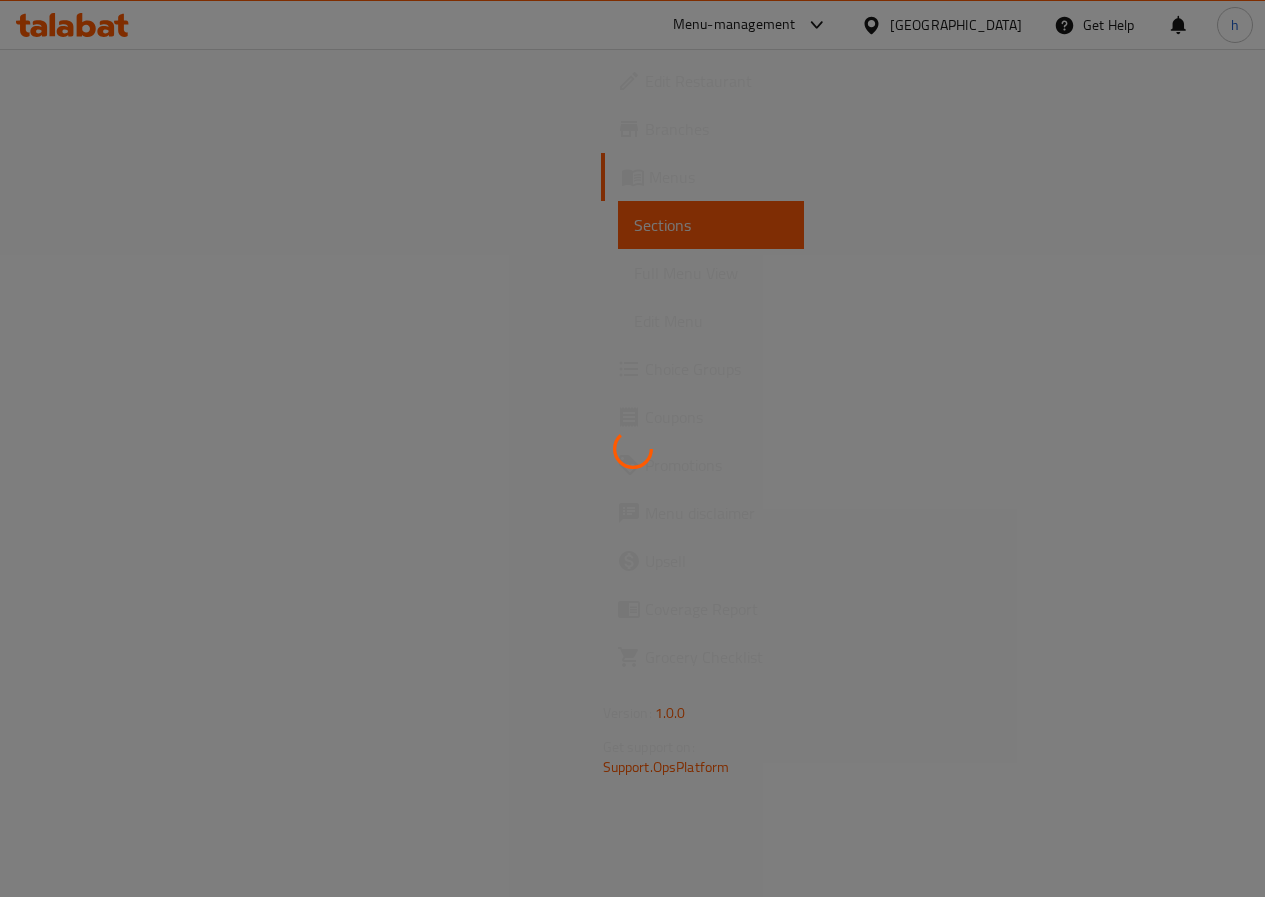 scroll, scrollTop: 0, scrollLeft: 0, axis: both 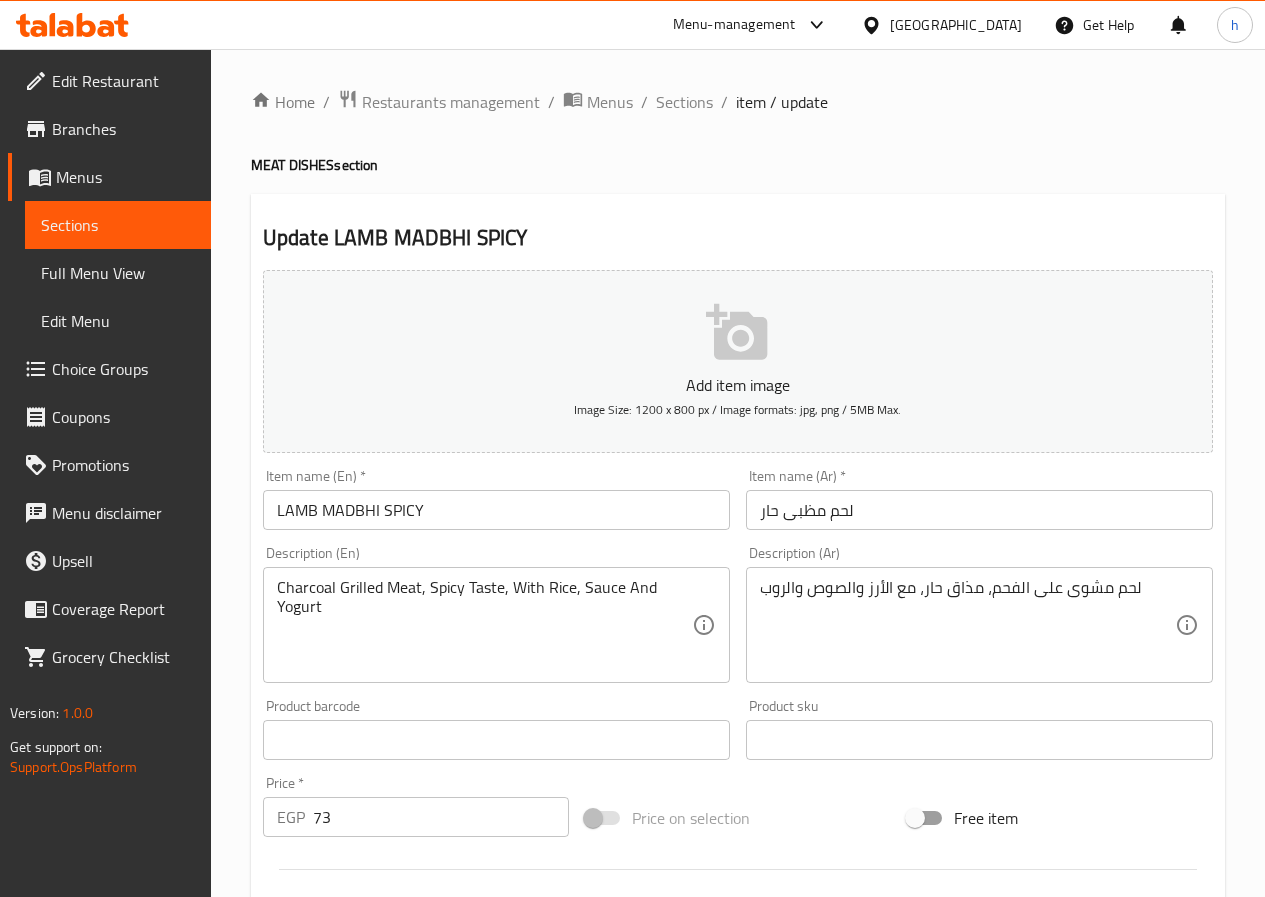 click on "لحم مظبى حار" at bounding box center (979, 510) 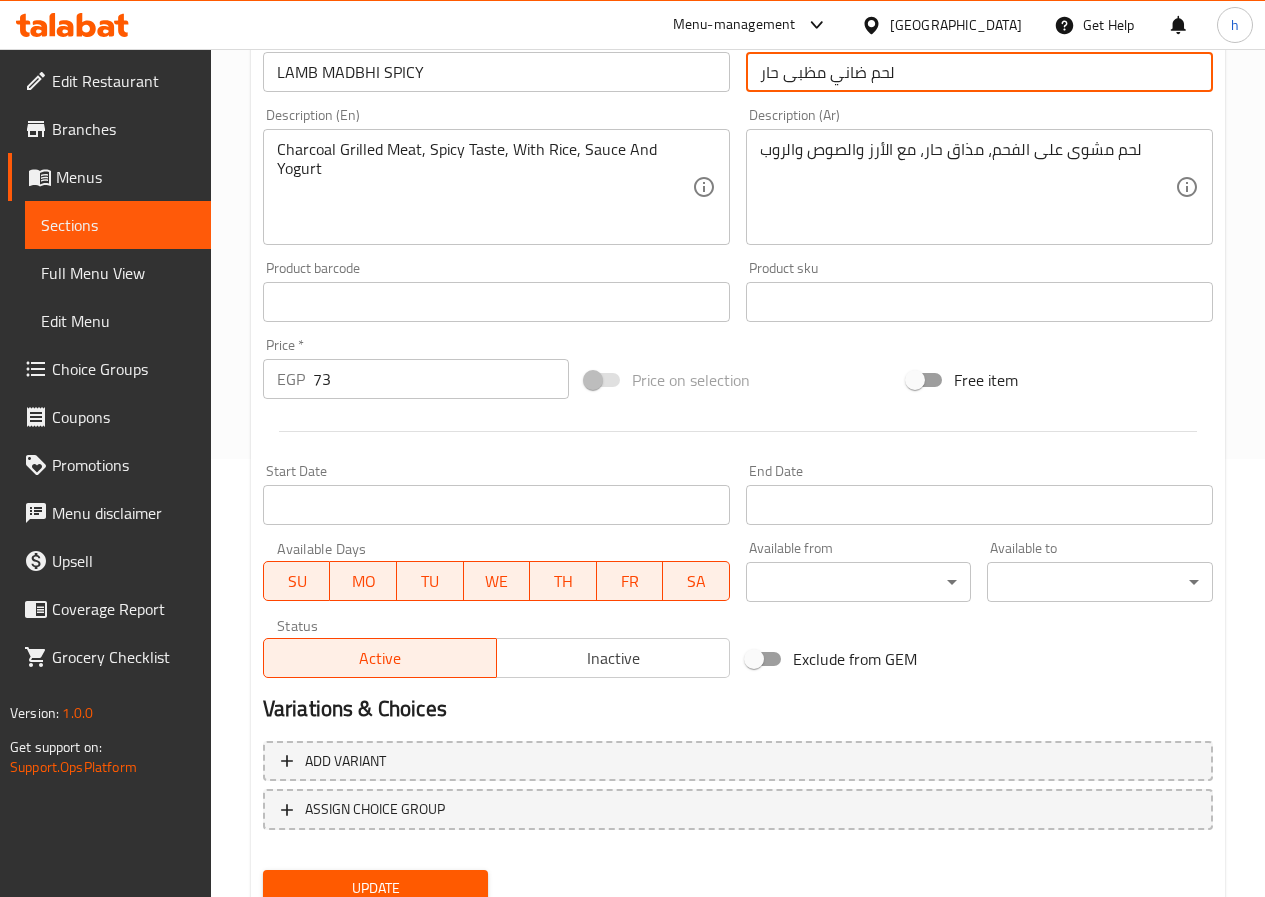 scroll, scrollTop: 500, scrollLeft: 0, axis: vertical 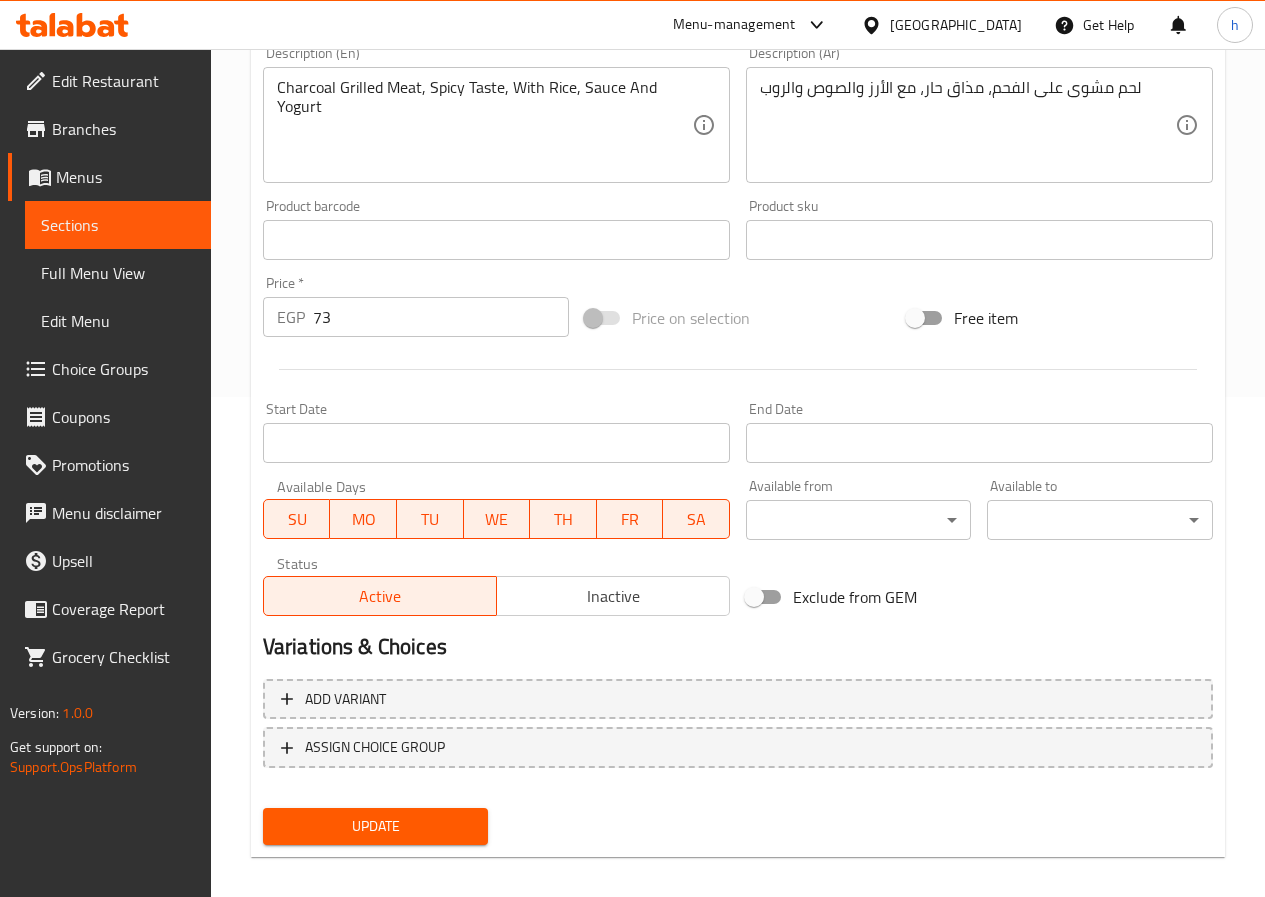 type on "لحم ضاني مظبى حار" 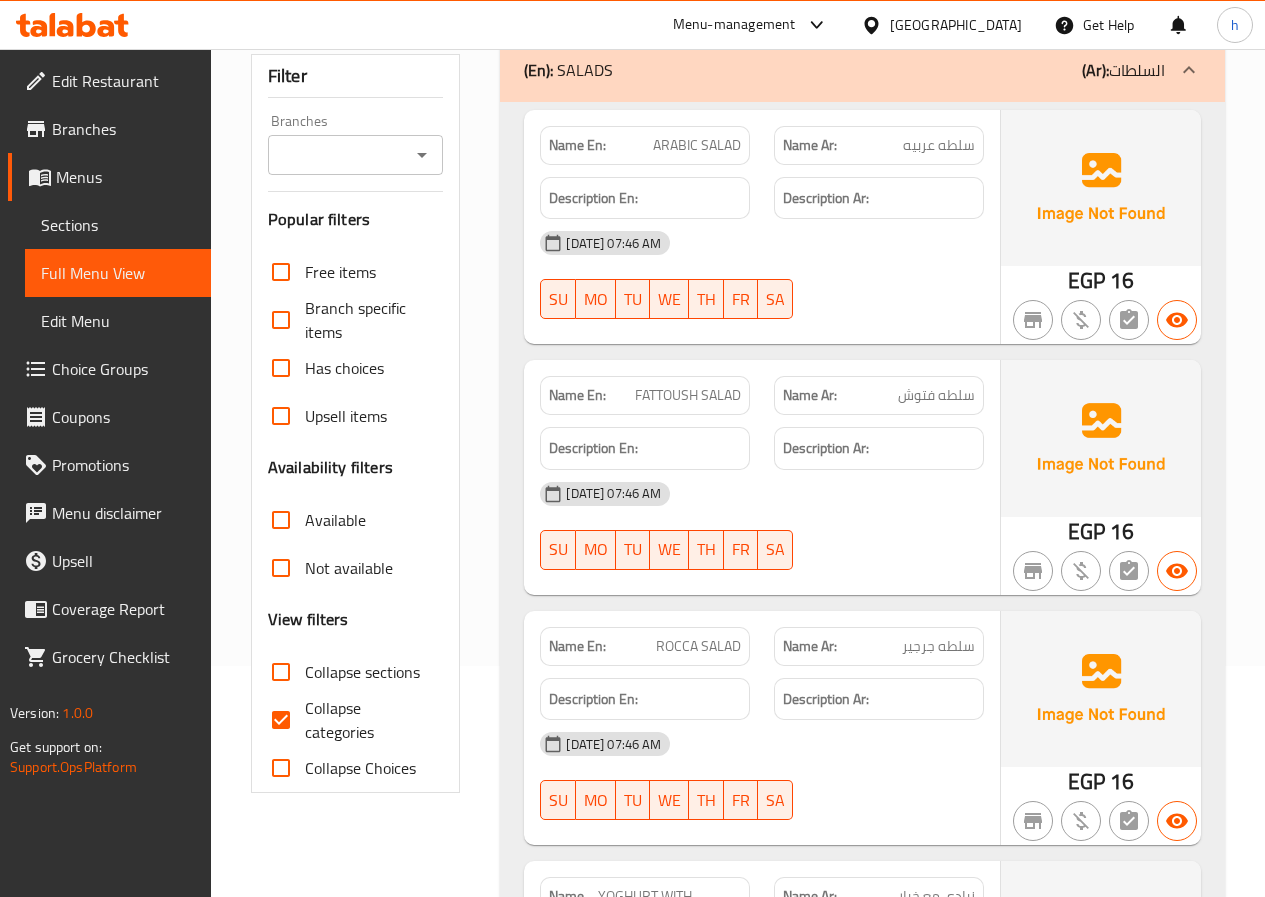 scroll, scrollTop: 300, scrollLeft: 0, axis: vertical 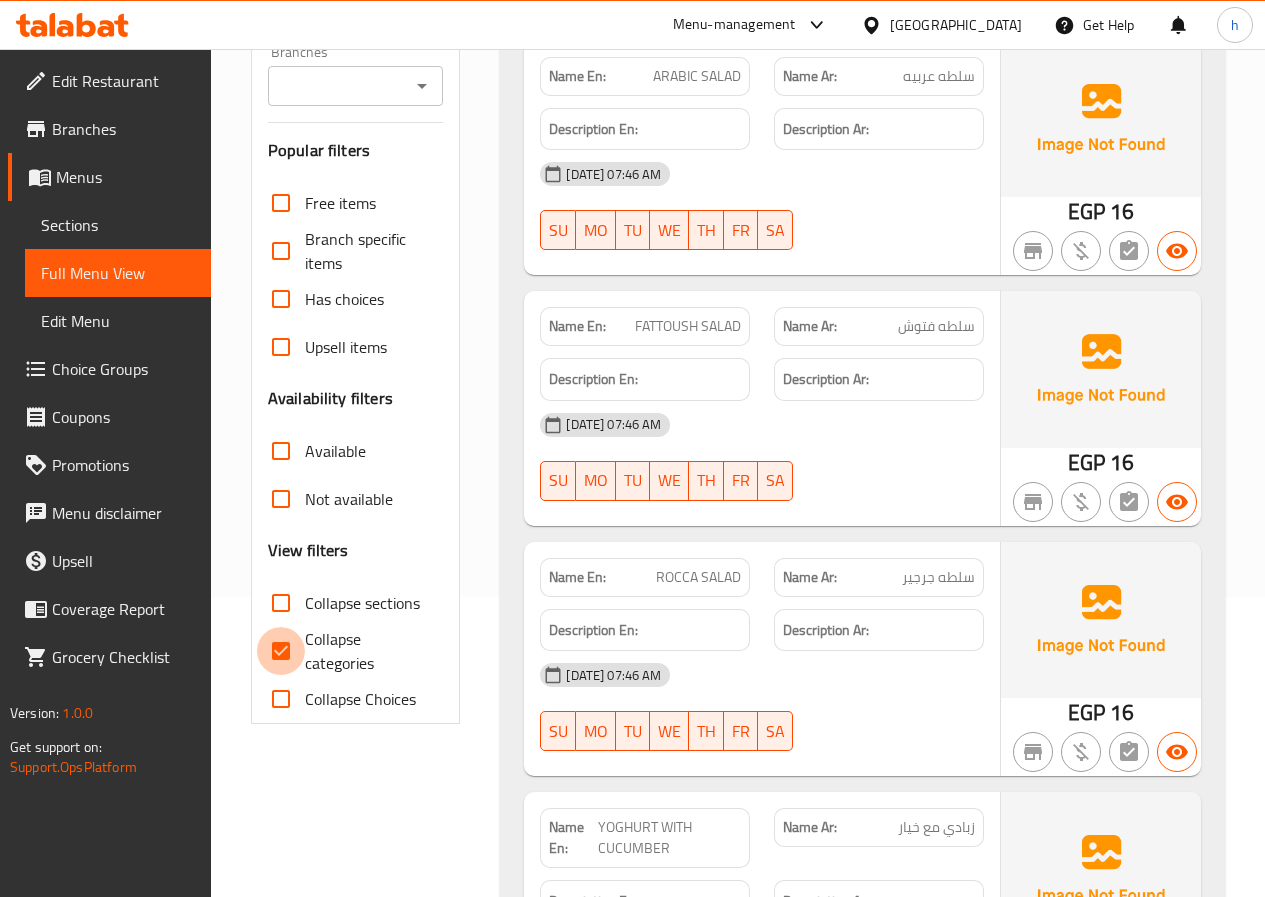 click on "Collapse categories" at bounding box center (281, 651) 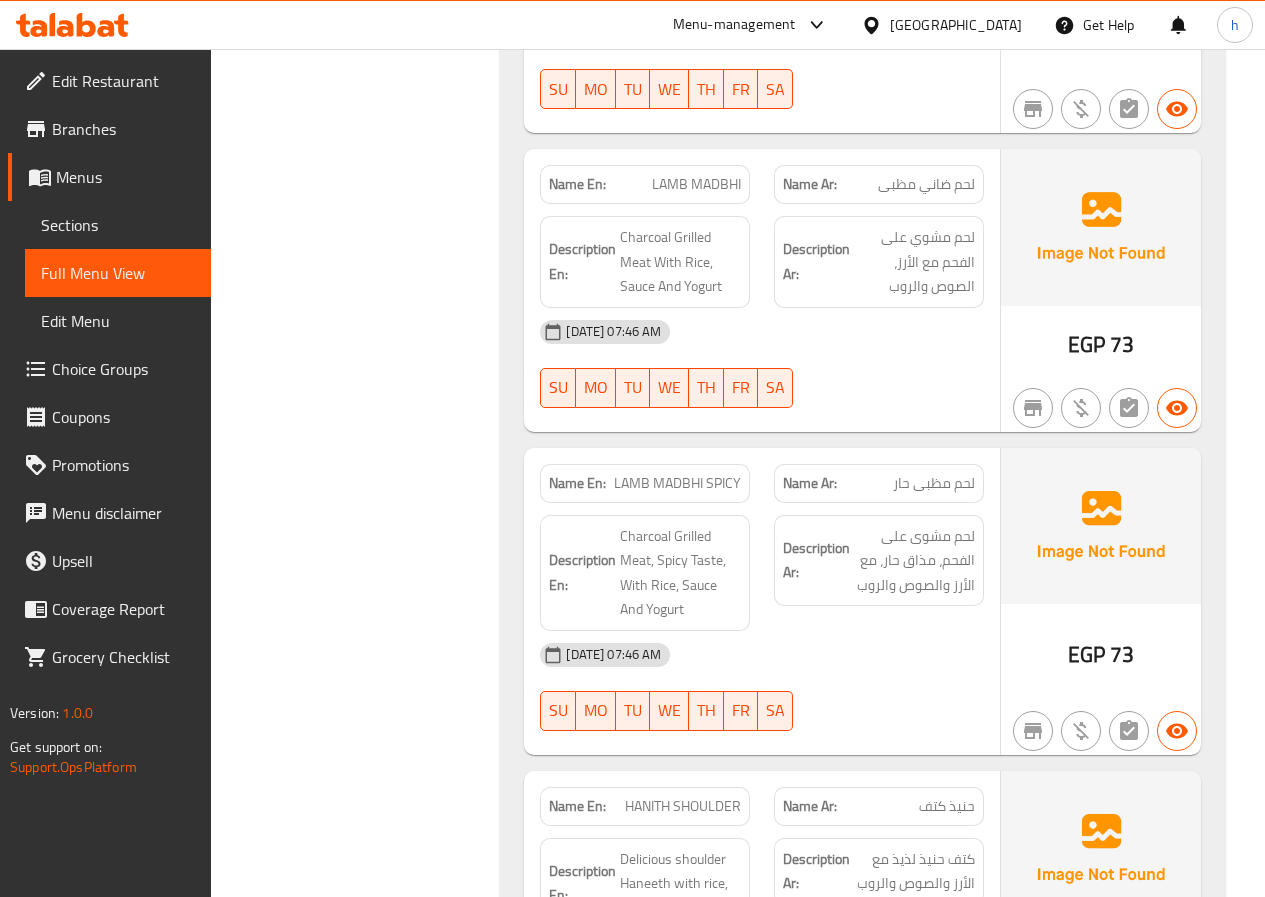 scroll, scrollTop: 3300, scrollLeft: 0, axis: vertical 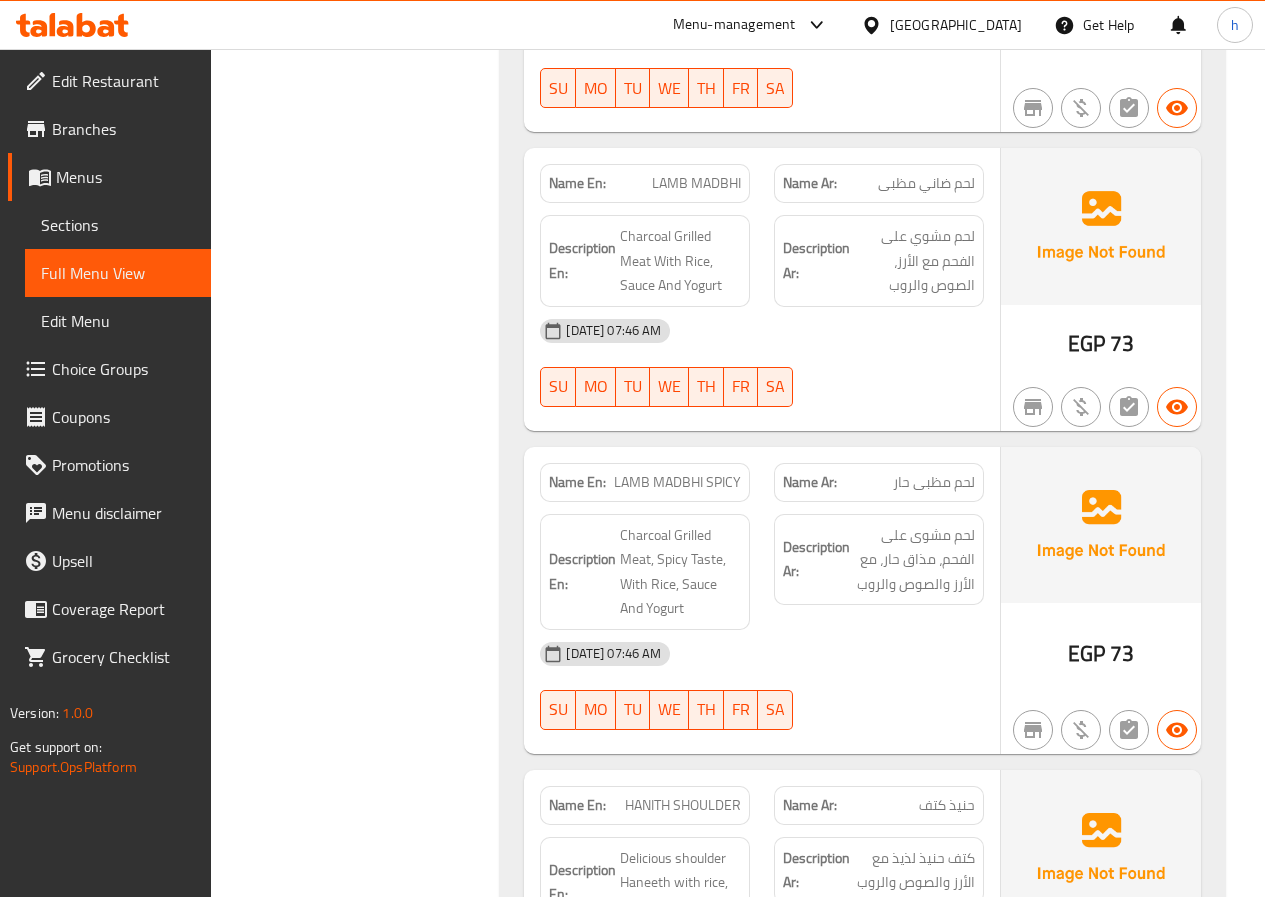 click on "LAMB MADBHI SPICY" at bounding box center [711, -1903] 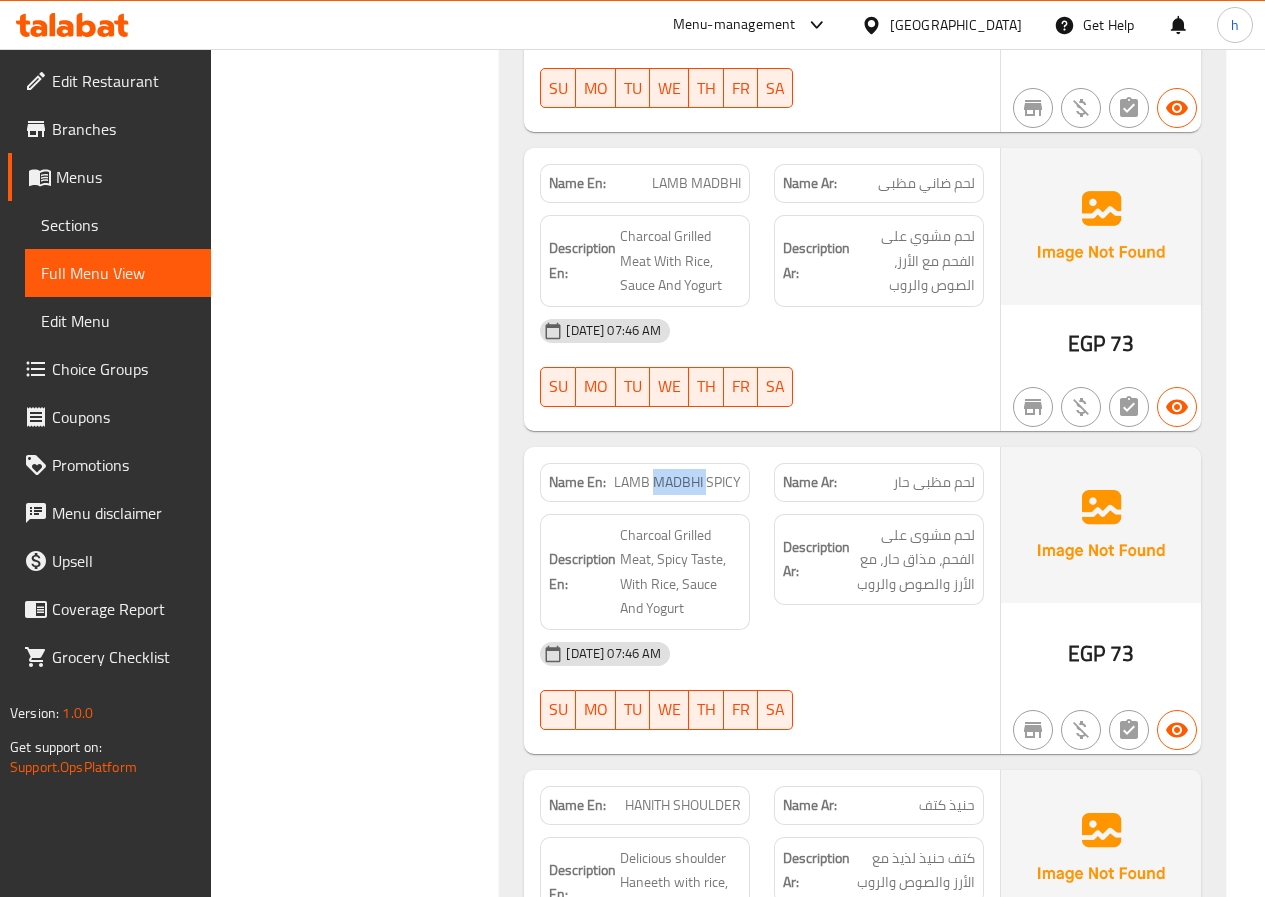 click on "LAMB MADBHI SPICY" at bounding box center (711, -1903) 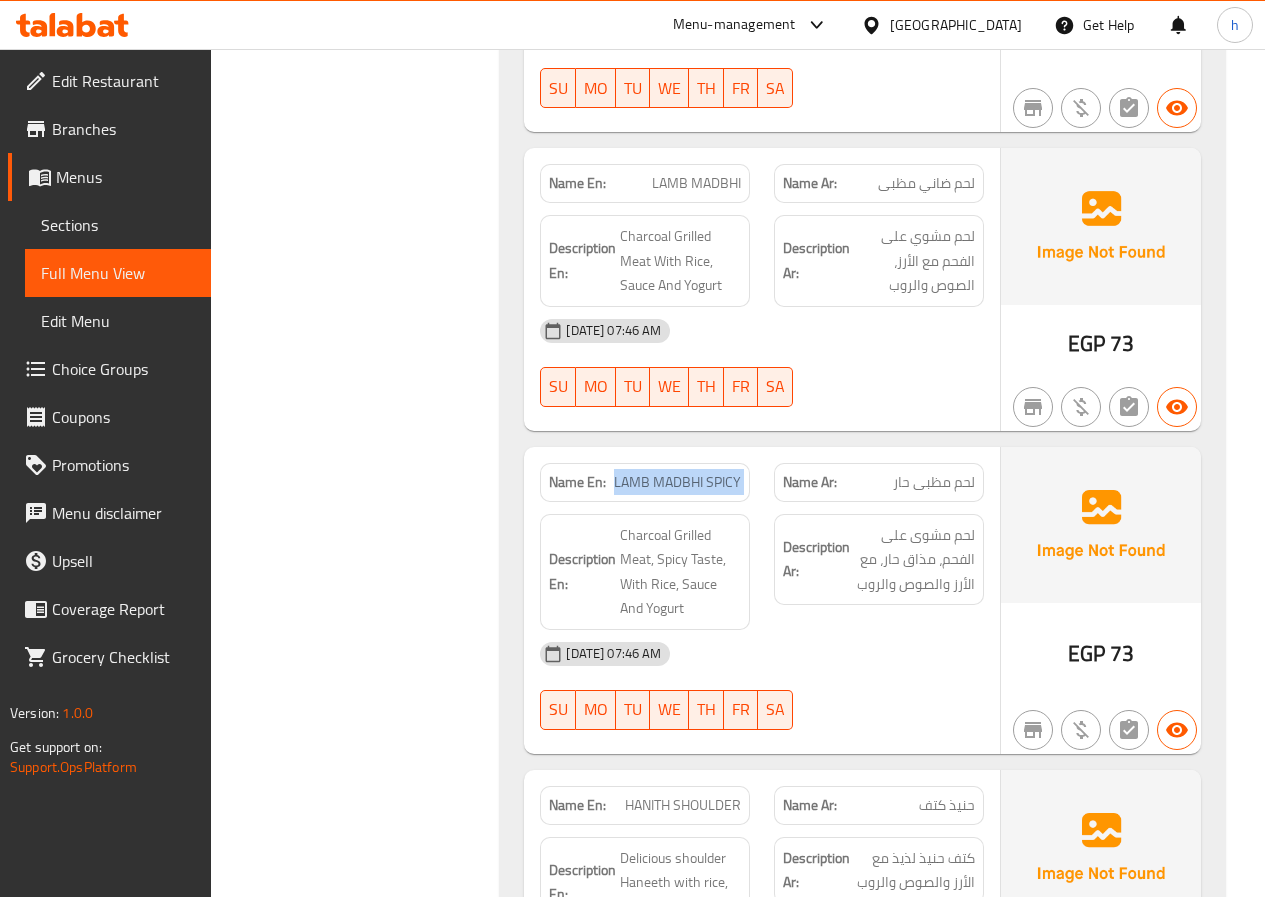 click on "LAMB MADBHI SPICY" at bounding box center (711, -1903) 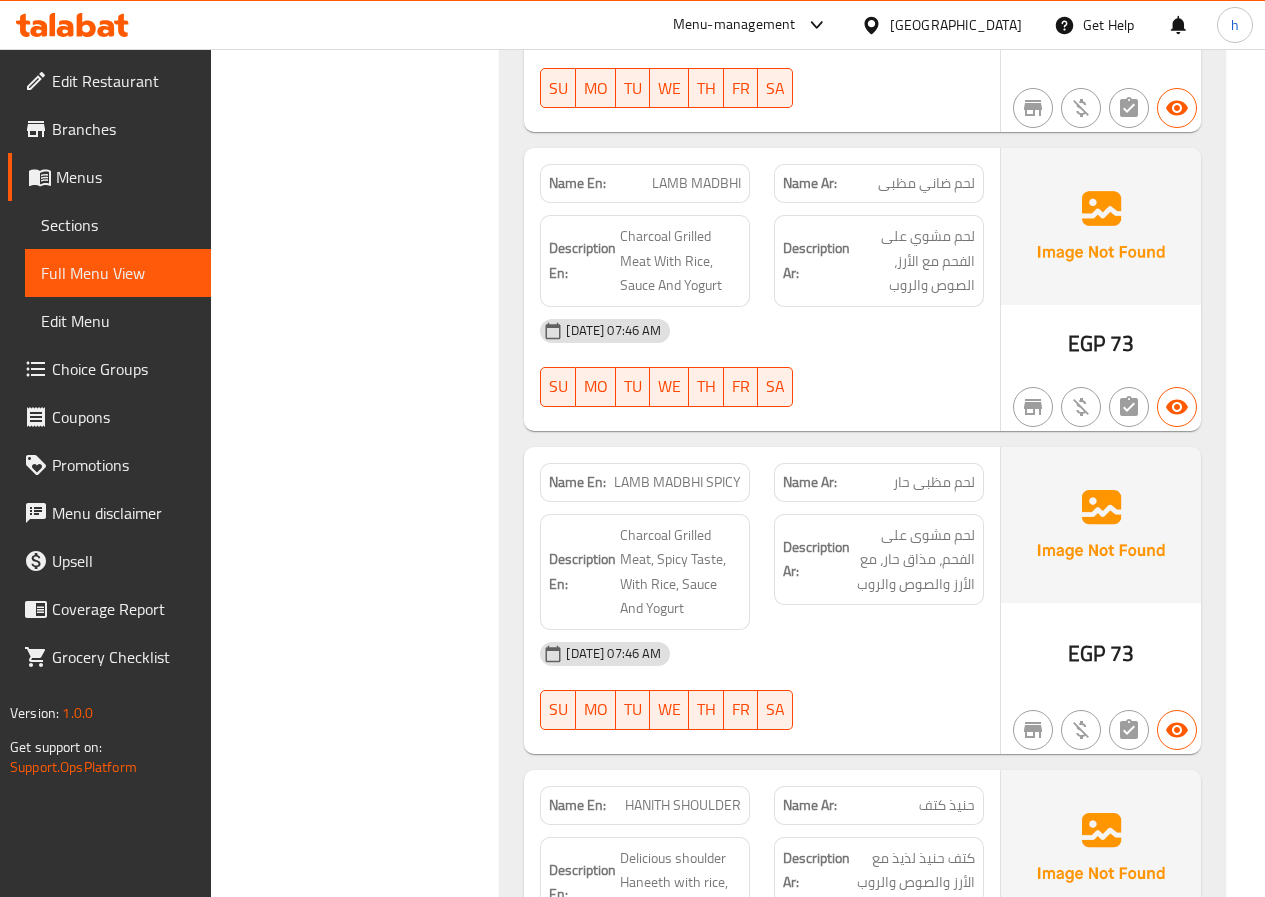 click on "Filter Branches Branches Popular filters Free items Branch specific items Has choices Upsell items Availability filters Available Not available View filters Collapse sections Collapse categories Collapse Choices" at bounding box center [364, 340] 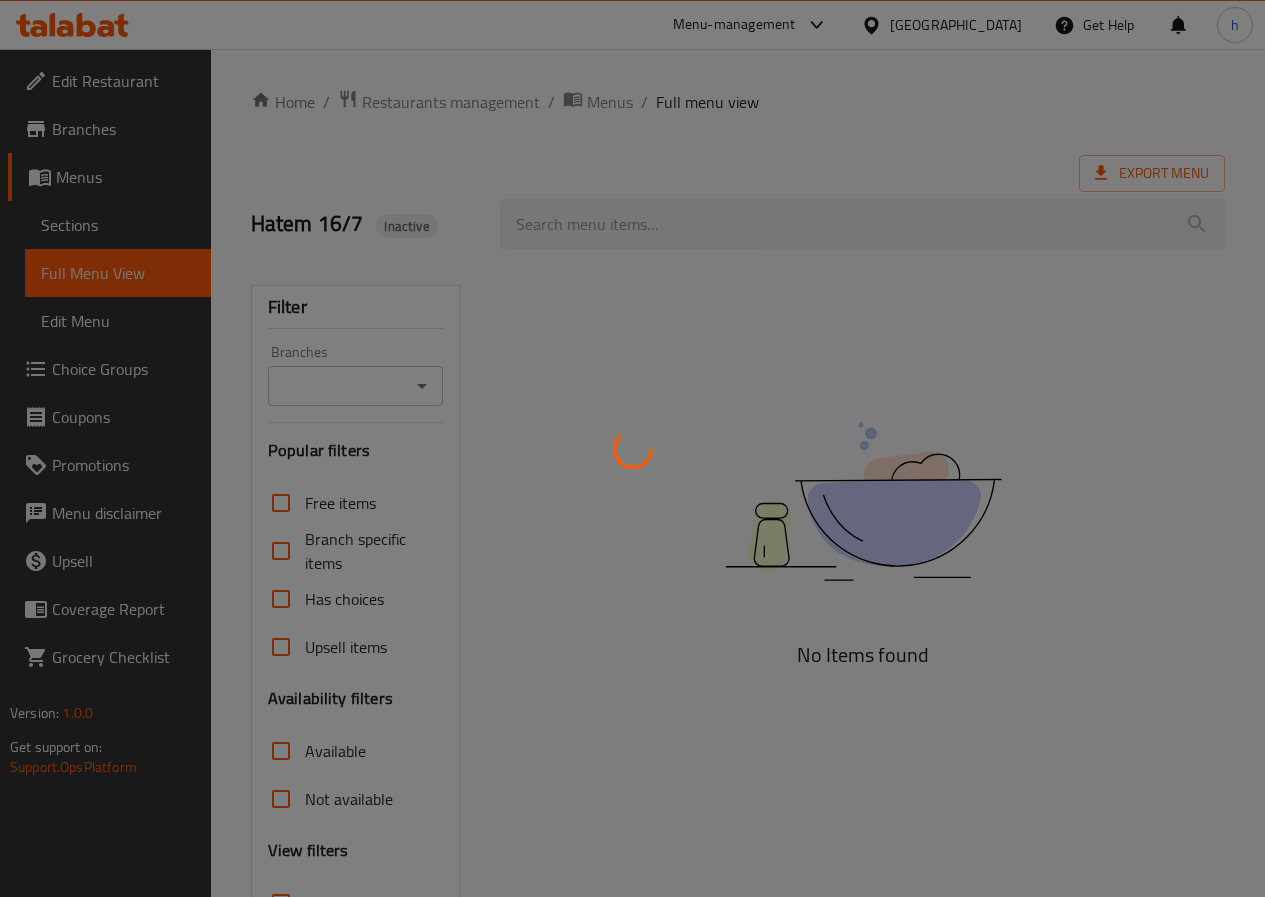scroll, scrollTop: 0, scrollLeft: 0, axis: both 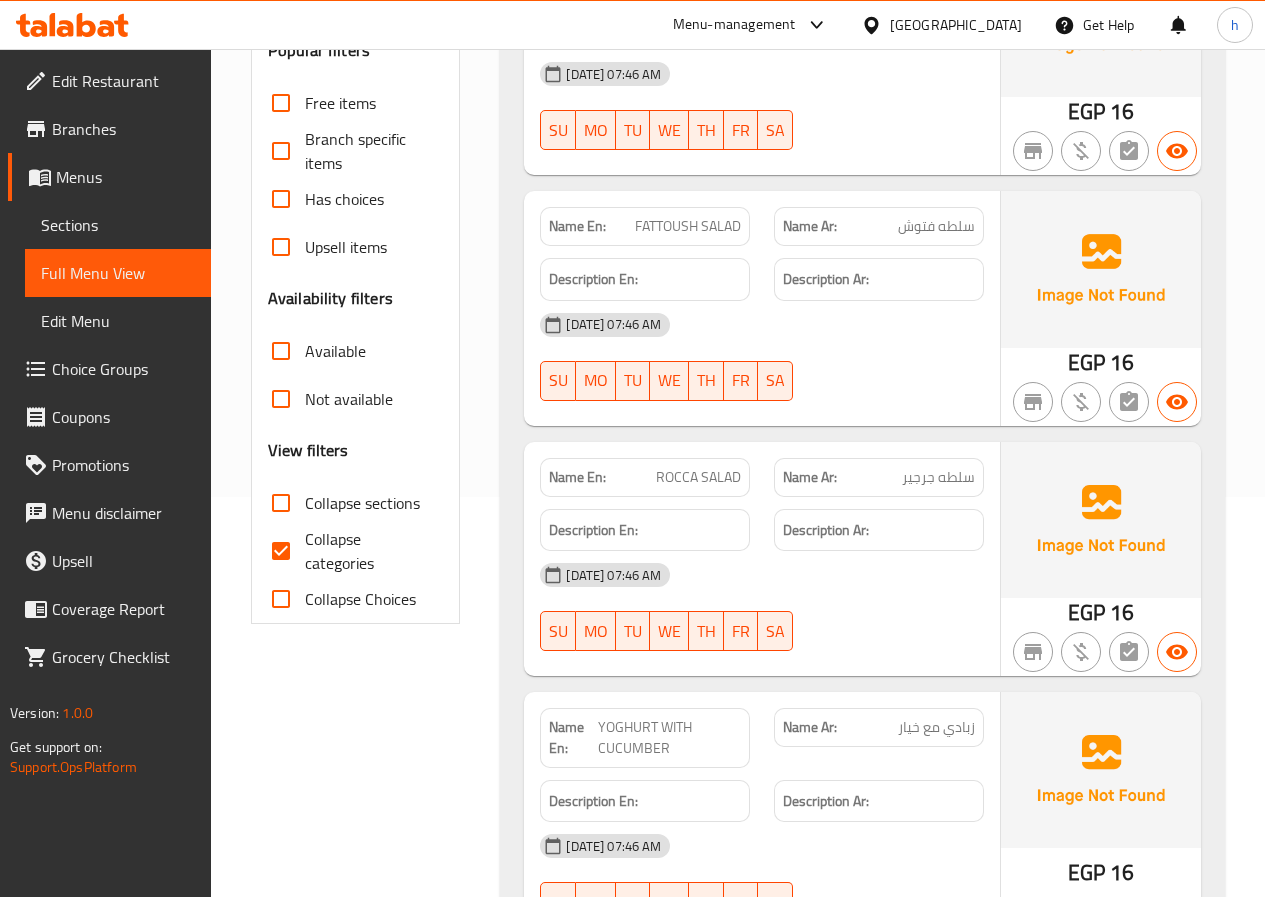 click on "Collapse categories" at bounding box center [281, 551] 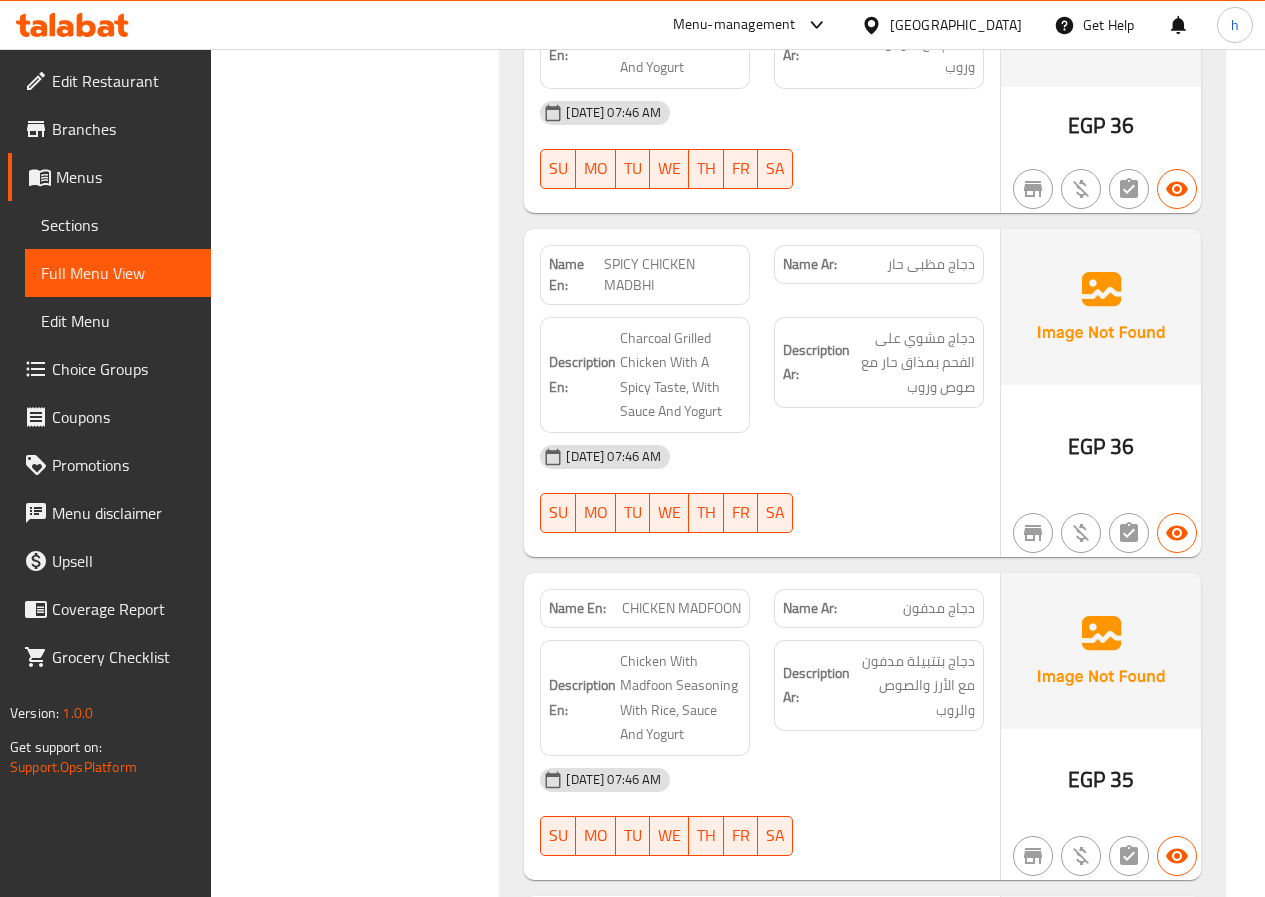 scroll, scrollTop: 5800, scrollLeft: 0, axis: vertical 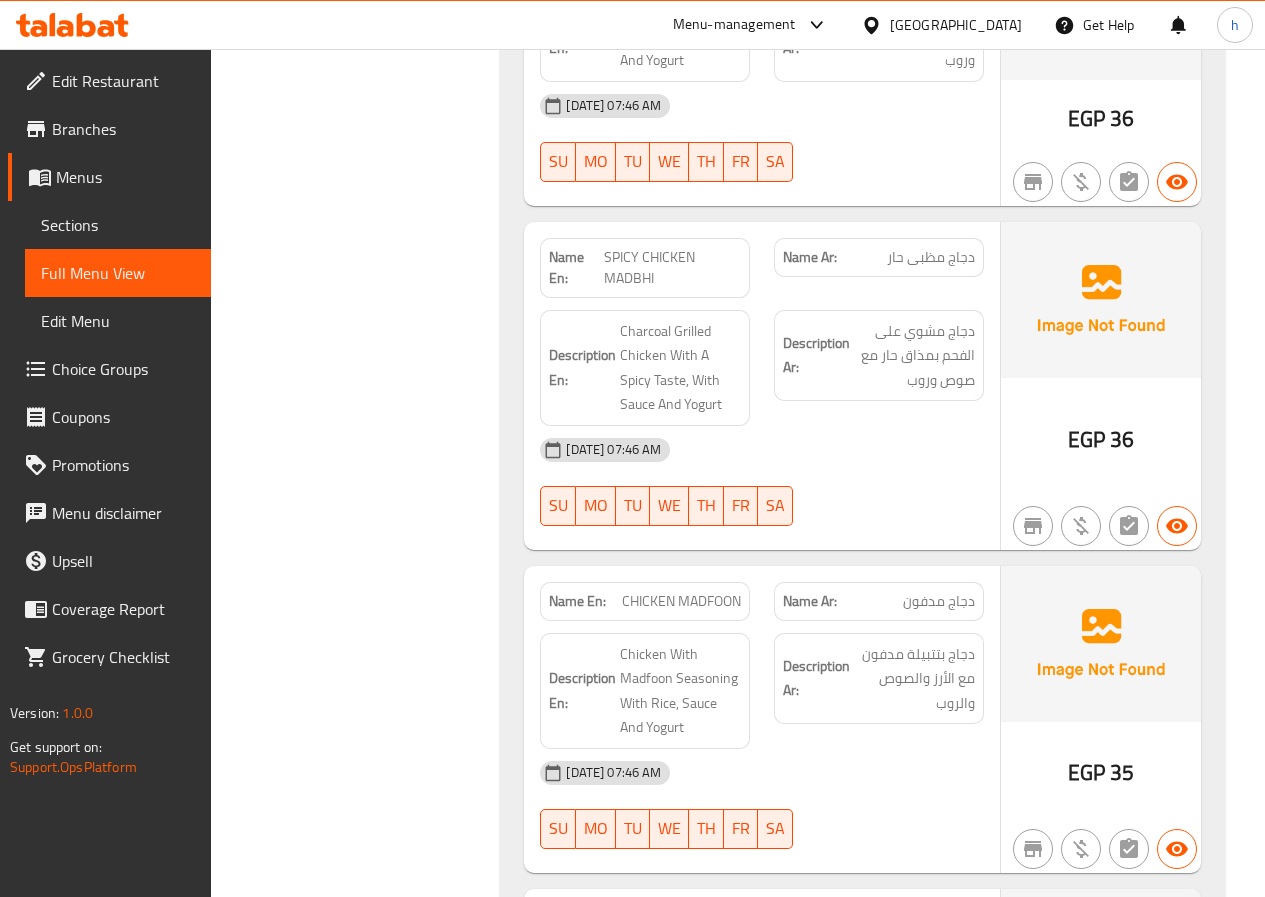click on "CHICKEN MADFOON" at bounding box center [711, -4403] 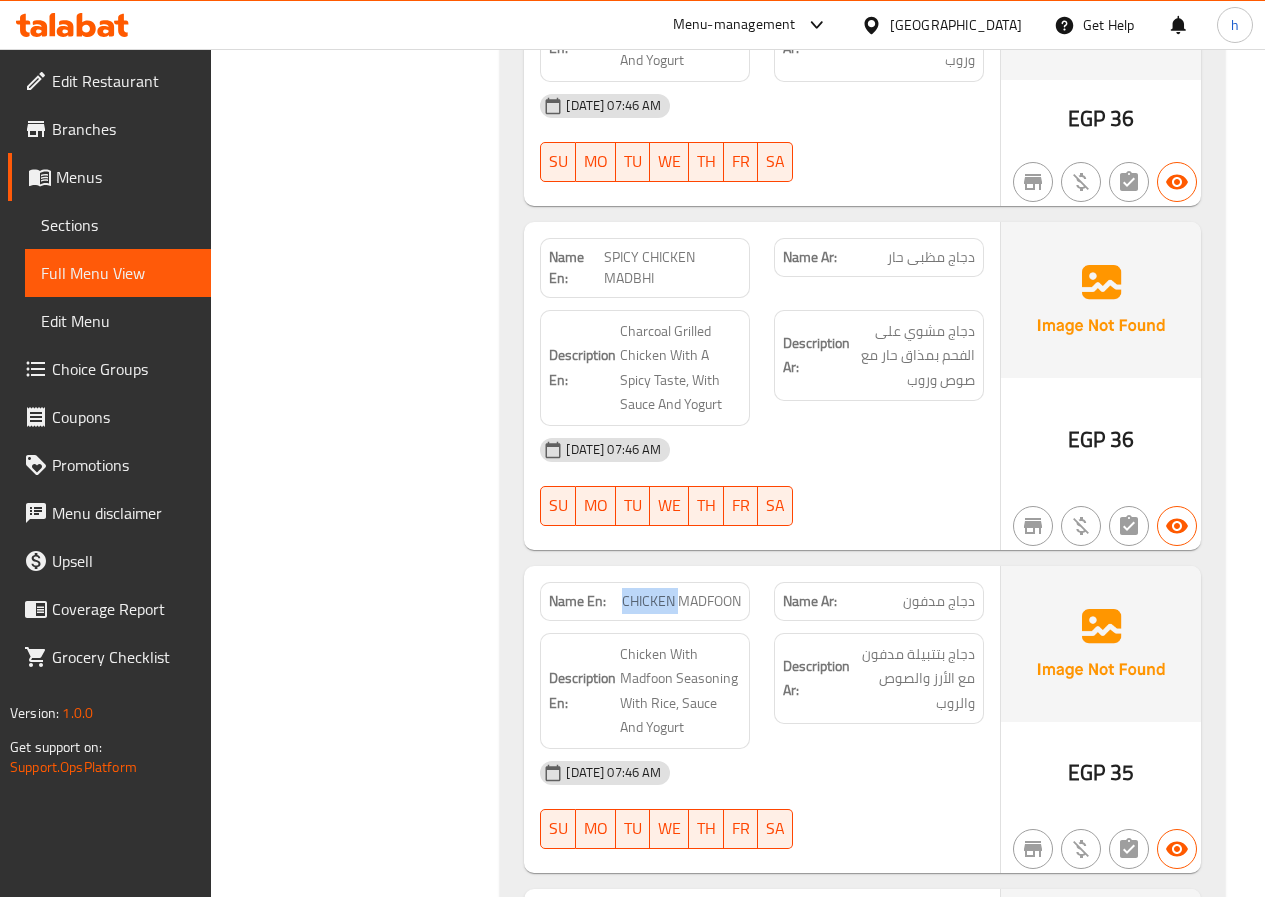 click on "CHICKEN MADFOON" at bounding box center [711, -4403] 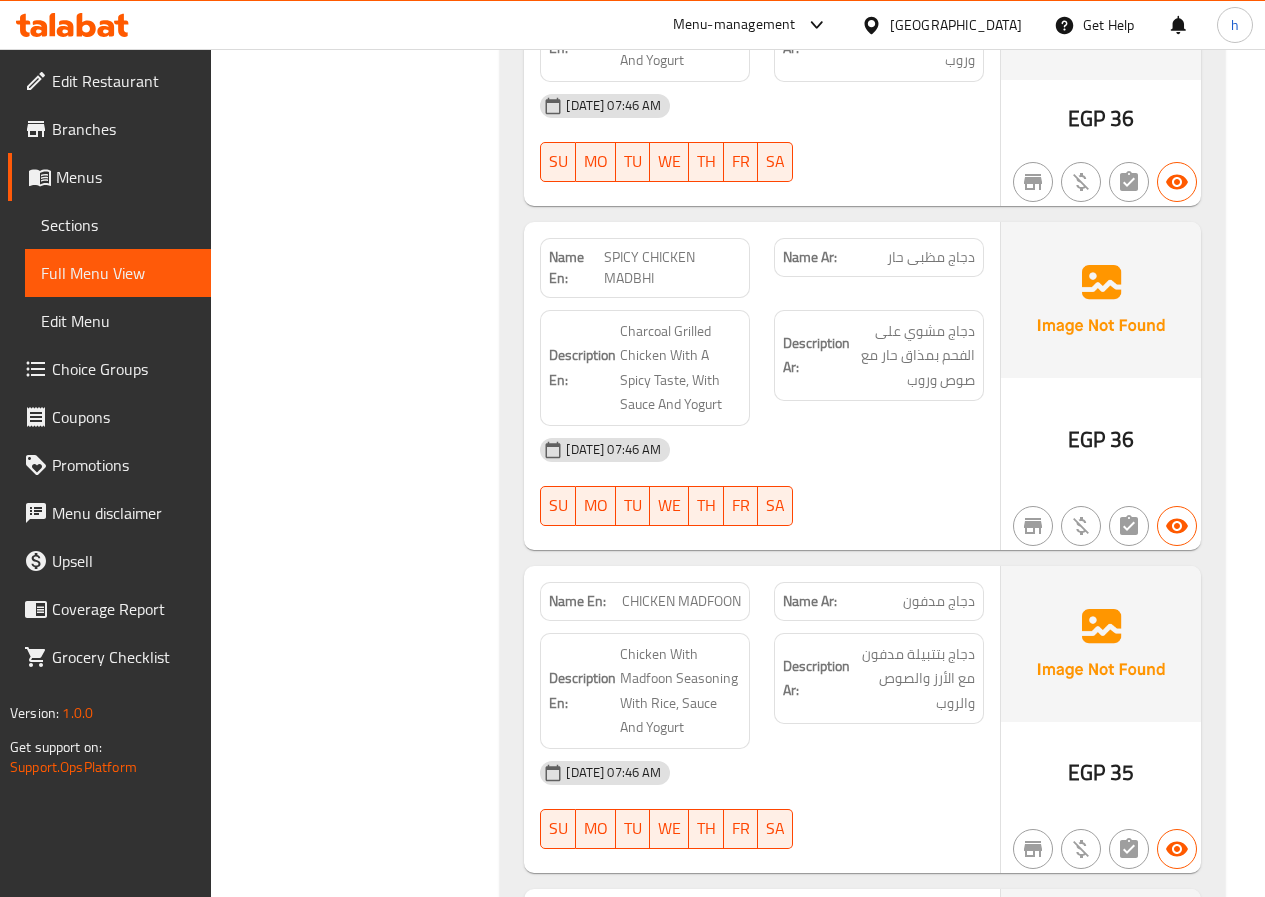 click on "CHICKEN MADFOON" at bounding box center (711, -4403) 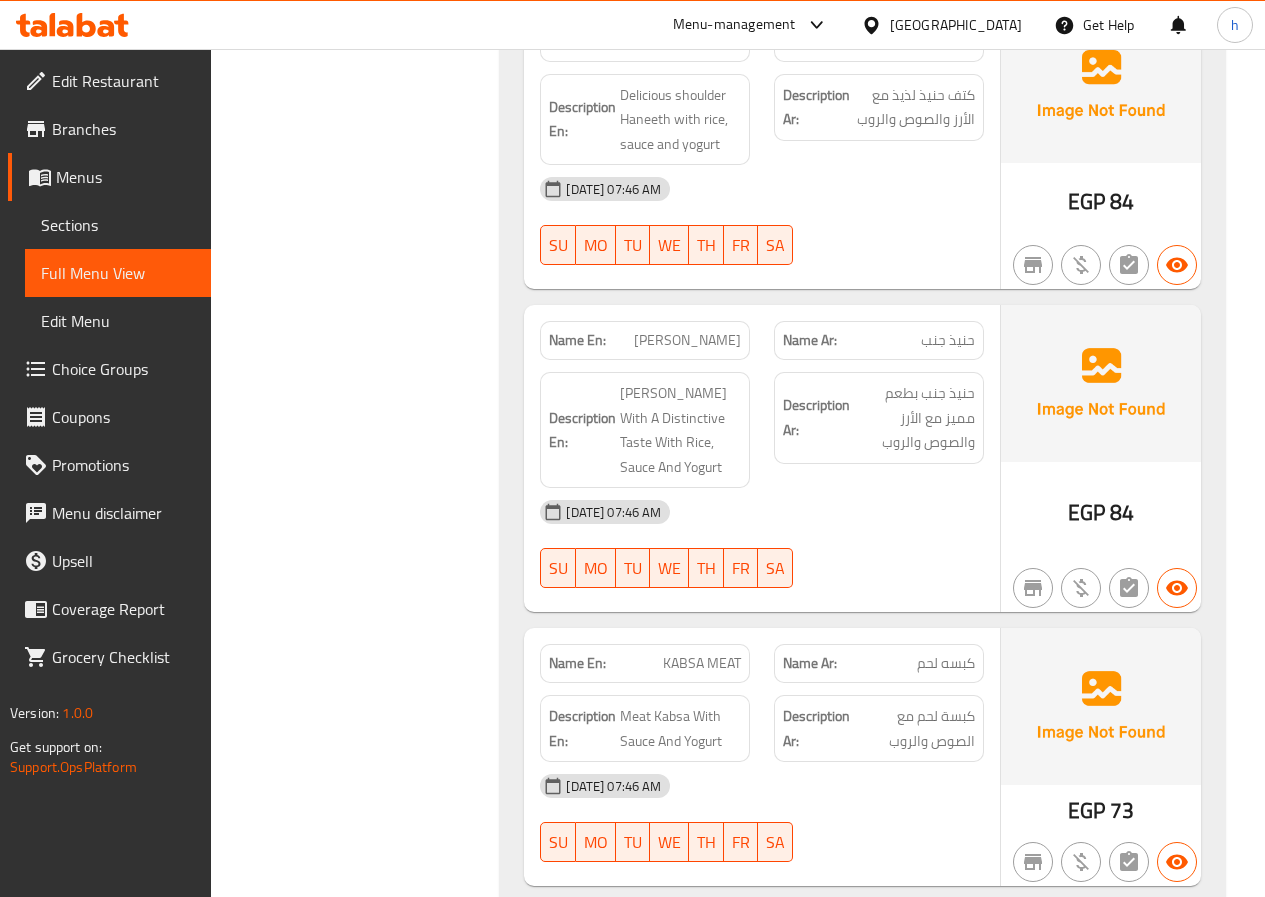 scroll, scrollTop: 4105, scrollLeft: 0, axis: vertical 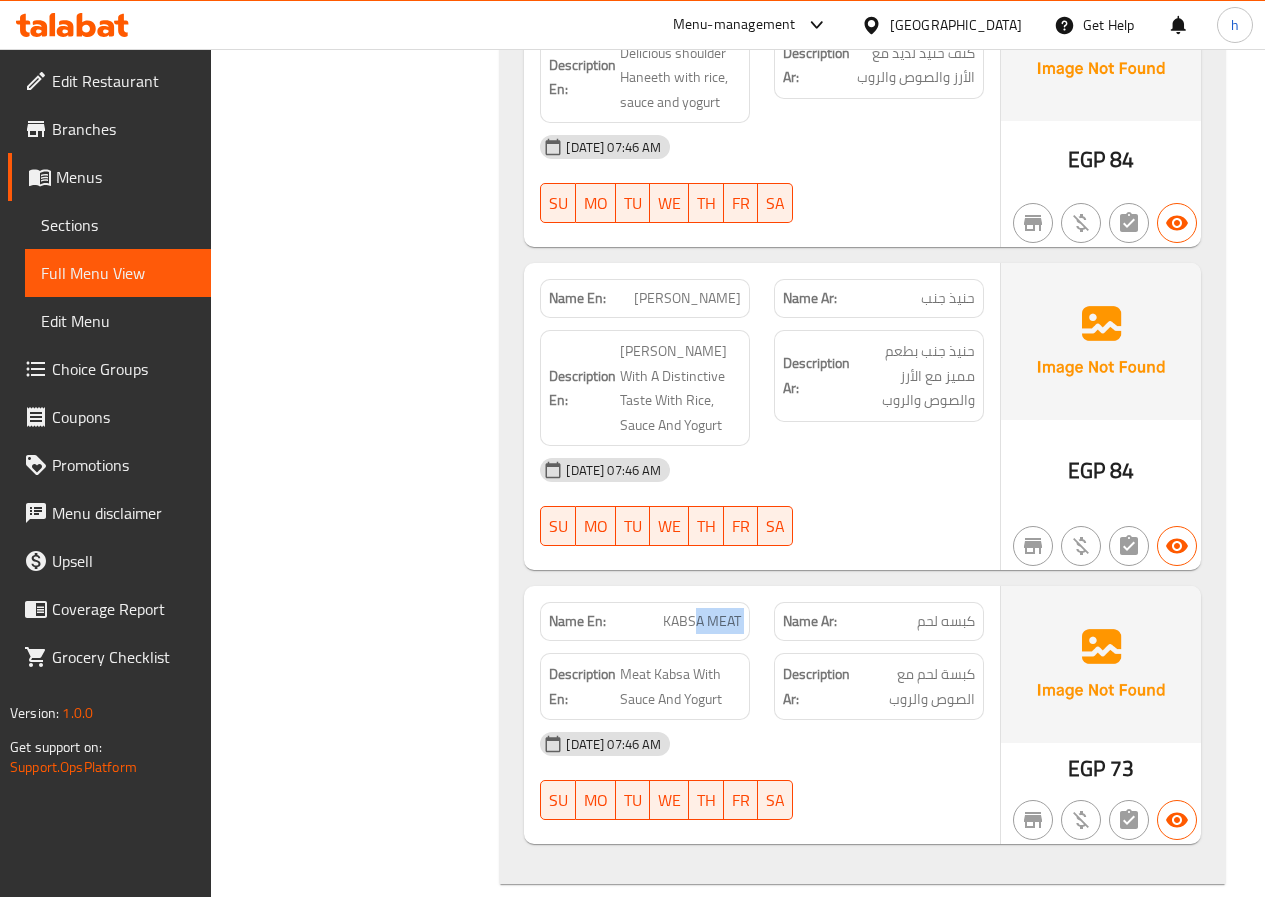 drag, startPoint x: 743, startPoint y: 598, endPoint x: 777, endPoint y: 603, distance: 34.36568 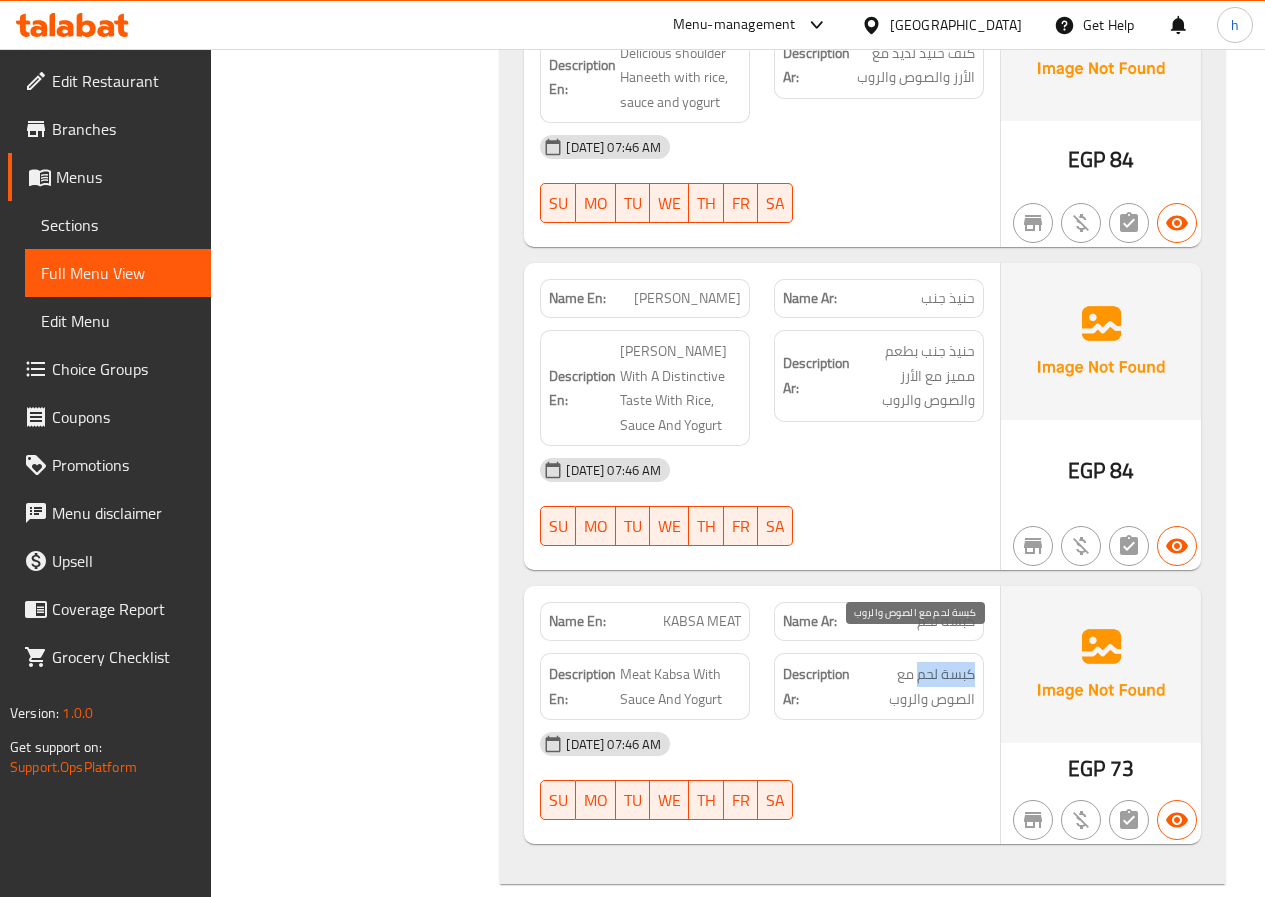 drag, startPoint x: 948, startPoint y: 650, endPoint x: 913, endPoint y: 651, distance: 35.014282 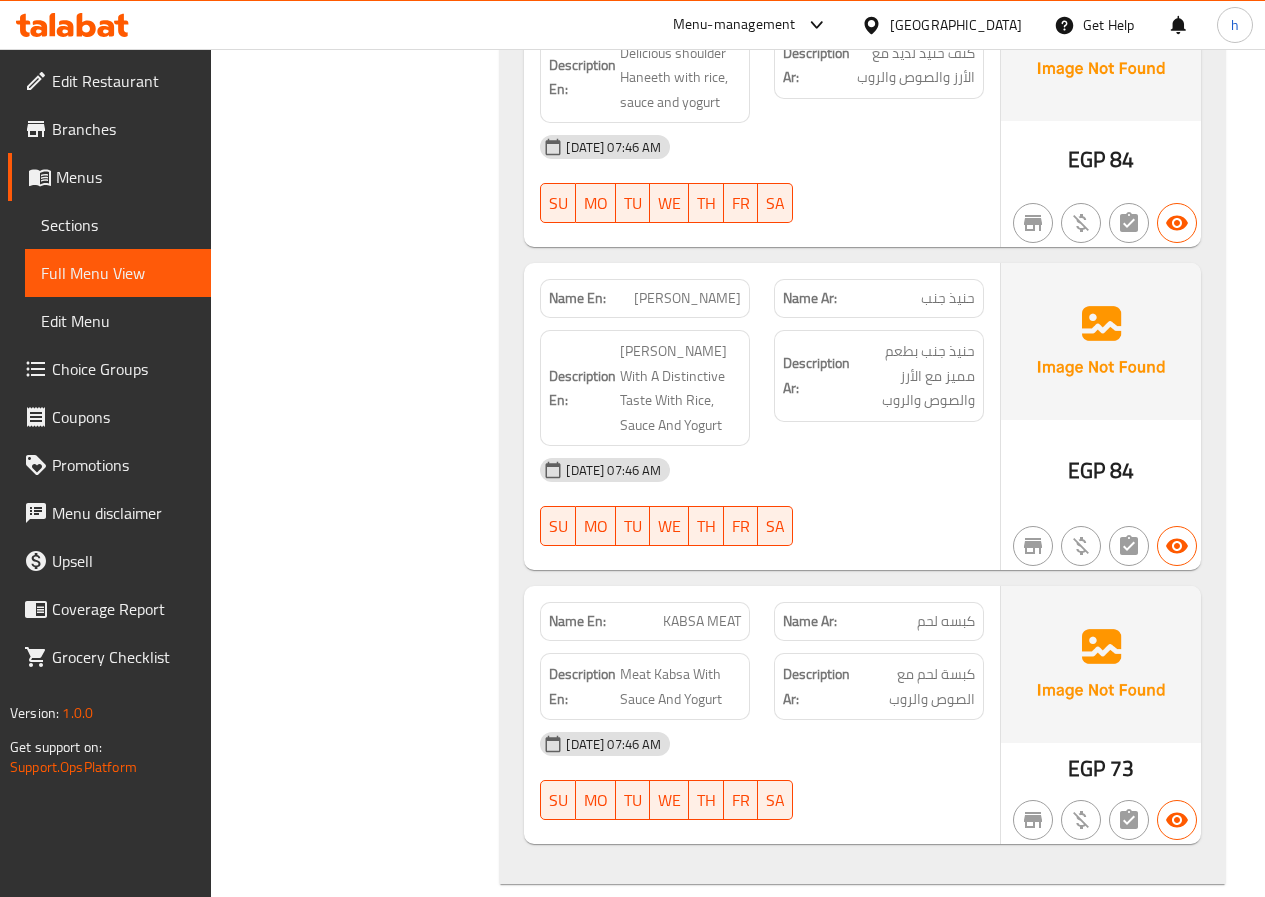 click on "Name Ar: كبسه لحم" at bounding box center [879, 621] 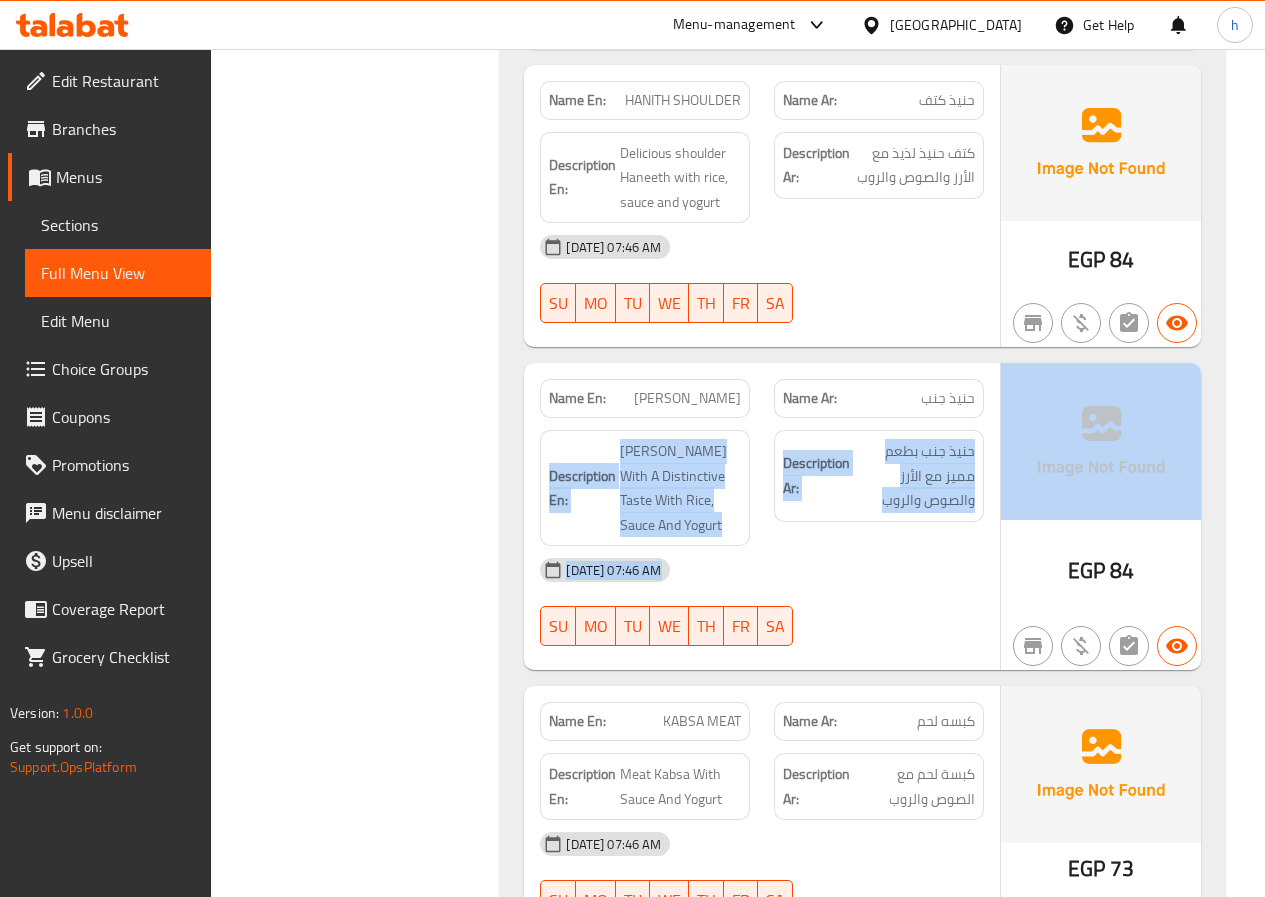 drag, startPoint x: 908, startPoint y: 376, endPoint x: 1015, endPoint y: 377, distance: 107.00467 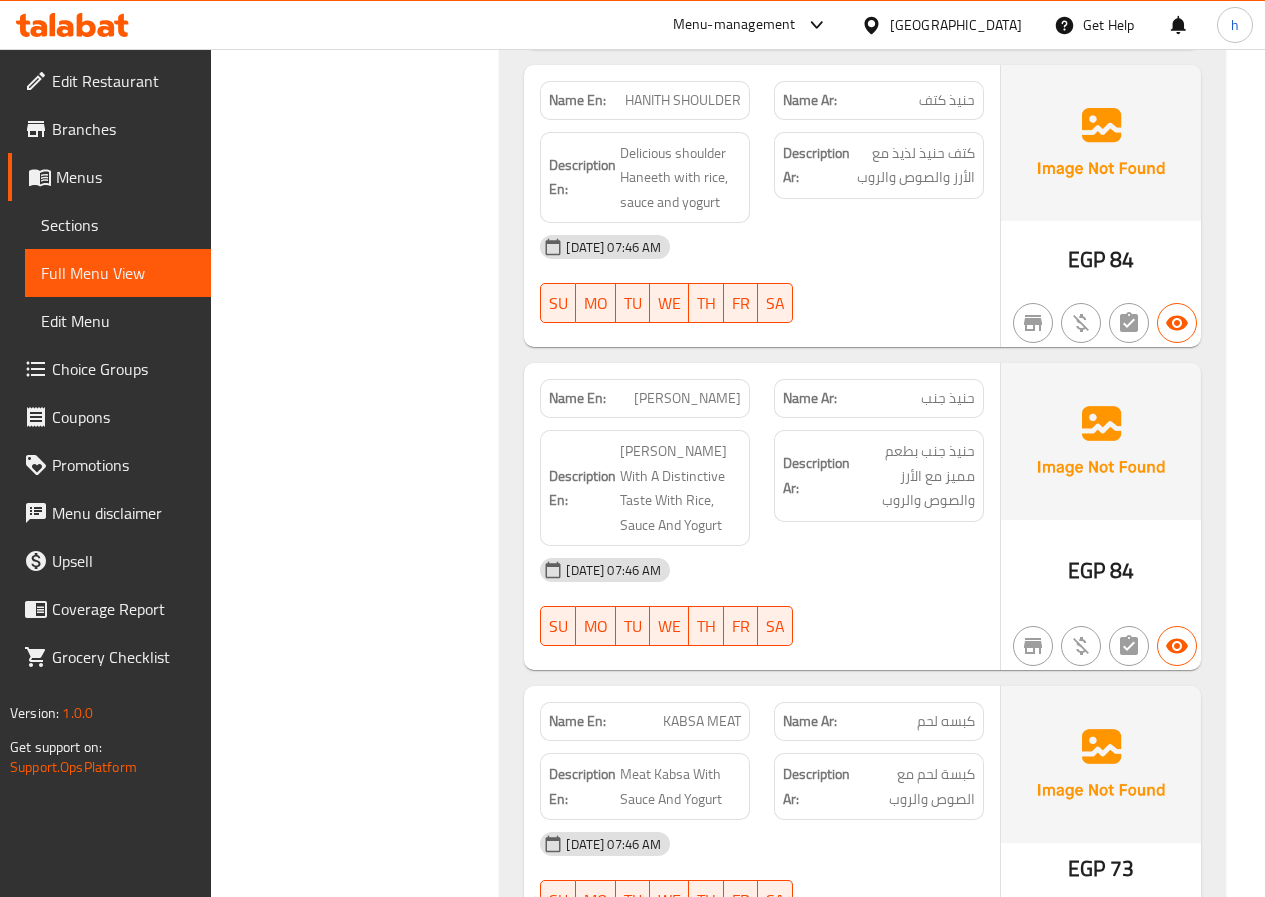 click on "[PERSON_NAME]" at bounding box center [687, 398] 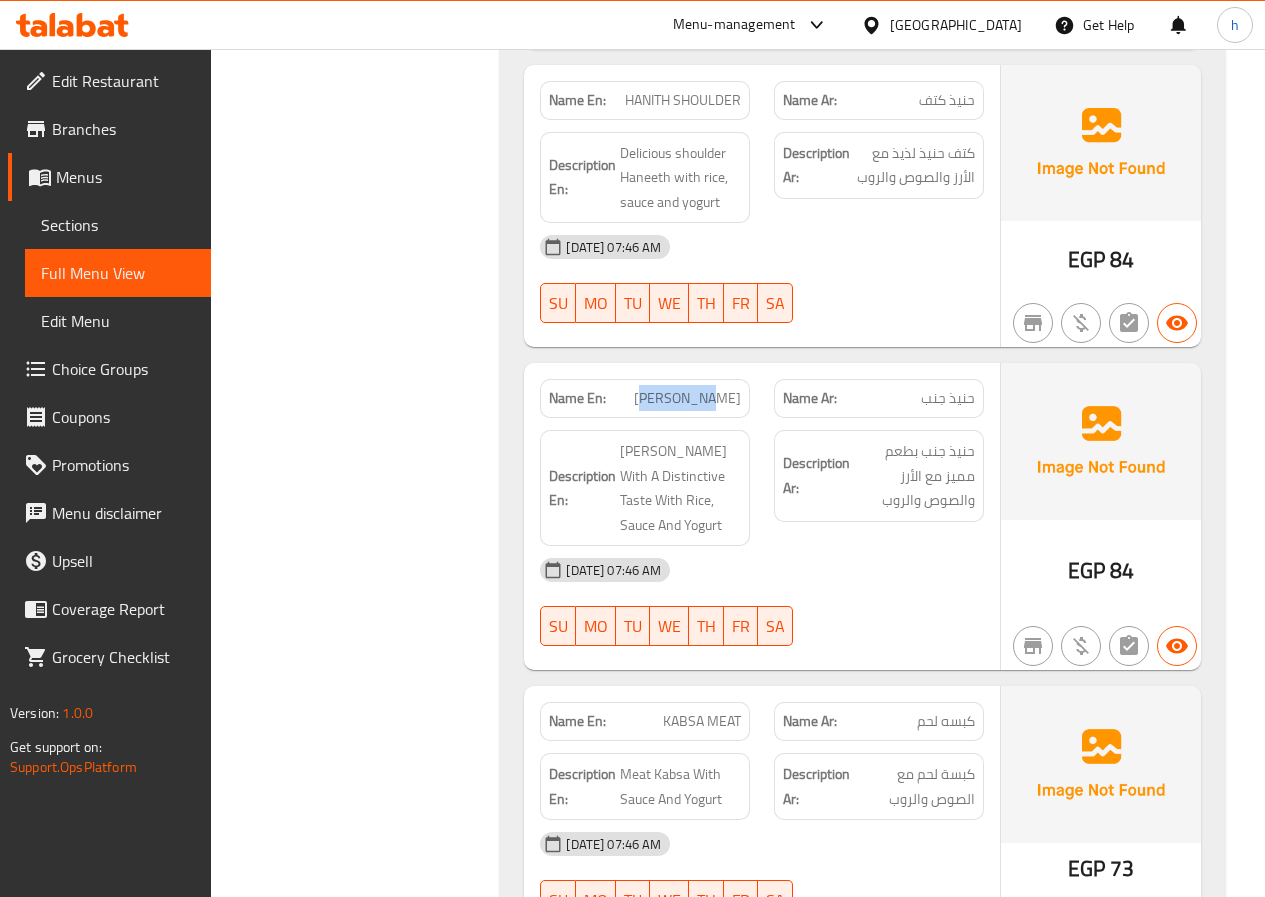 drag, startPoint x: 667, startPoint y: 370, endPoint x: 732, endPoint y: 379, distance: 65.62012 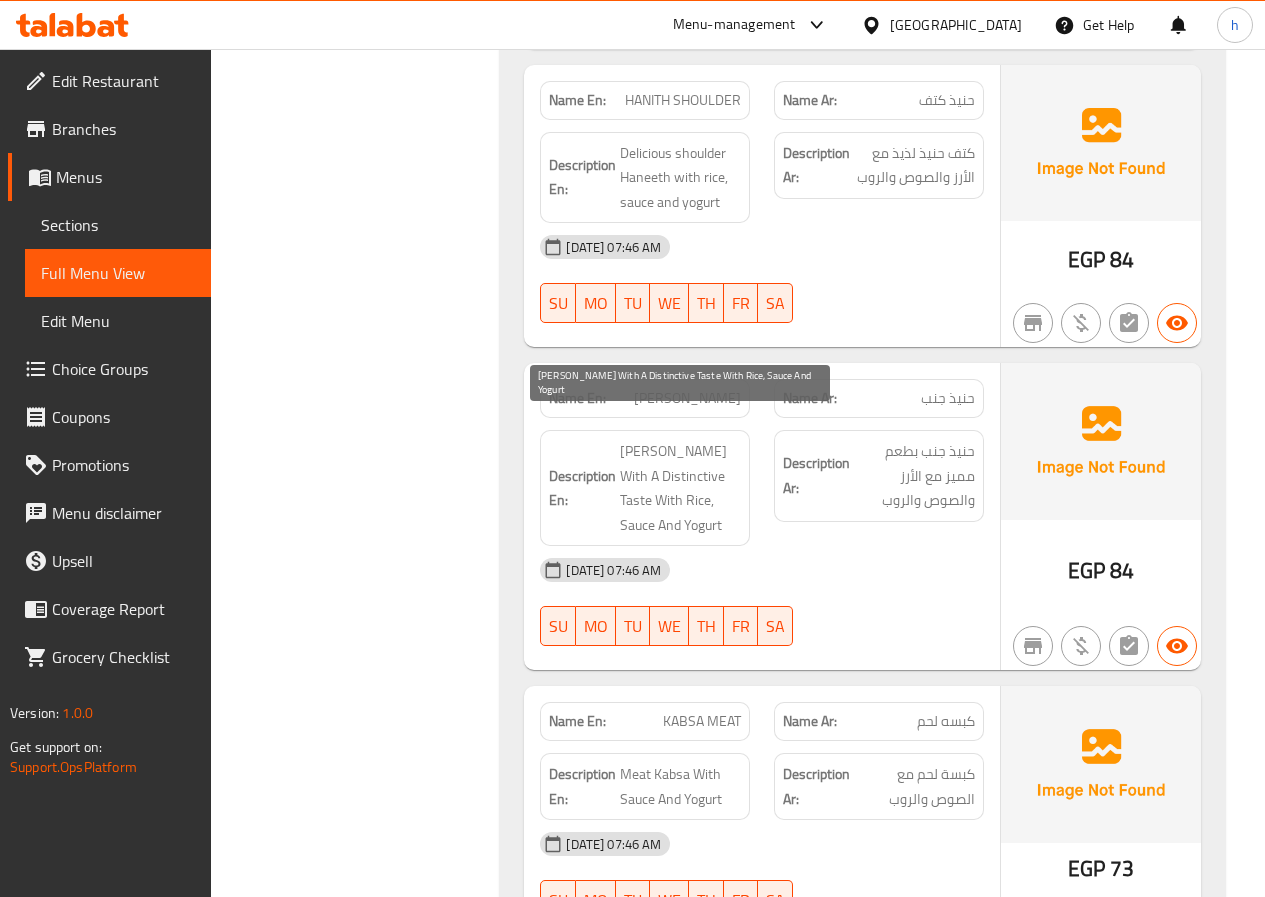 click on "[PERSON_NAME] With A Distinctive Taste With Rice, Sauce And Yogurt" at bounding box center [680, 488] 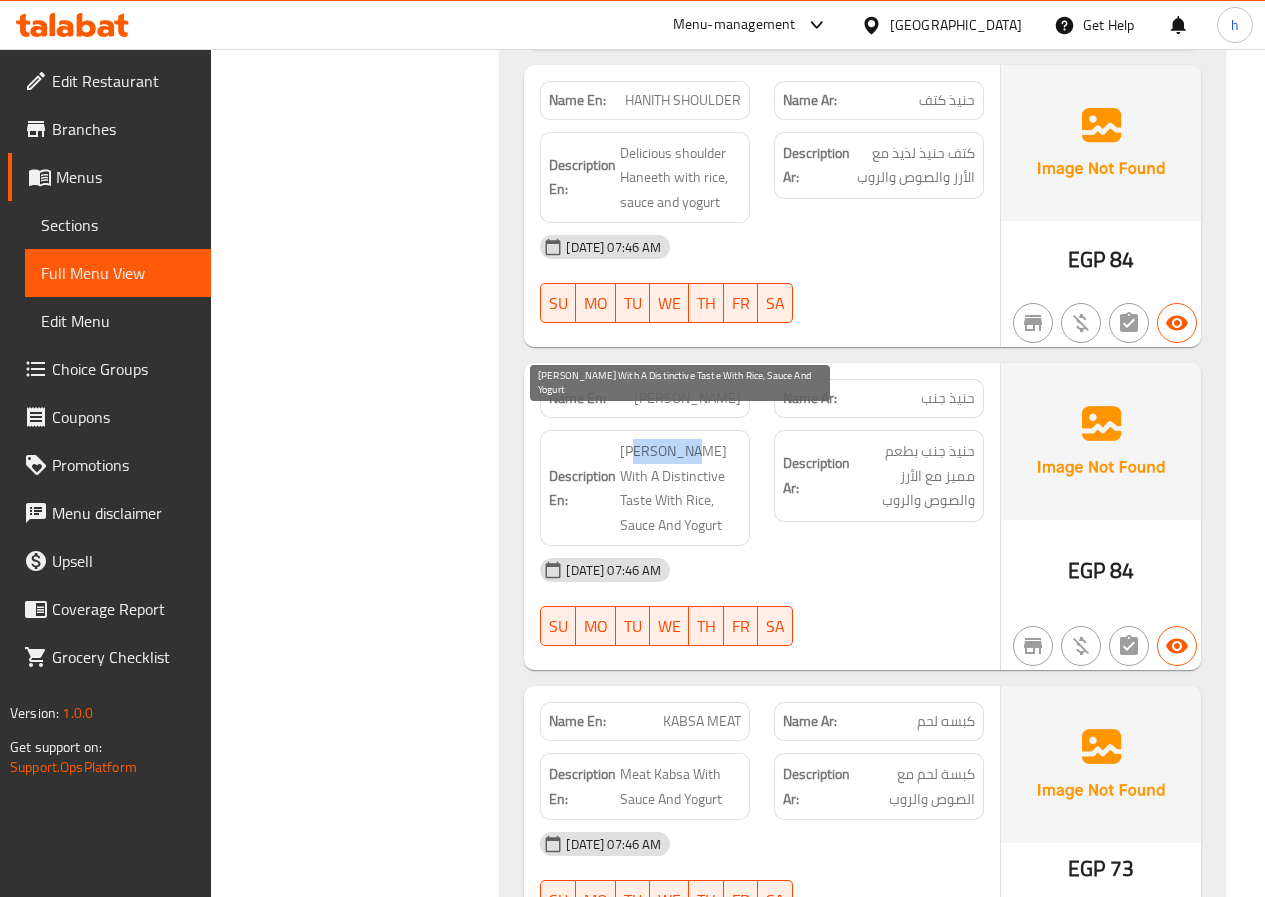 drag, startPoint x: 636, startPoint y: 432, endPoint x: 687, endPoint y: 430, distance: 51.0392 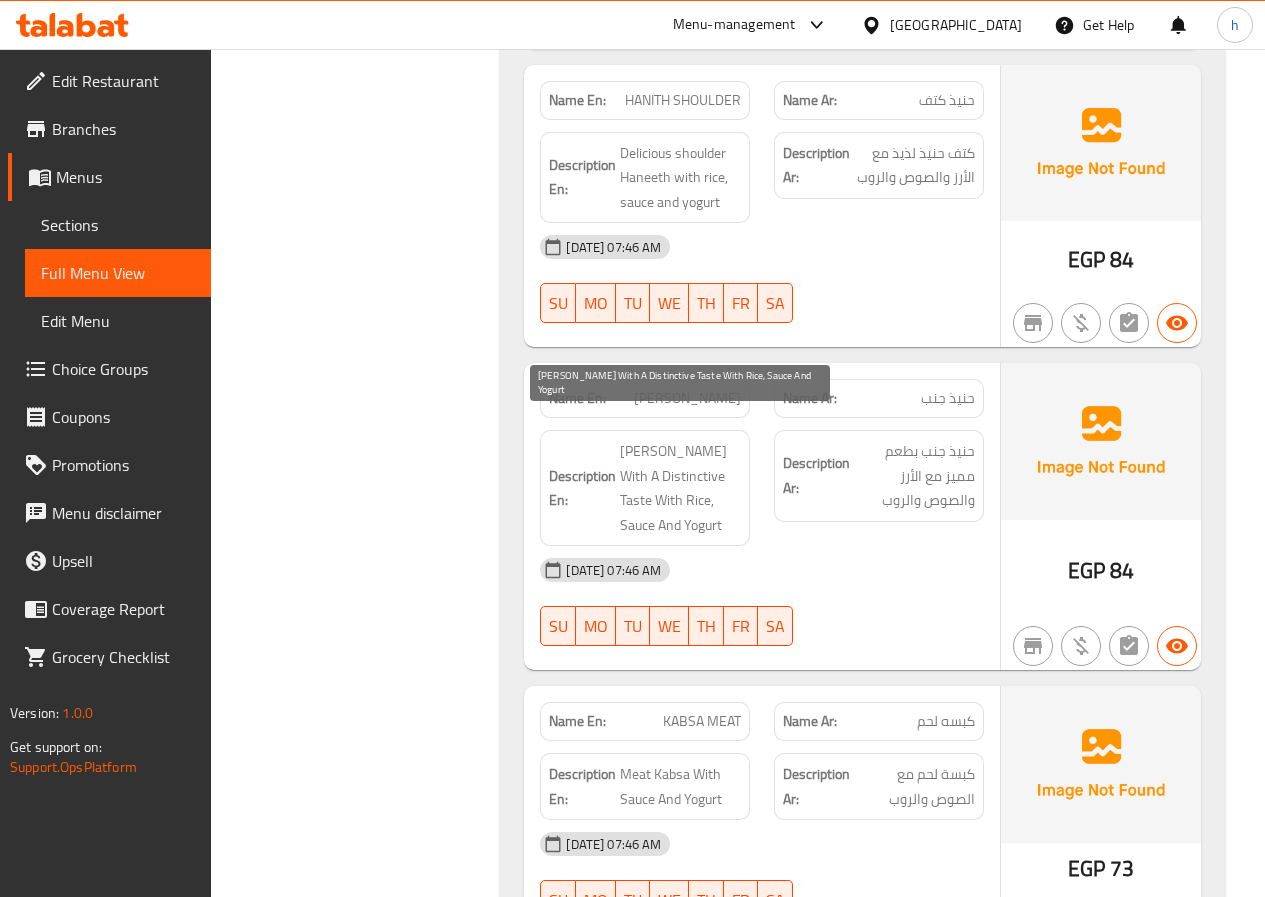 click on "[PERSON_NAME] With A Distinctive Taste With Rice, Sauce And Yogurt" at bounding box center (680, 488) 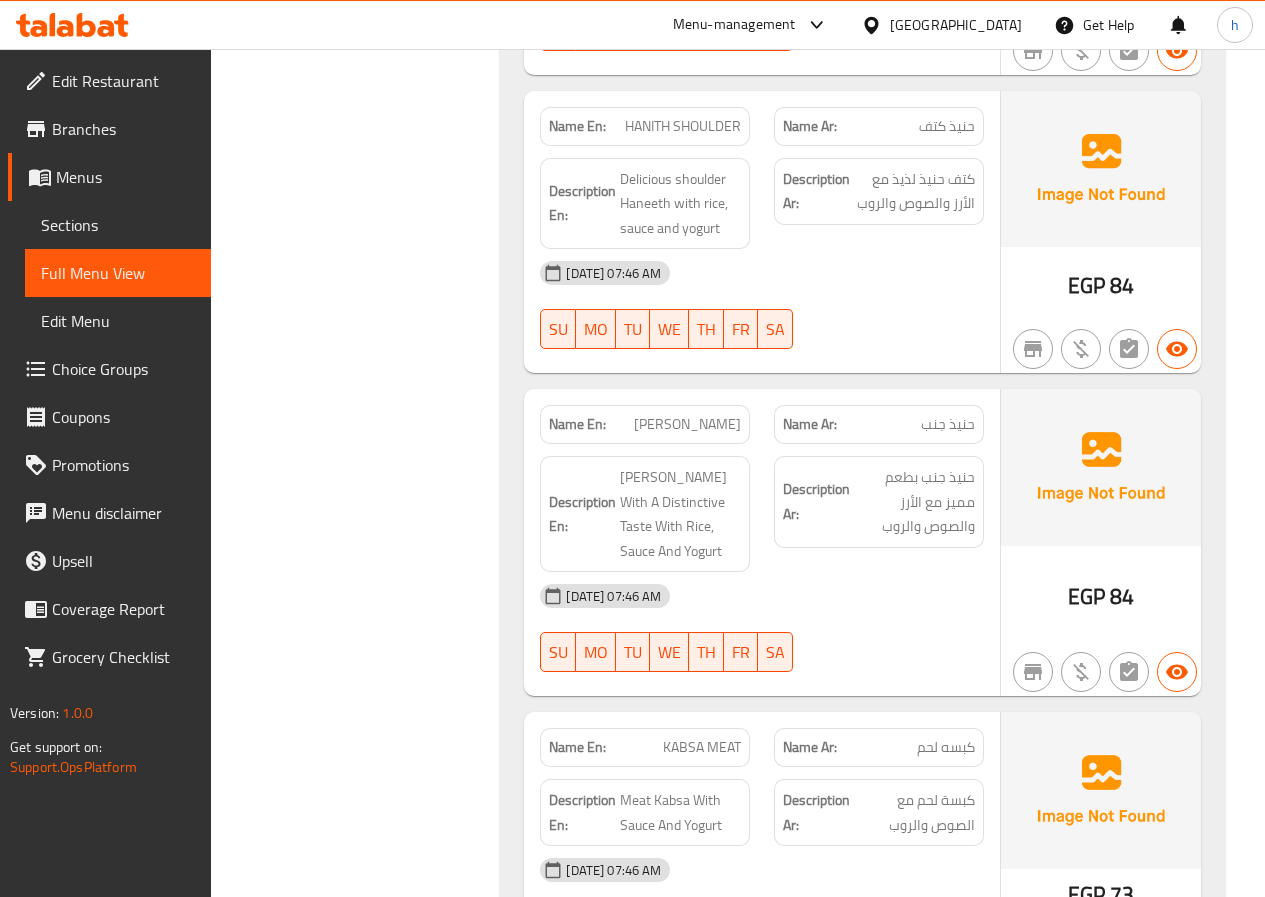 scroll, scrollTop: 4005, scrollLeft: 0, axis: vertical 